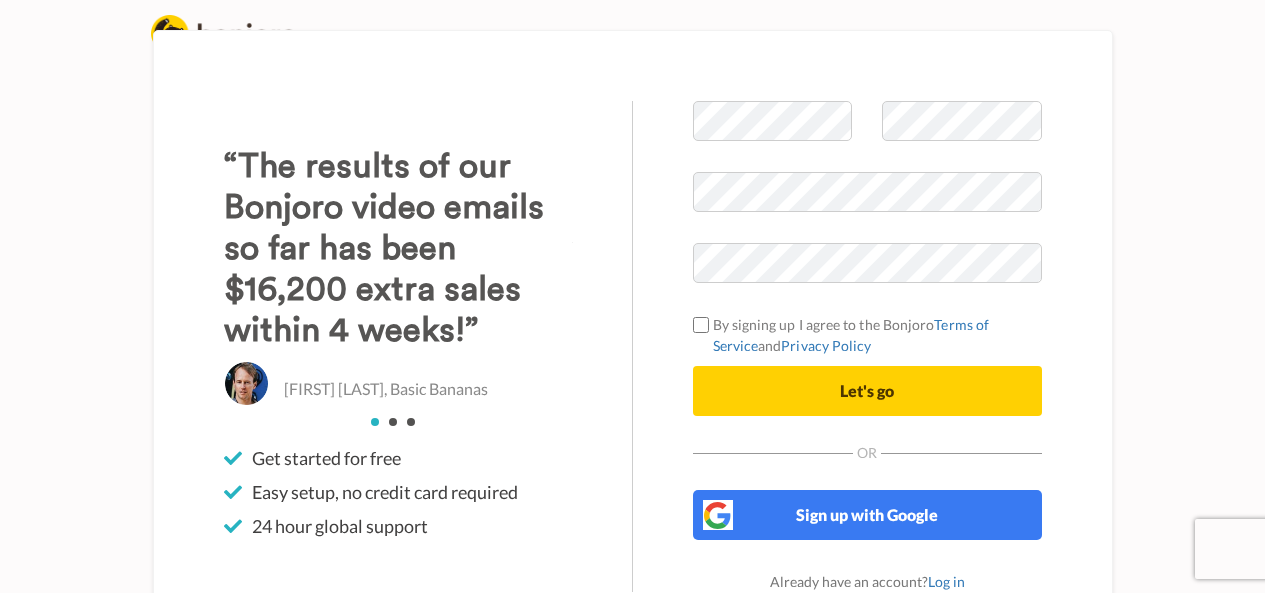 scroll, scrollTop: 0, scrollLeft: 0, axis: both 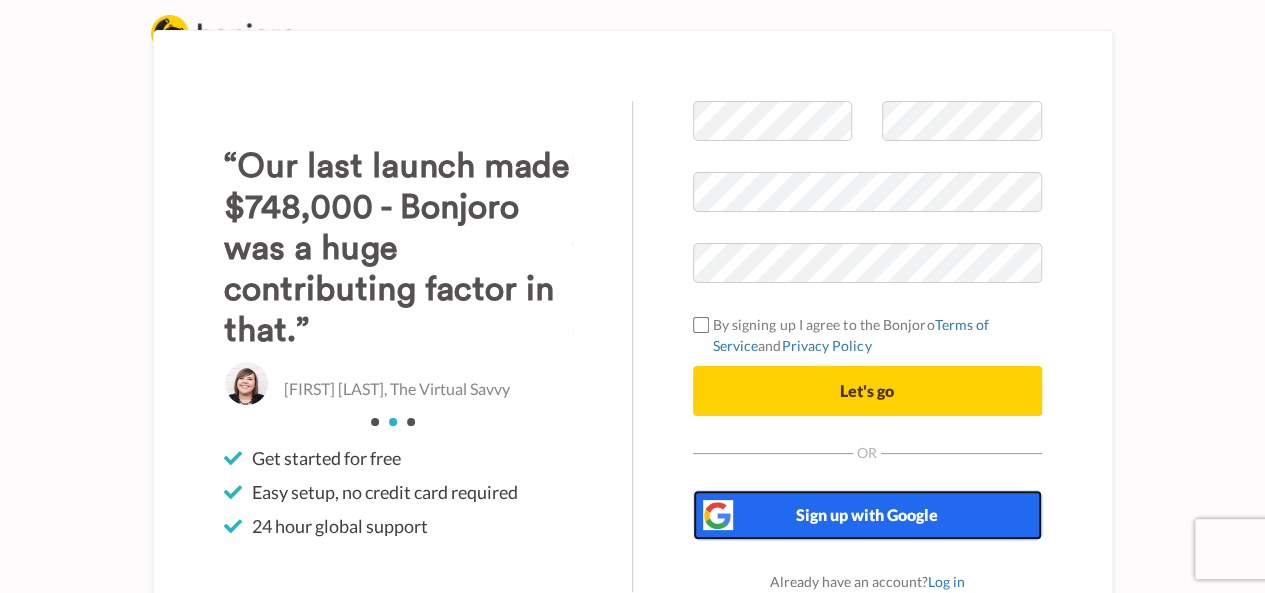 click on "Sign up with Google" at bounding box center [867, 515] 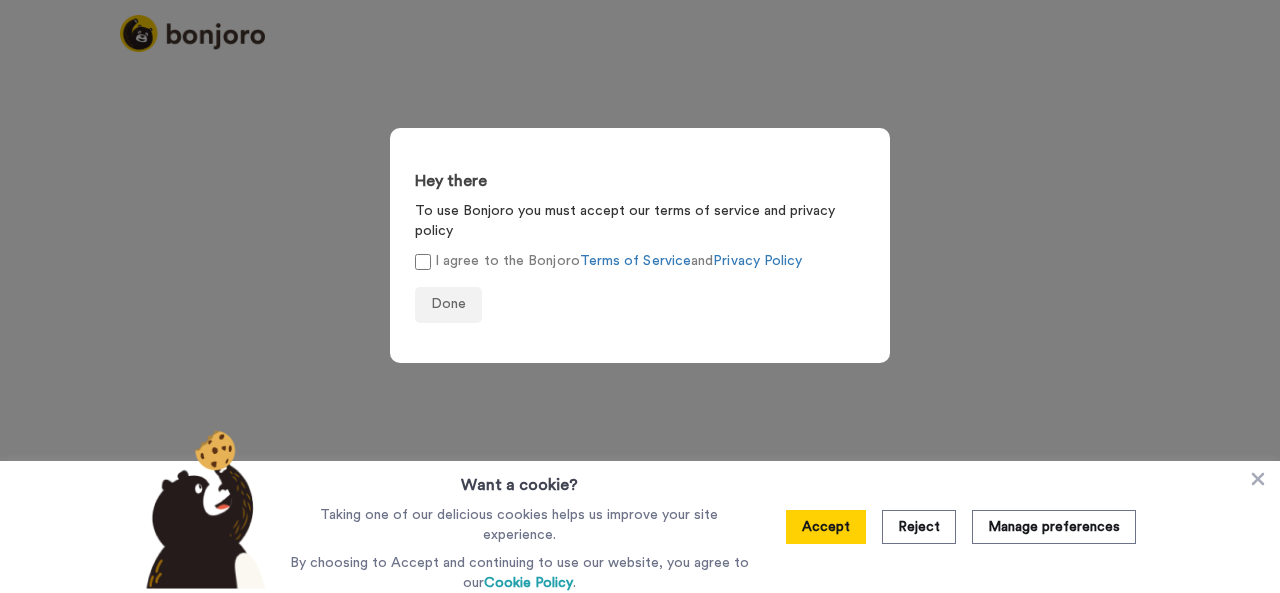 scroll, scrollTop: 0, scrollLeft: 0, axis: both 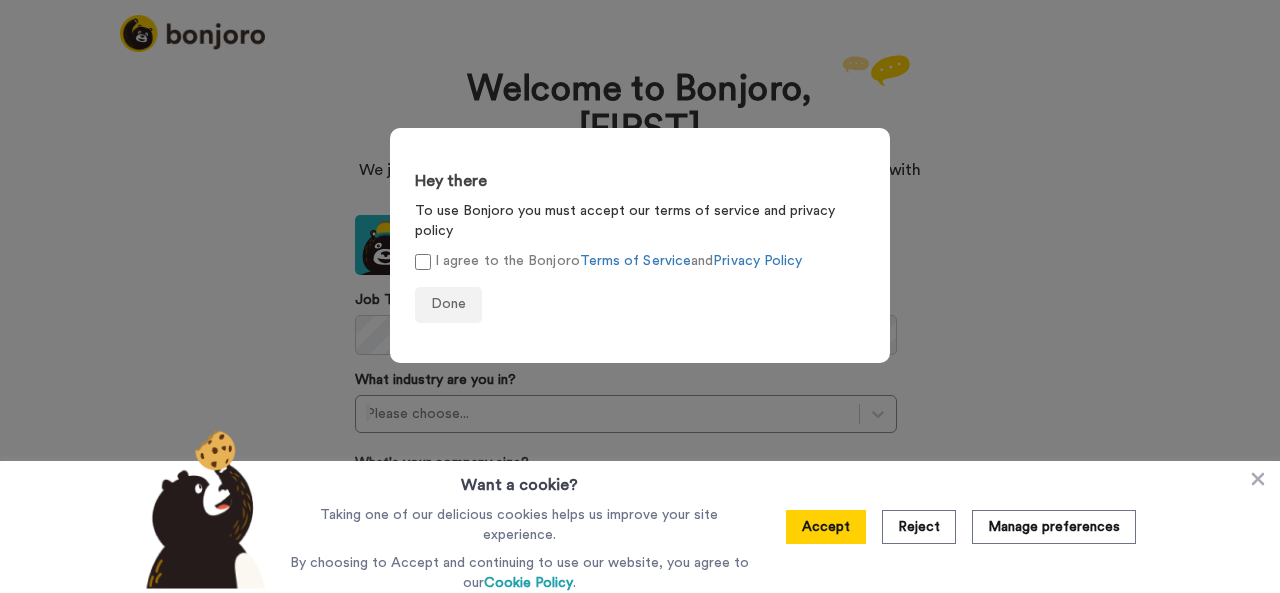 click on "Hey there
To use Bonjoro you must accept our terms of service and privacy policy
I agree to the Bonjoro  Terms of Service  and
Privacy Policy
Done" at bounding box center [640, 245] 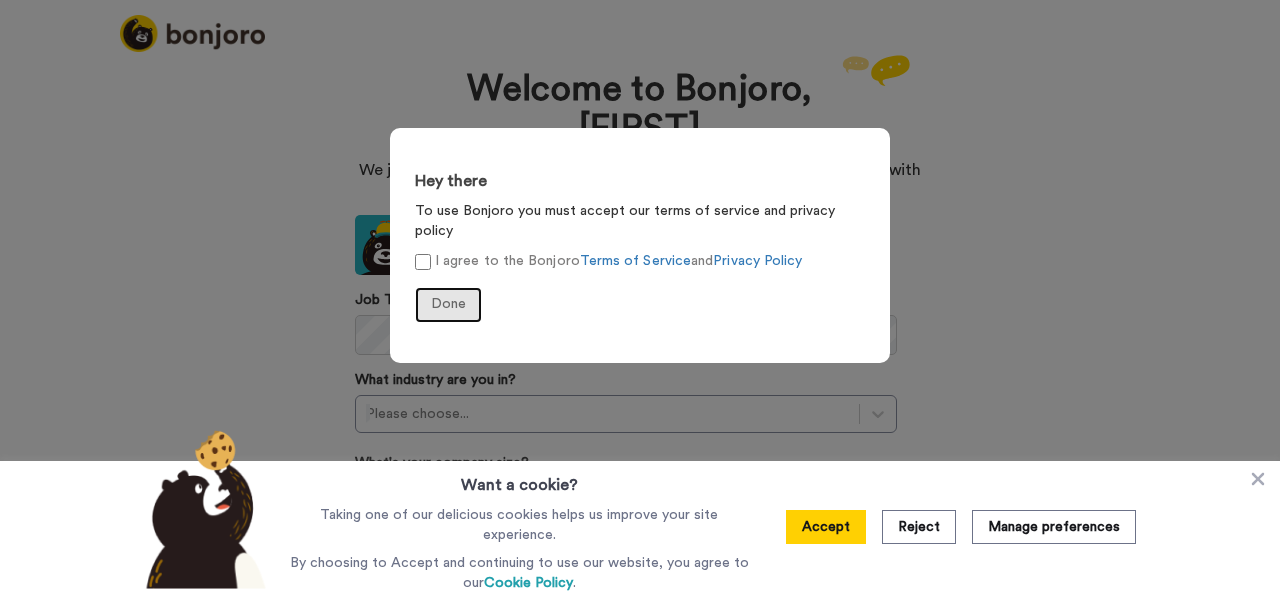 click on "Done" at bounding box center [448, 305] 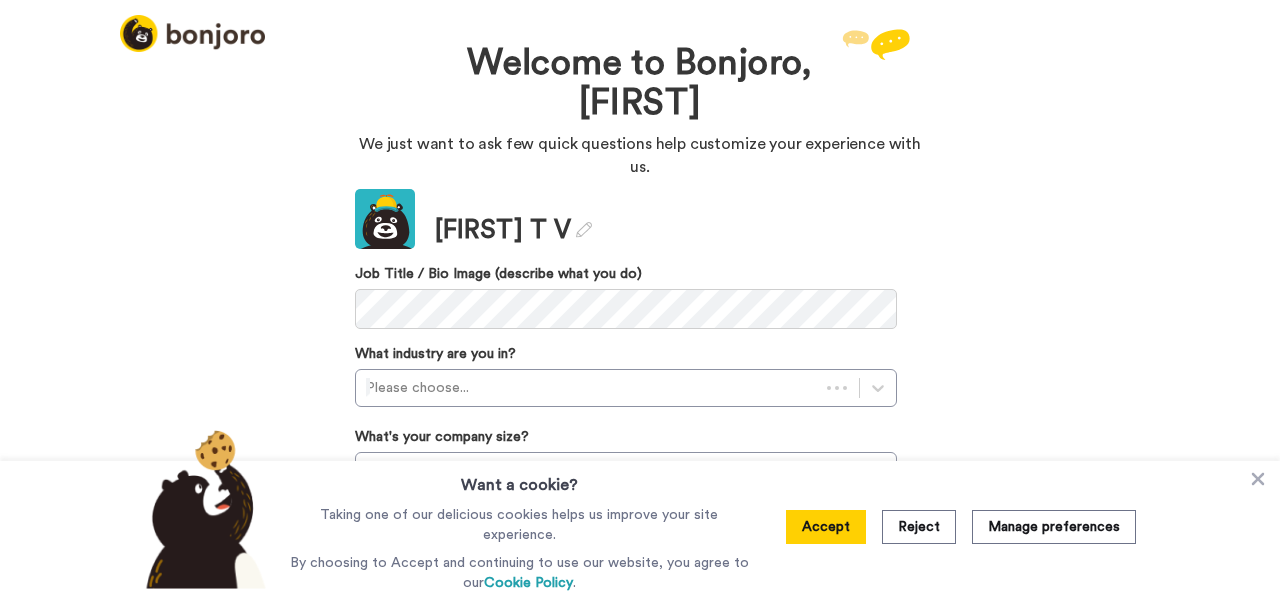 scroll, scrollTop: 0, scrollLeft: 0, axis: both 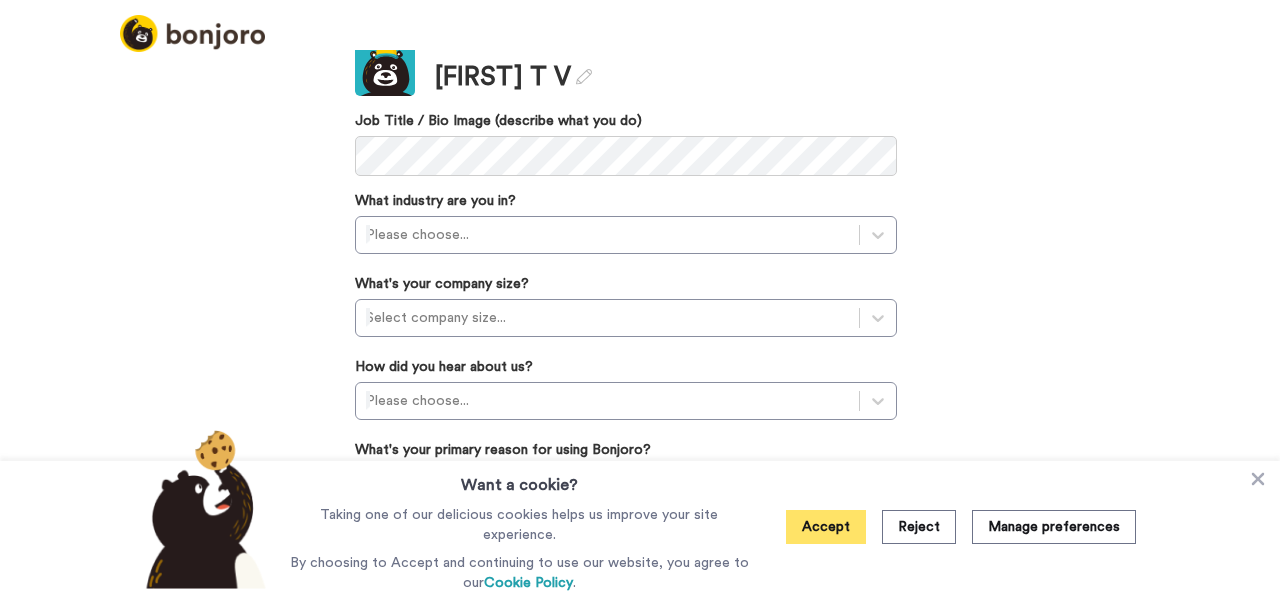 click on "Accept" at bounding box center [826, 527] 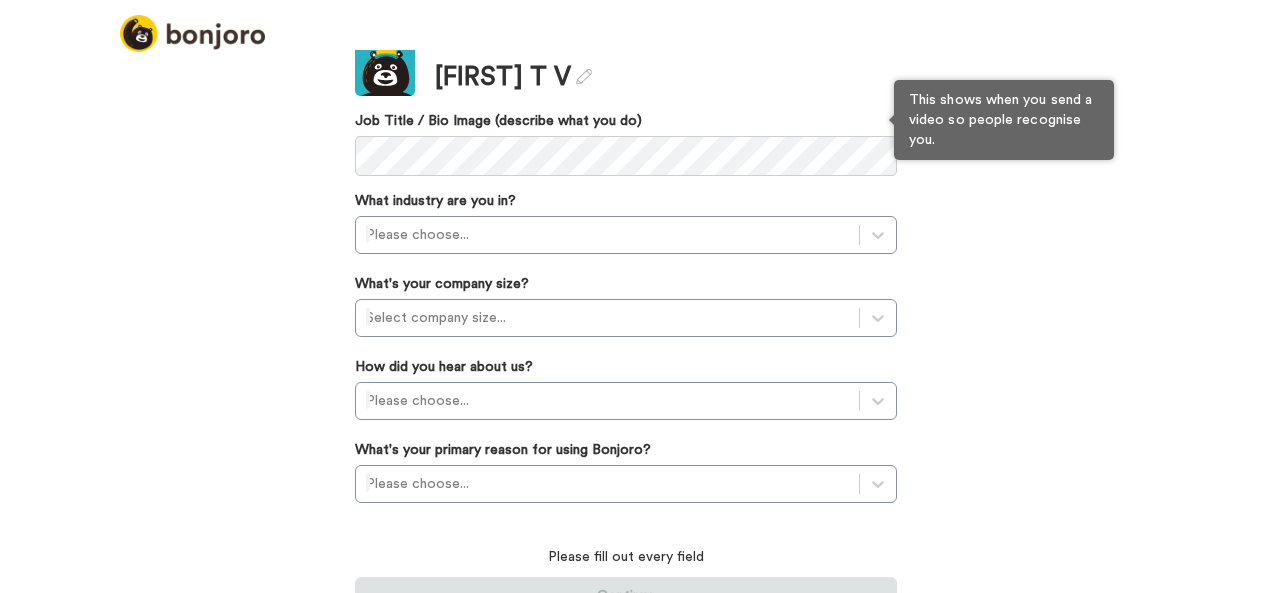 click on "Job Title / Bio Image (describe what you do)" at bounding box center [626, 121] 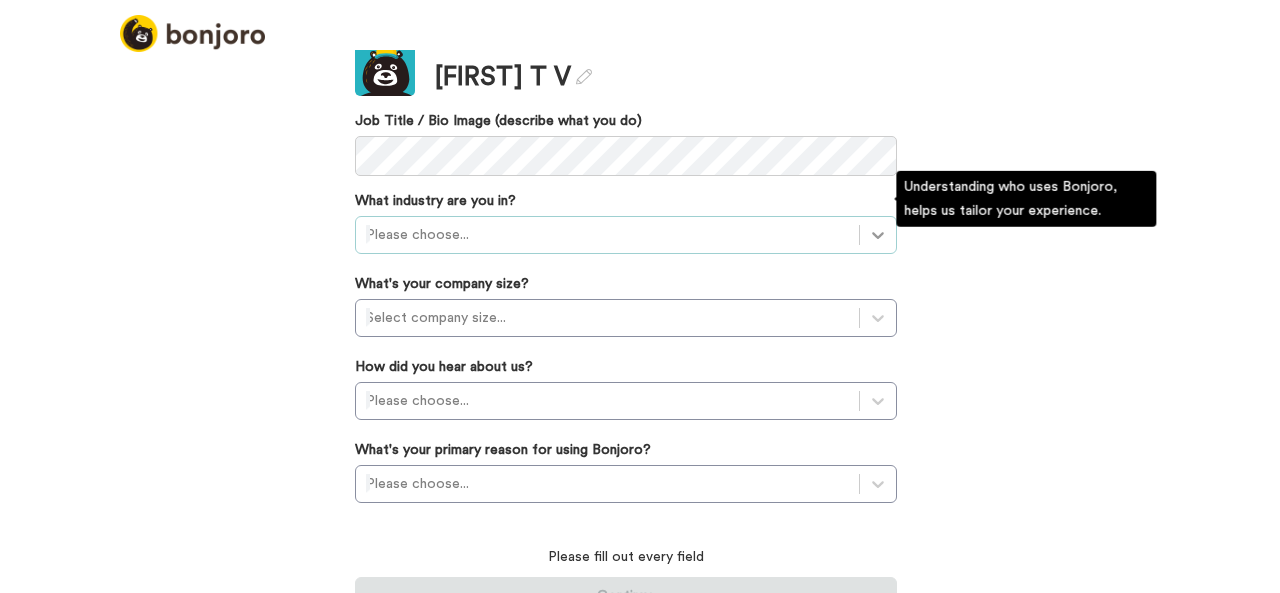 click 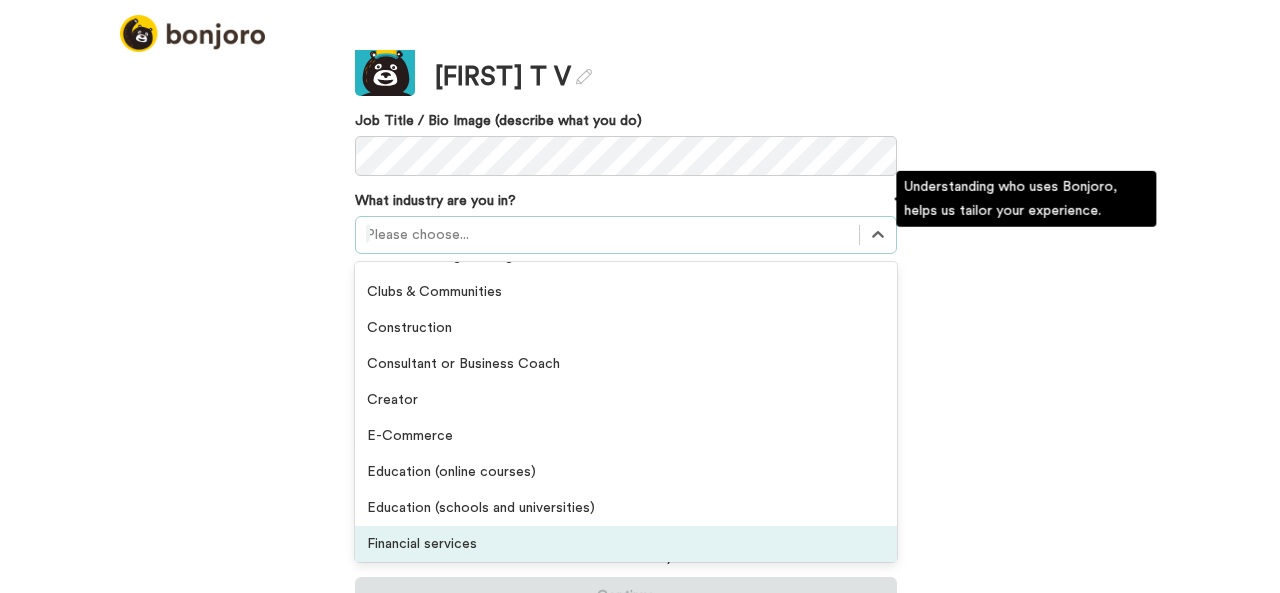 scroll, scrollTop: 464, scrollLeft: 0, axis: vertical 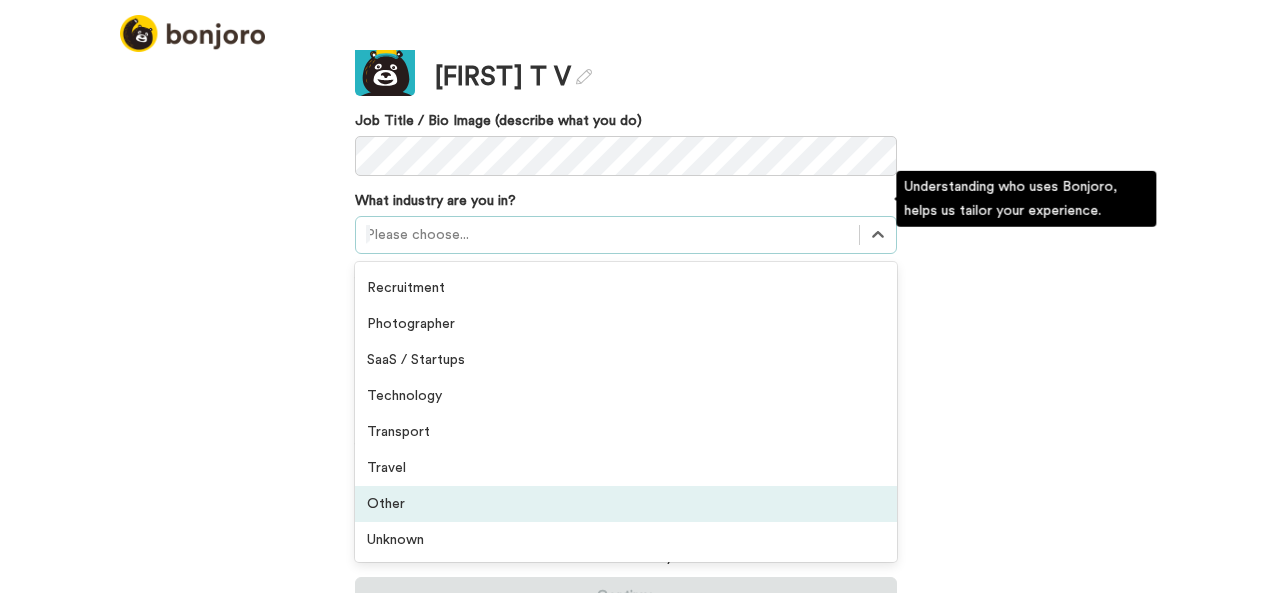 click on "Other" at bounding box center [626, 504] 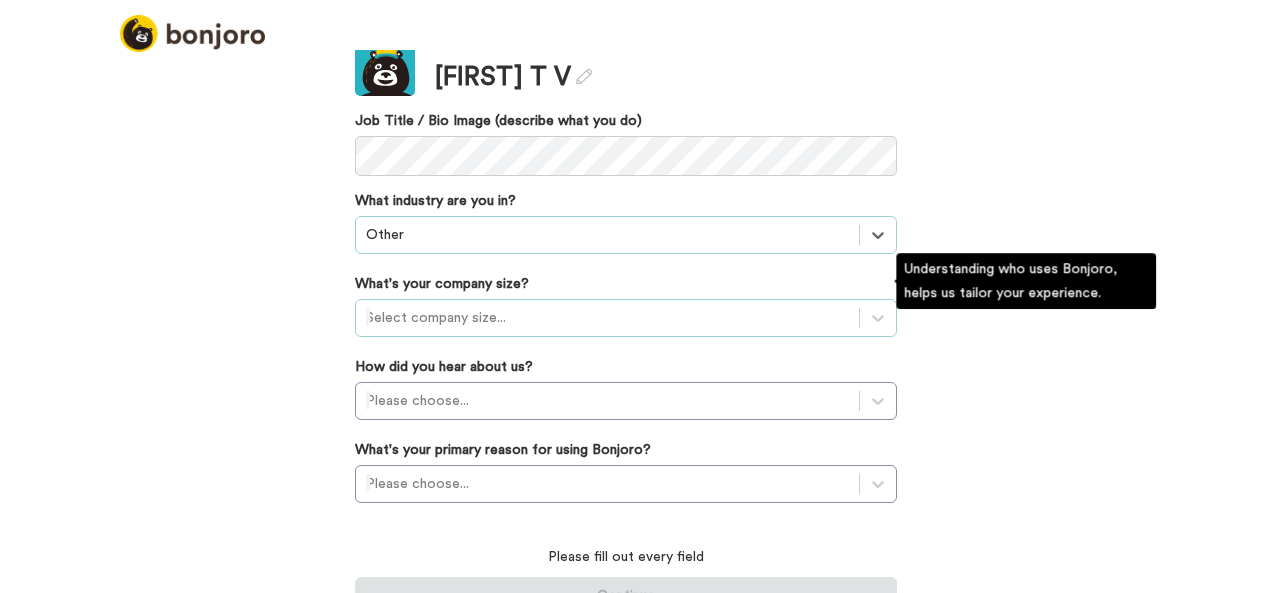 click on "Select company size..." at bounding box center (607, 318) 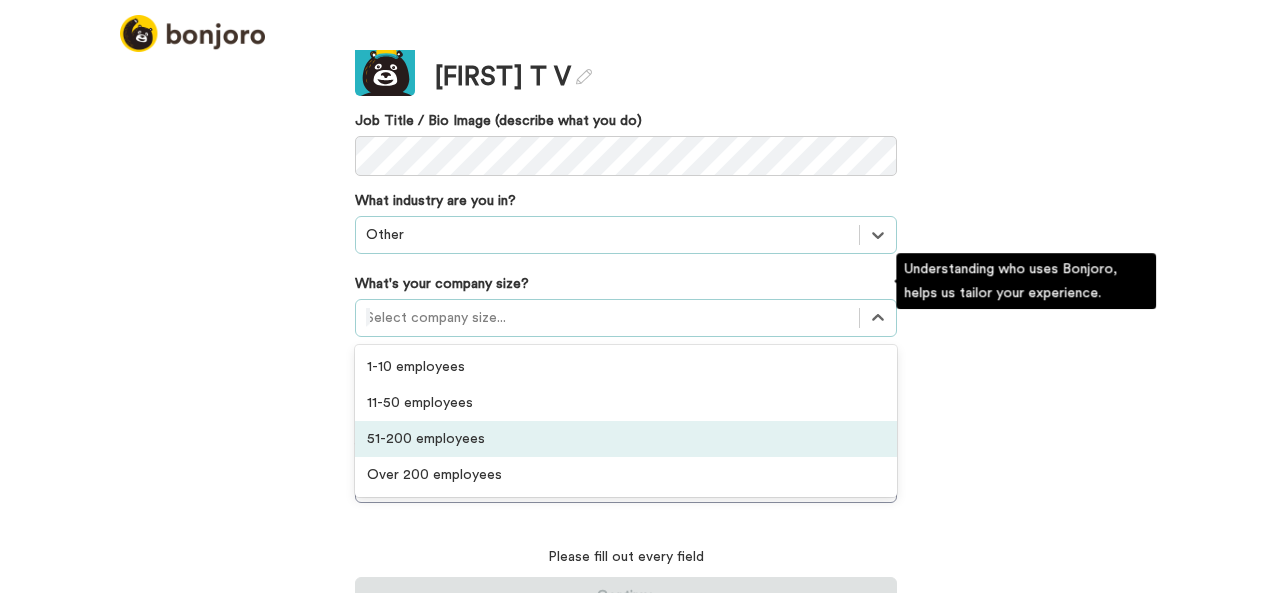 click on "51-200 employees" at bounding box center (626, 439) 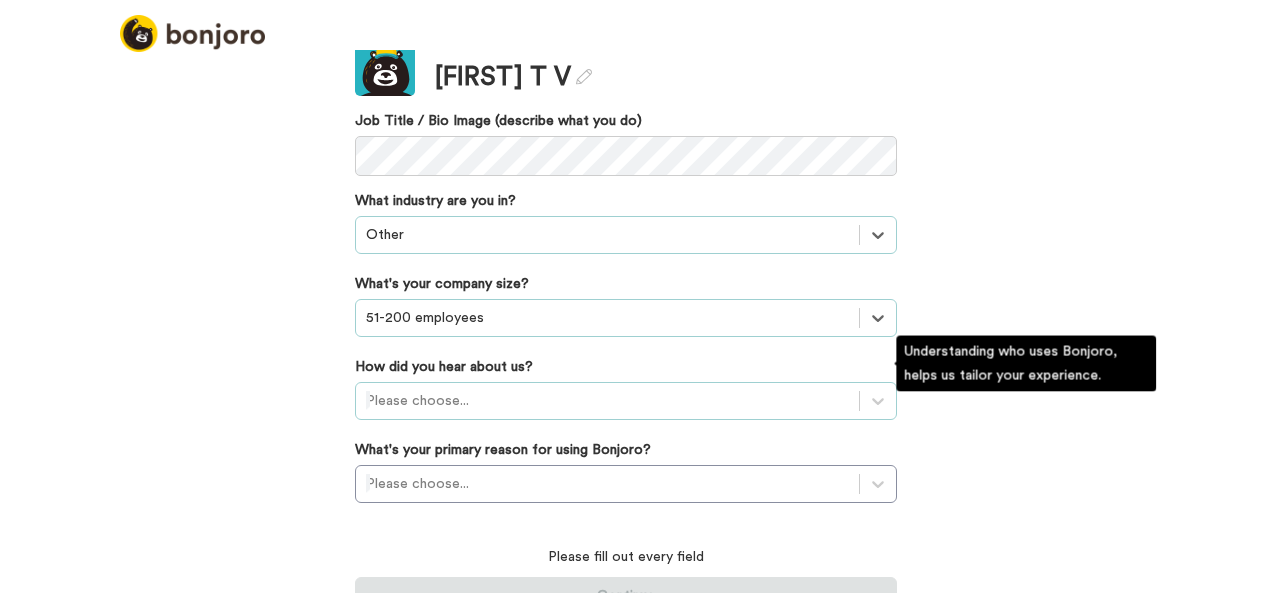 click on "Please choose..." at bounding box center [626, 401] 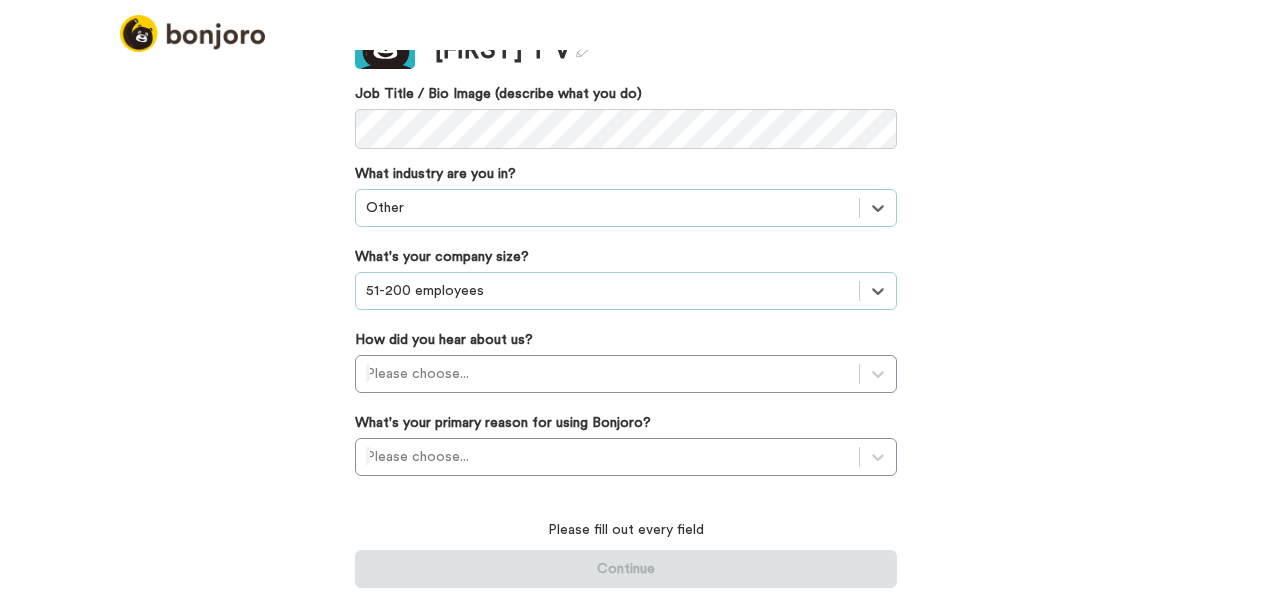 click on "Welcome to Bonjoro,  Vimala We just want to ask few quick questions help customize your experience with us. Update Vimala   T V Job Title / Bio Image (describe what you do) What industry are you in? option Other, selected.   Select is focused ,type to refine list, press Down to open the menu,  Other What's your company size? option 51-200 employees, selected.   Select is focused ,type to refine list, press Down to open the menu,  51-200 employees How did you hear about us? Please choose... What's your primary reason for using Bonjoro? Please choose... Please fill out every field Continue" at bounding box center (640, 321) 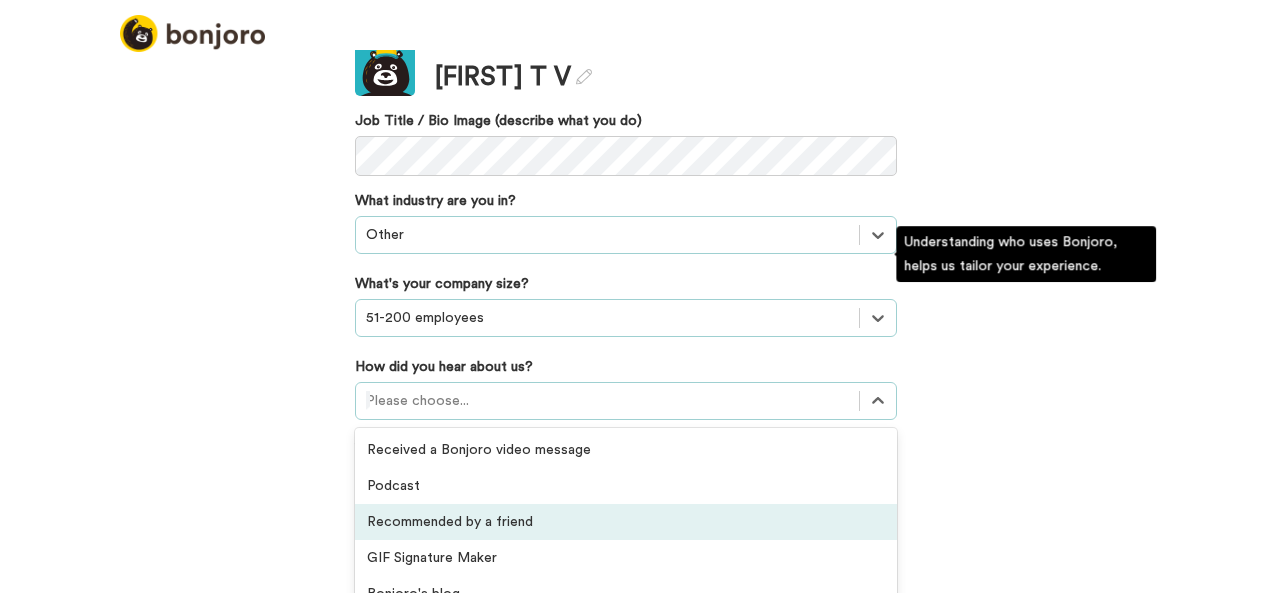 click on "option Recommended by a friend focused, 3 of 20. 20 results available. Use Up and Down to choose options, press Enter to select the currently focused option, press Escape to exit the menu, press Tab to select the option and exit the menu. Please choose... Received a Bonjoro video message Podcast Recommended by a friend GIF Signature Maker Bonjoro's blog A company's blog Social media post Private group or community Facebook ad Google ad YouTube ad Integration listing Agency recommendations Webinar Online event Offline event Invited by a colleague Received a testimonial request Saw Bonjoro testimonials embedded on a website Others" at bounding box center [626, 401] 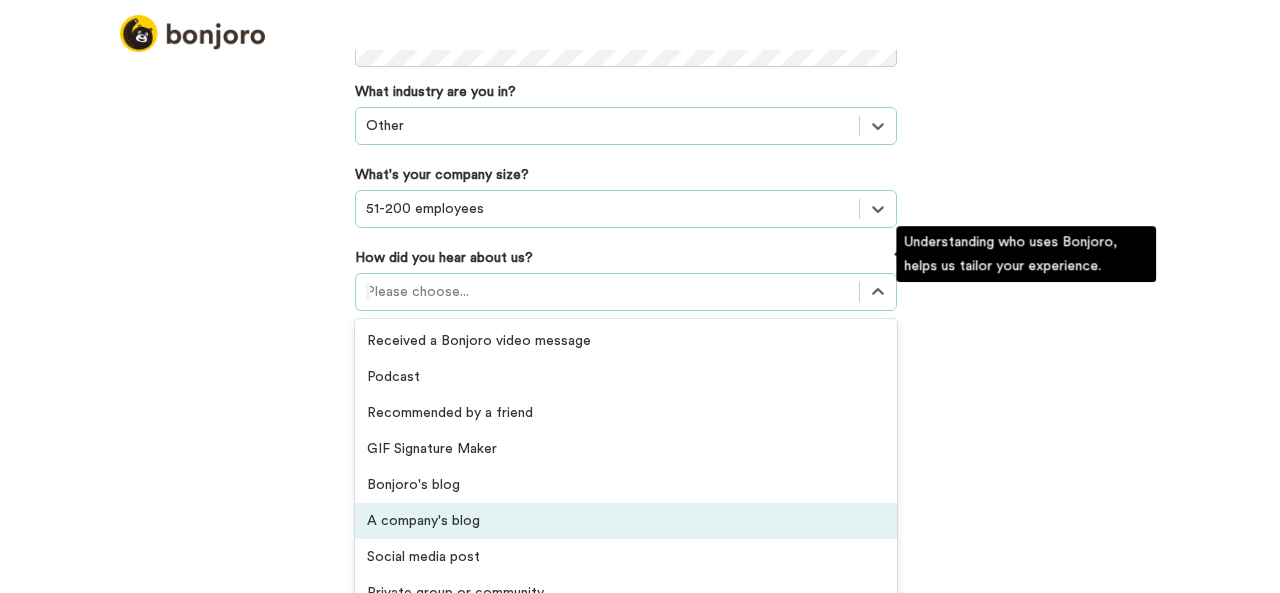 scroll, scrollTop: 400, scrollLeft: 0, axis: vertical 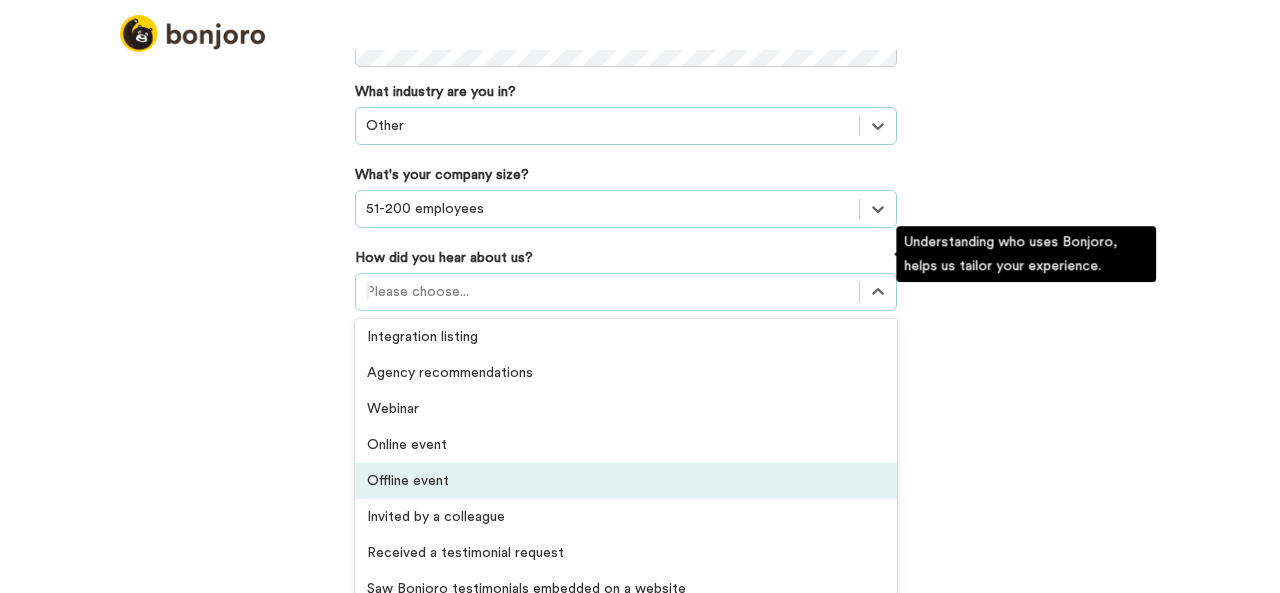 click on "Offline event" at bounding box center [626, 481] 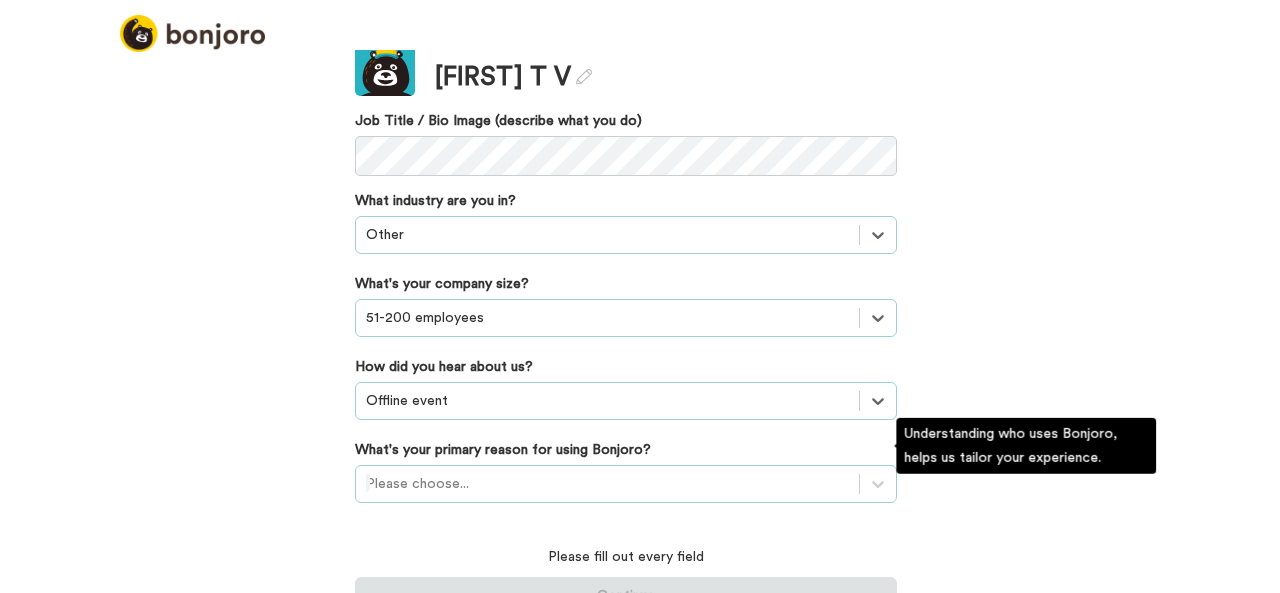 click on "Please choose..." at bounding box center (626, 484) 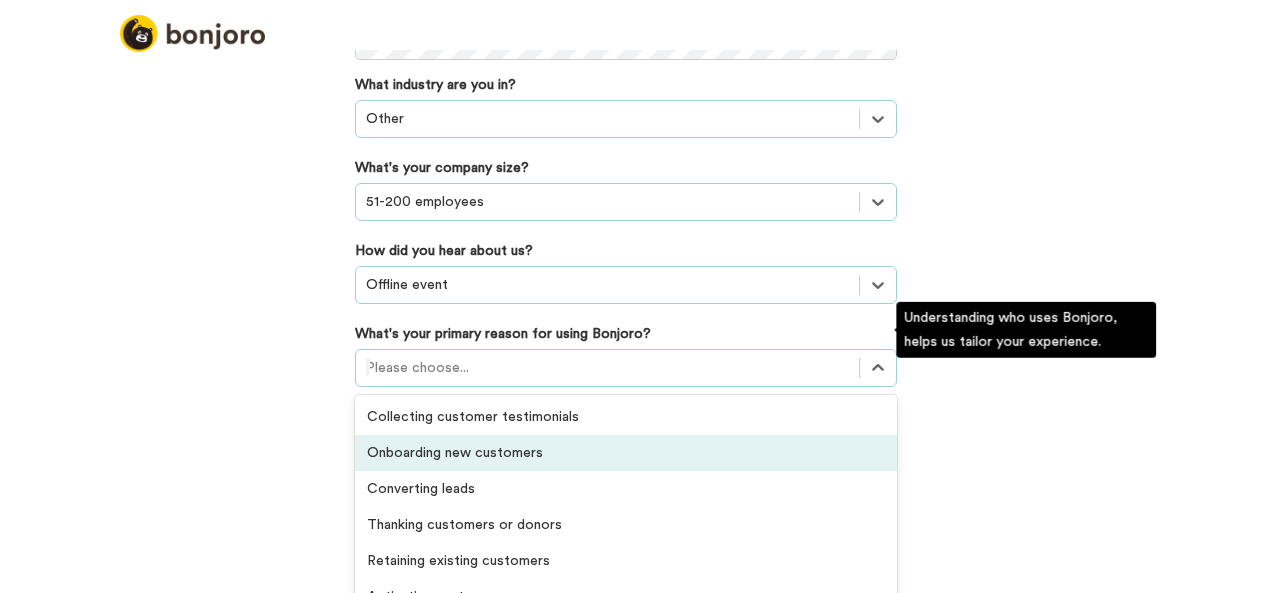 click on "Onboarding new customers" at bounding box center (626, 453) 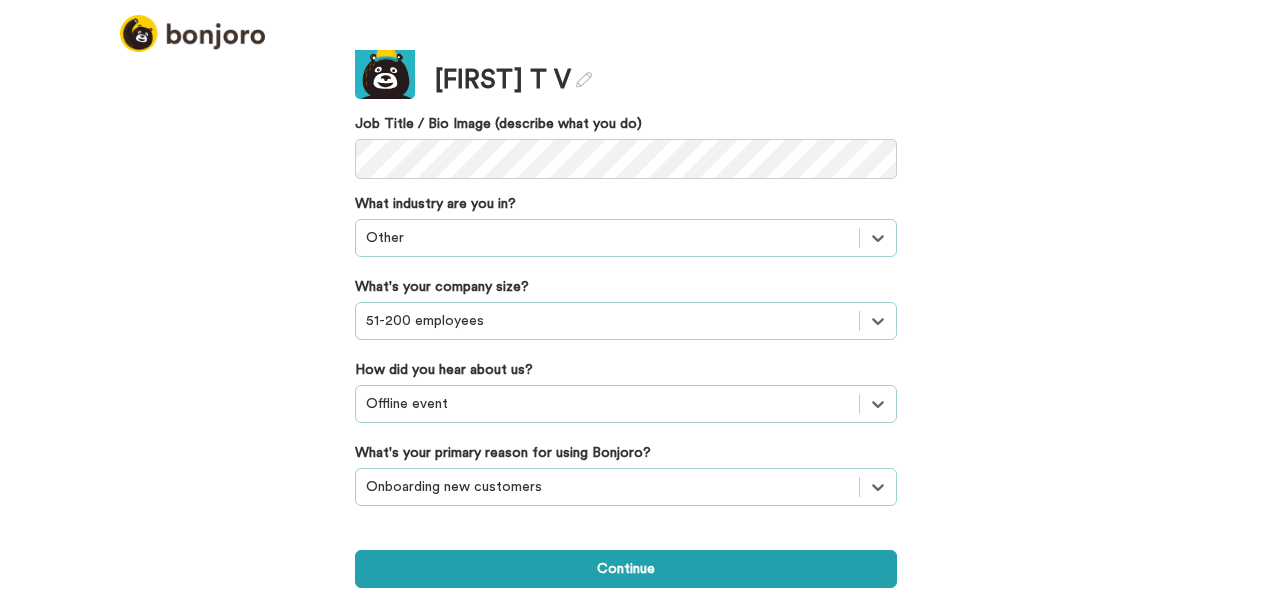 click on "option Onboarding new customers, selected.   Select is focused ,type to refine list, press Down to open the menu,  Onboarding new customers" at bounding box center [626, 487] 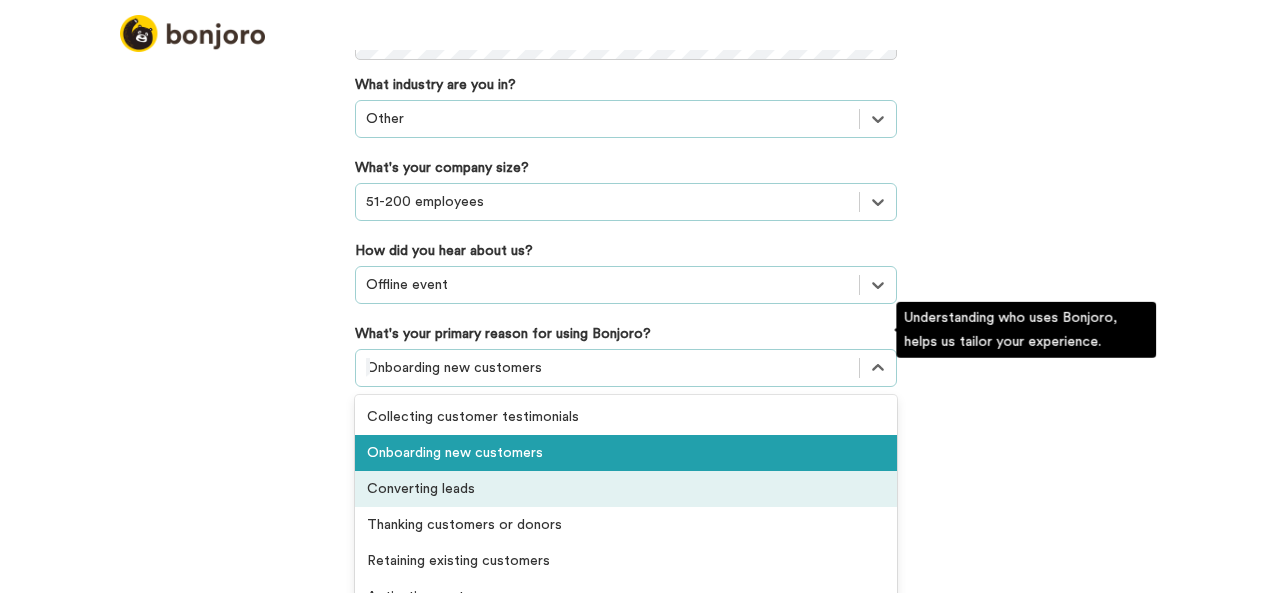 click on "Welcome to Bonjoro,  Vimala We just want to ask few quick questions help customize your experience with us. Update Vimala   T V Job Title / Bio Image (describe what you do) What industry are you in? option Other, selected.   Select is focused ,type to refine list, press Down to open the menu,  Other What's your company size? option 51-200 employees, selected.   Select is focused ,type to refine list, press Down to open the menu,  51-200 employees How did you hear about us? option Offline event, selected.   Select is focused ,type to refine list, press Down to open the menu,  Offline event What's your primary reason for using Bonjoro? option Onboarding new customers, selected. option Converting leads focused, 3 of 6. 6 results available. Use Up and Down to choose options, press Enter to select the currently focused option, press Escape to exit the menu, press Tab to select the option and exit the menu. Onboarding new customers Collecting customer testimonials Onboarding new customers Converting leads Continue" at bounding box center [640, 321] 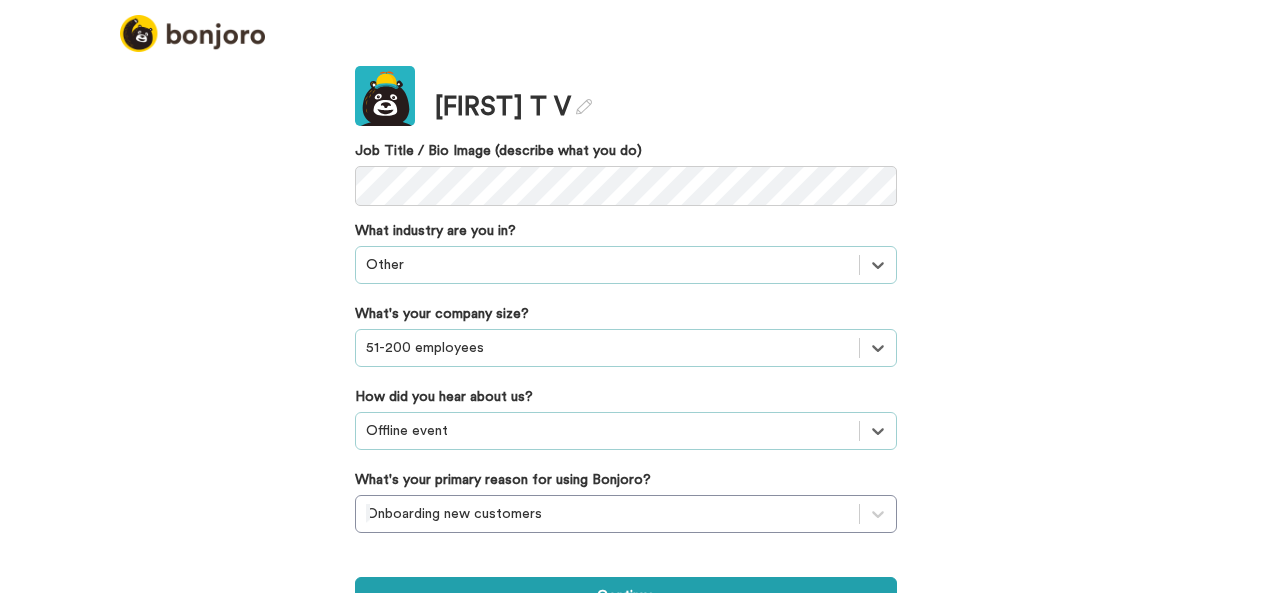 click on "Continue" at bounding box center (626, 584) 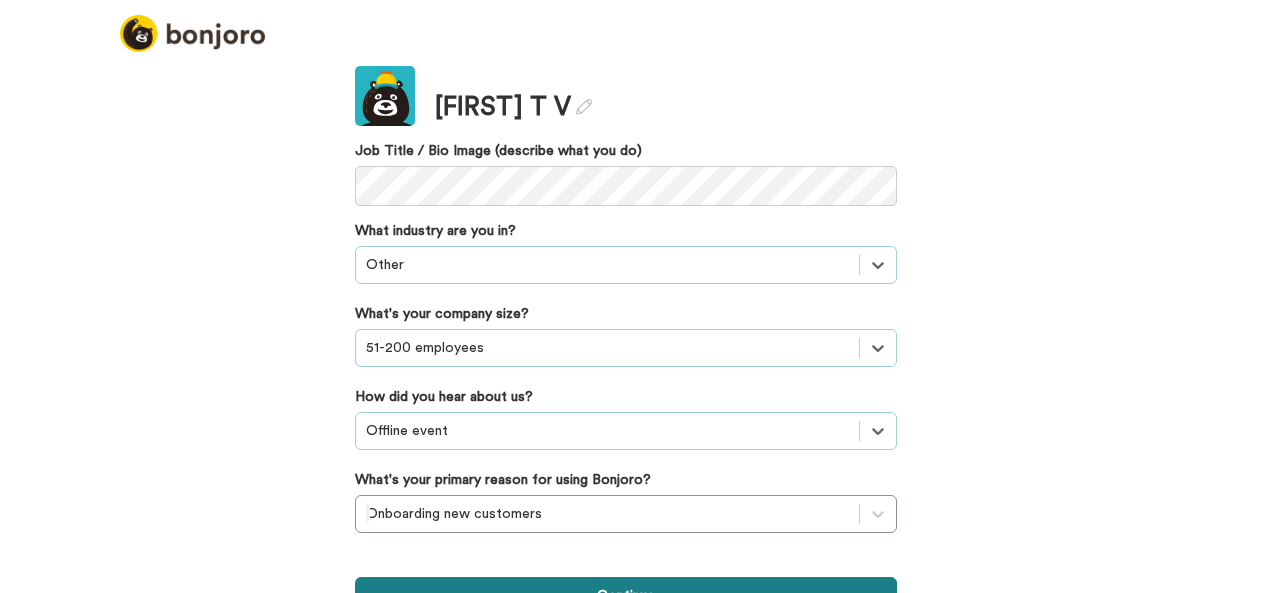 click on "Continue" at bounding box center (626, 596) 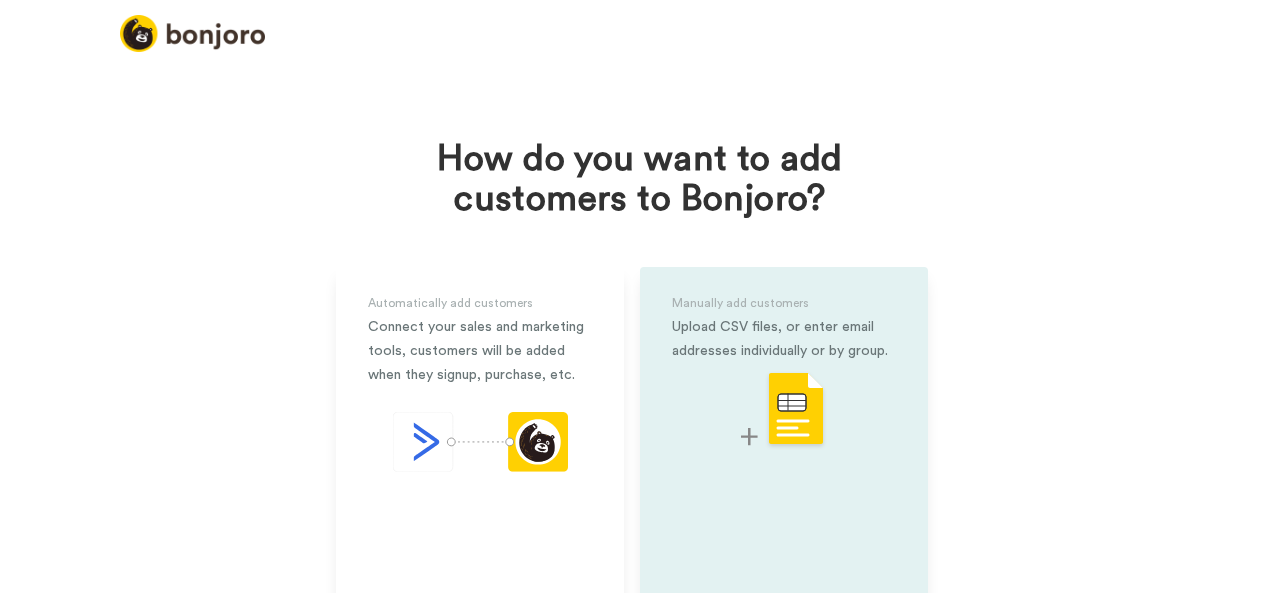 click on "Manually add customers  Upload CSV files, or enter email addresses individually or by group." at bounding box center (784, 459) 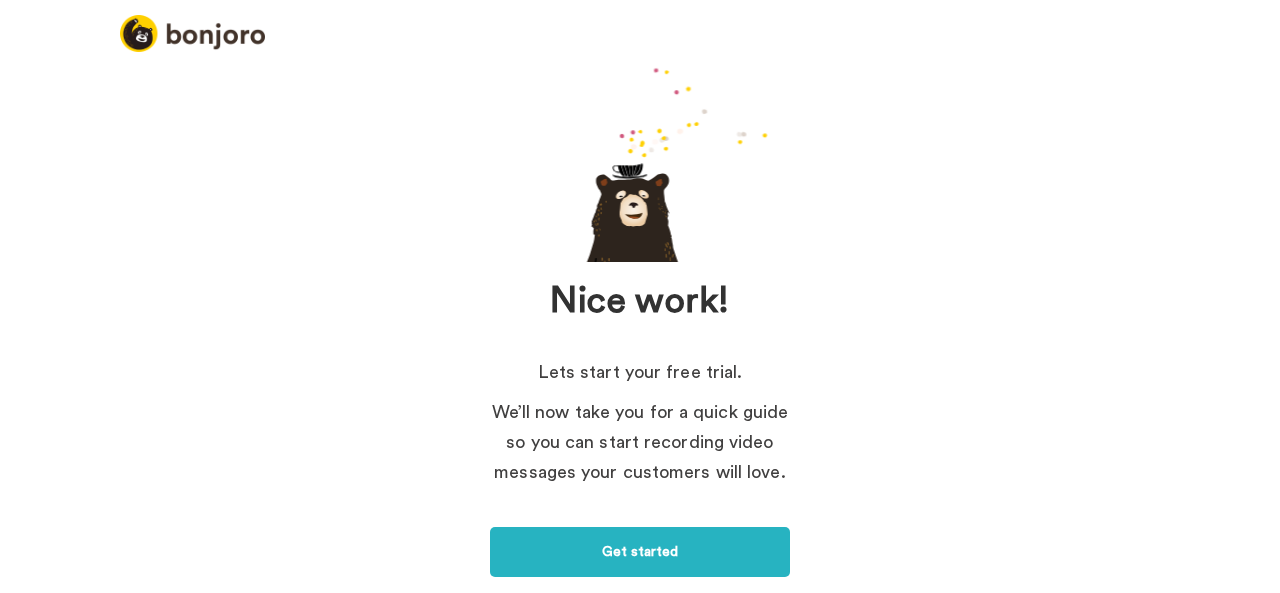 scroll, scrollTop: 100, scrollLeft: 0, axis: vertical 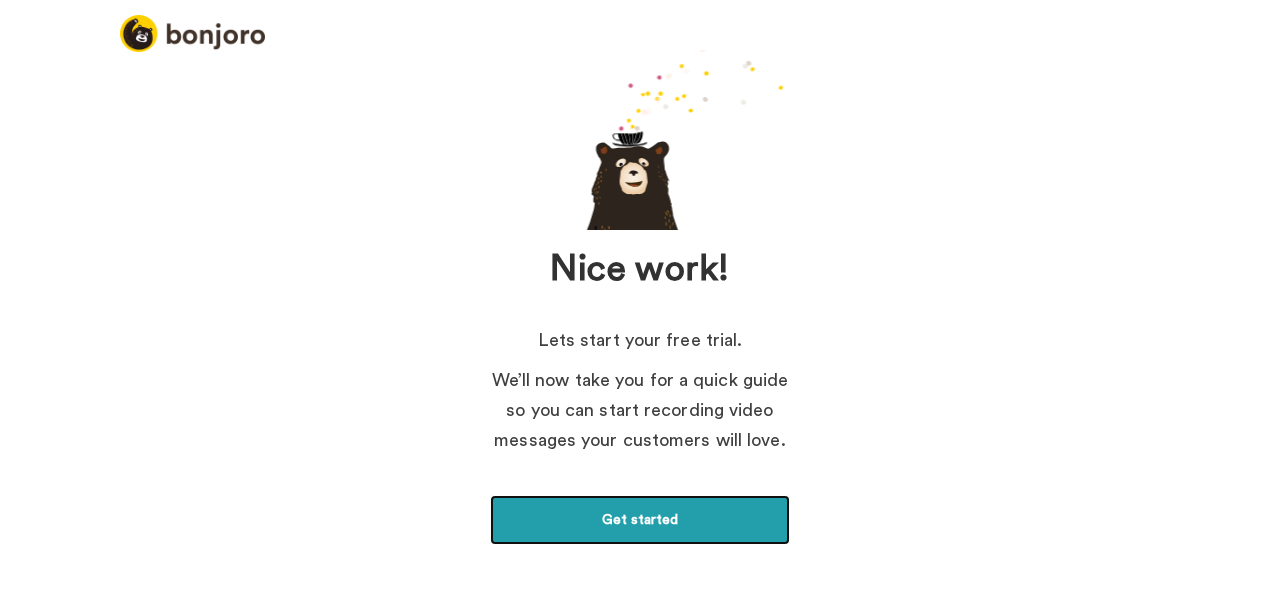 click on "Get started" at bounding box center (640, 520) 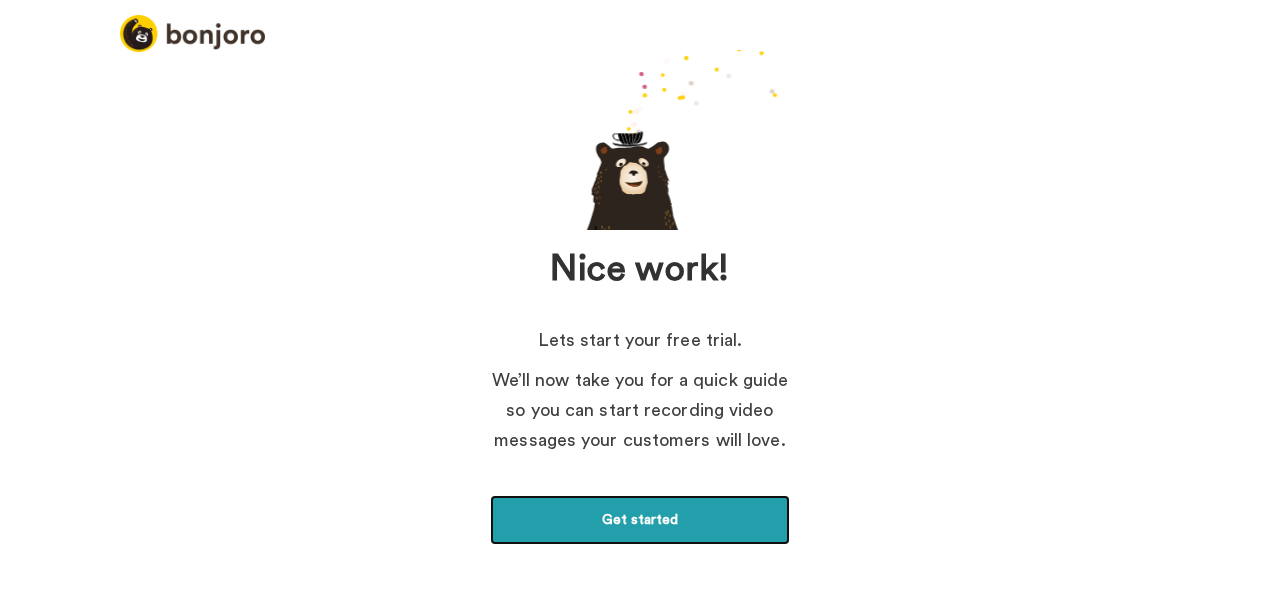 scroll, scrollTop: 142, scrollLeft: 0, axis: vertical 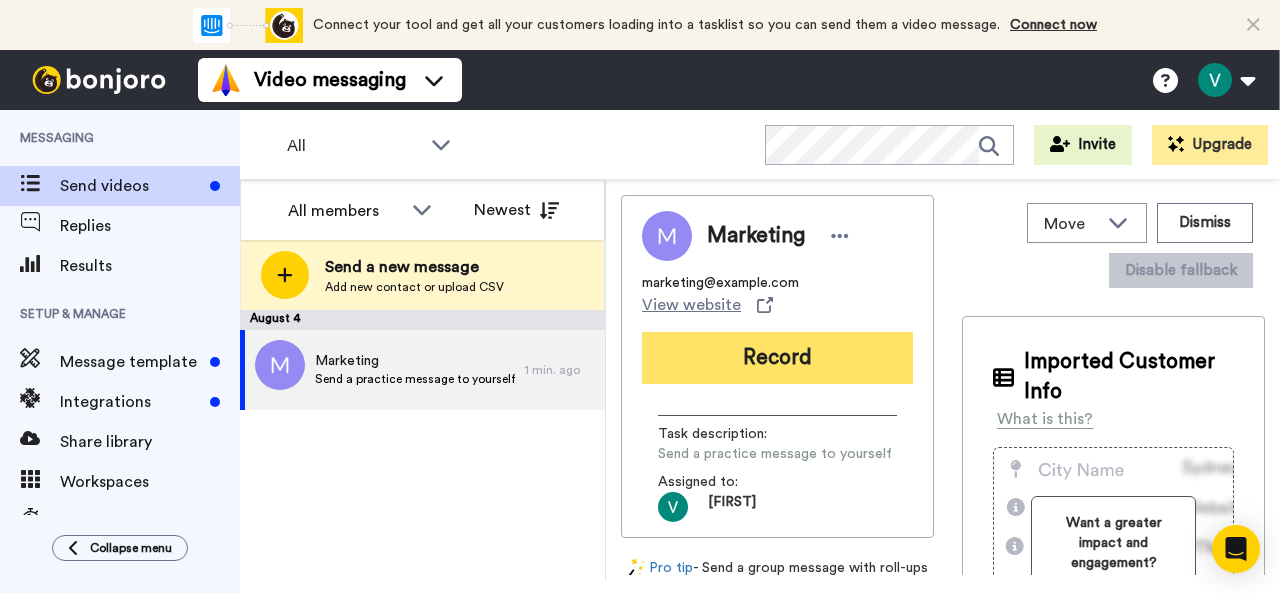 click on "Record" at bounding box center [777, 358] 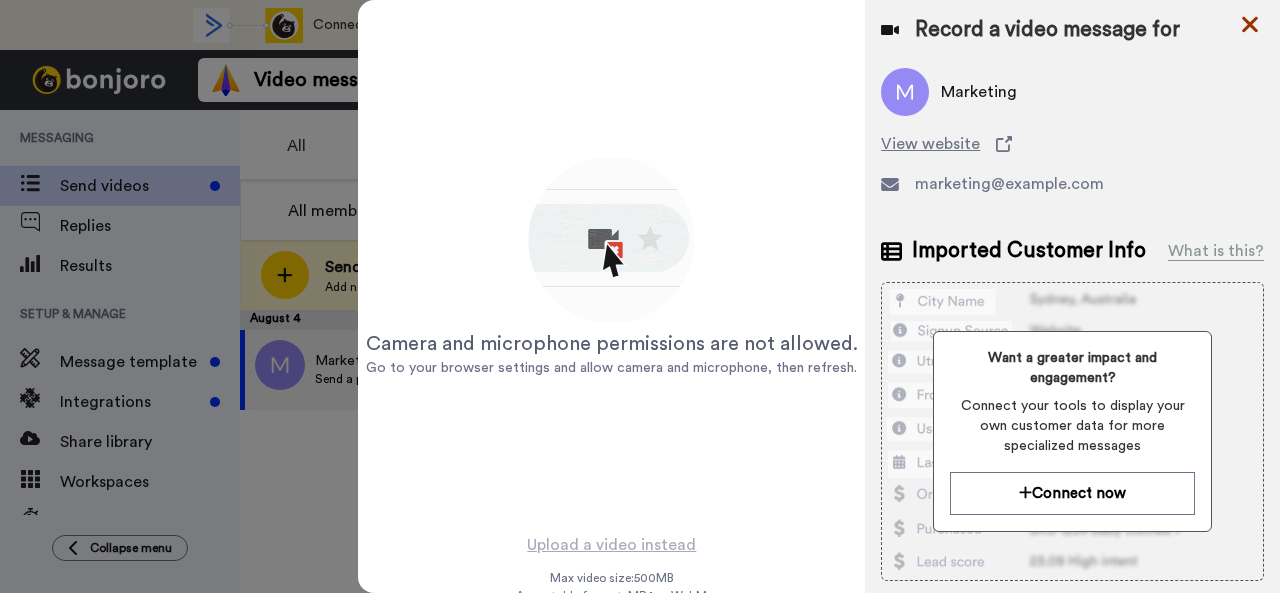 click 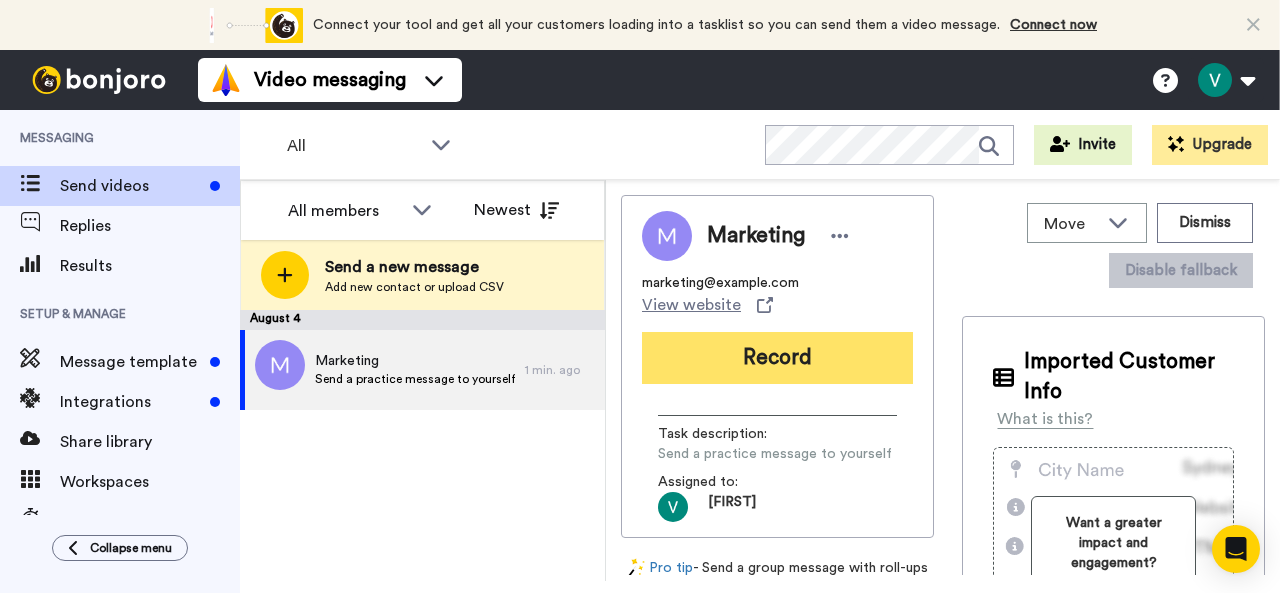 click on "Record" at bounding box center [777, 358] 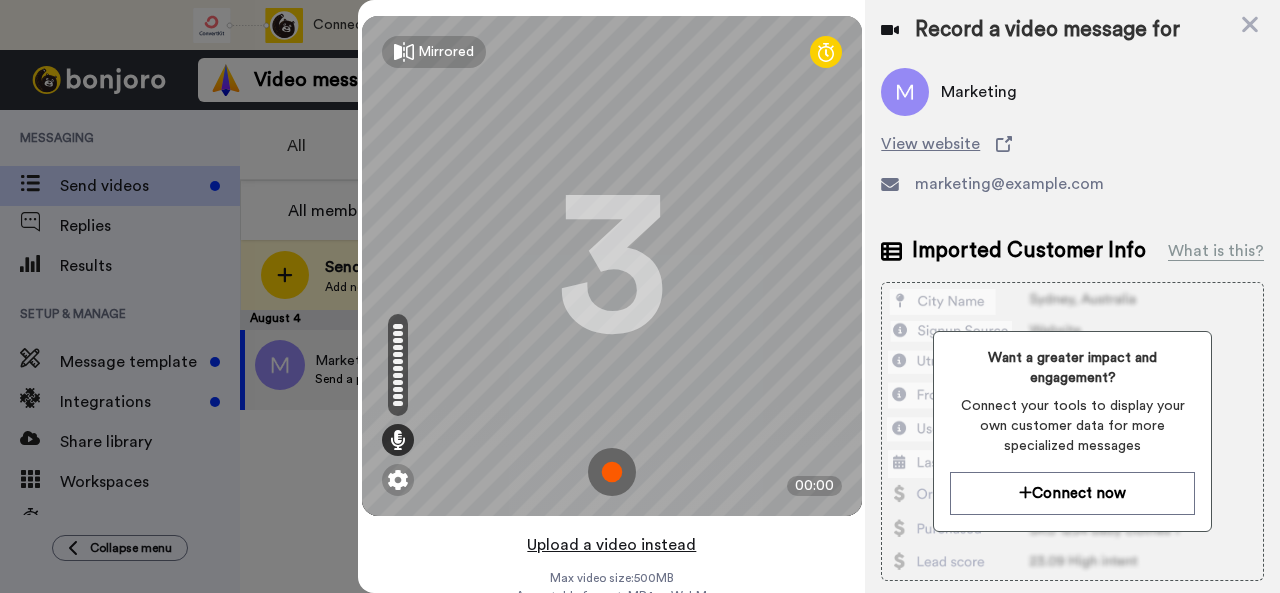 click on "Upload a video instead" at bounding box center (611, 545) 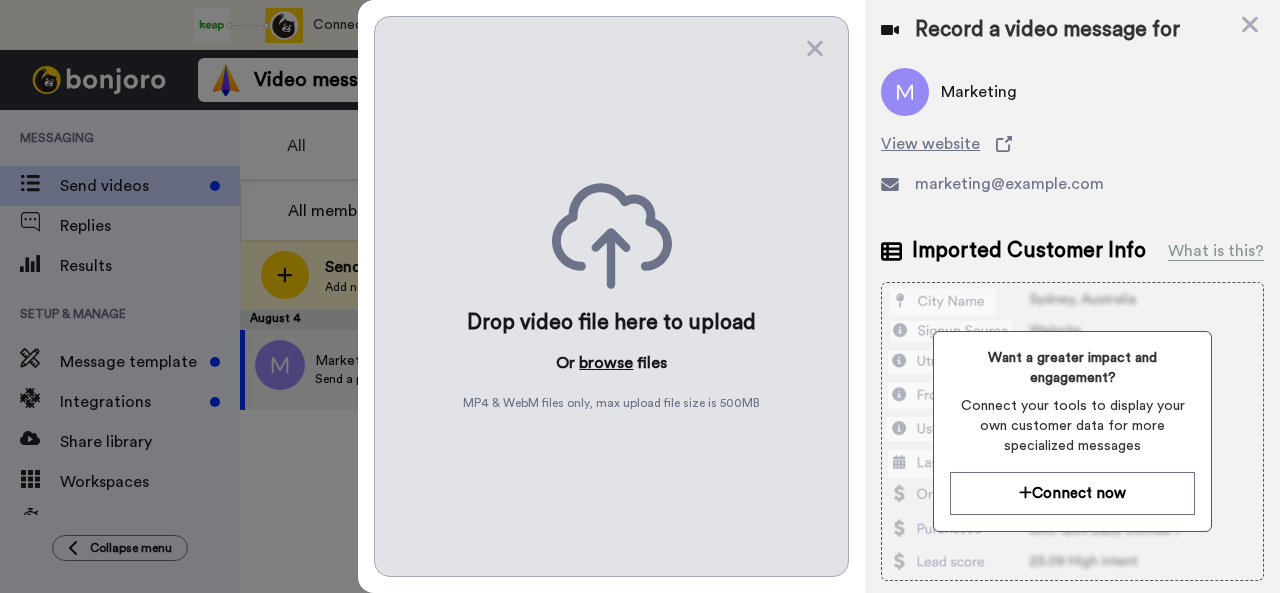 click on "browse" at bounding box center [606, 363] 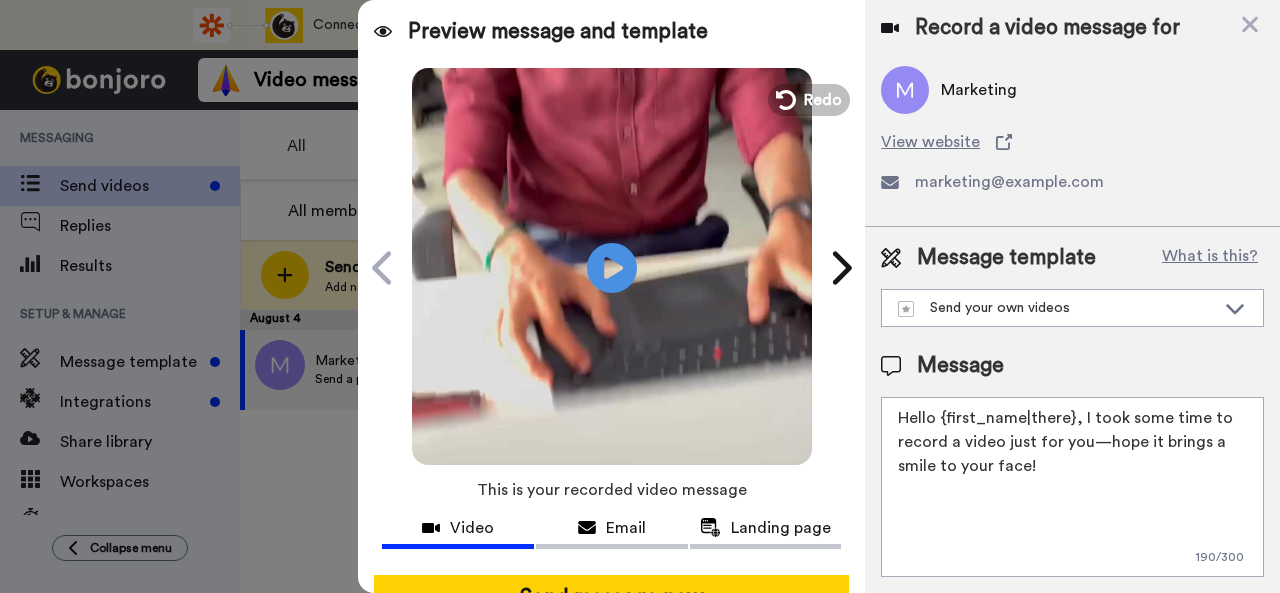scroll, scrollTop: 0, scrollLeft: 0, axis: both 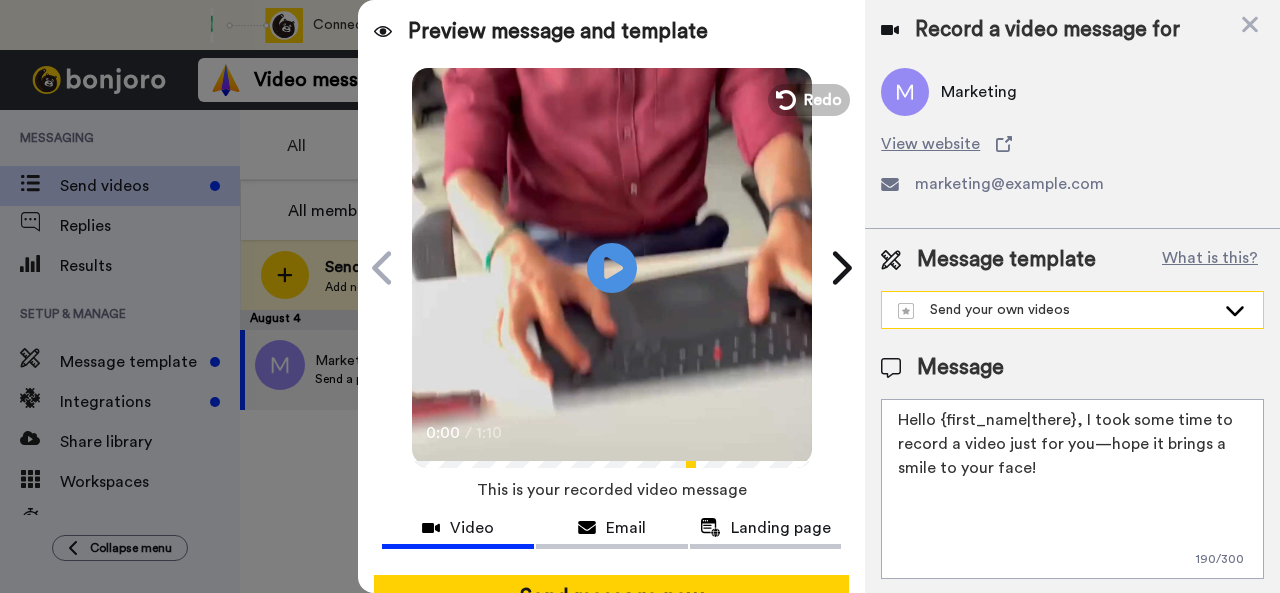 click on "Send your own videos" at bounding box center (1072, 310) 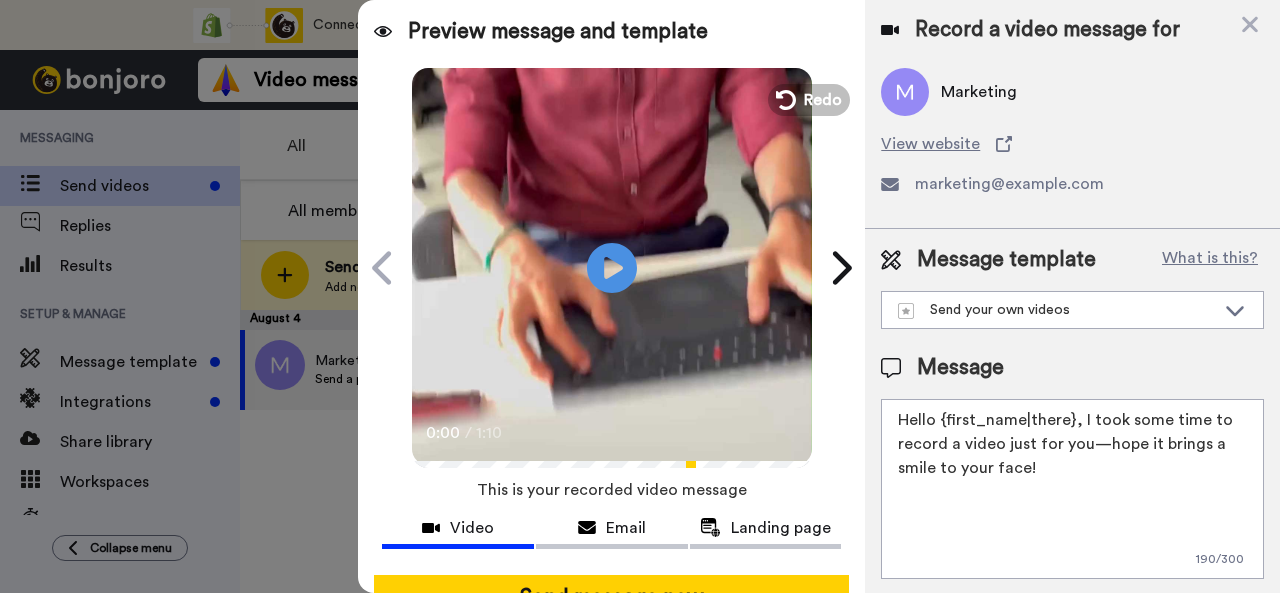 click on "Message Hello {first_name|there}, I took some time to record a video just for you—hope it brings a smile to your face! 190 / 300" at bounding box center (1072, 466) 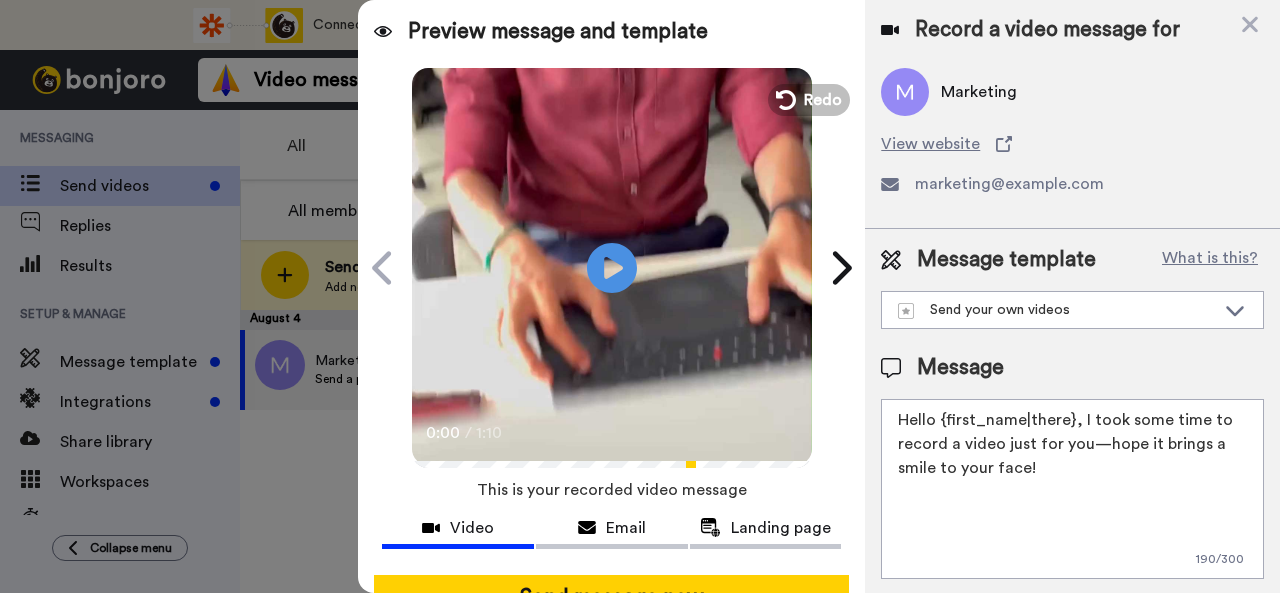 click on "Hello {first_name|there}, I took some time to record a video just for you—hope it brings a smile to your face!" at bounding box center [1072, 489] 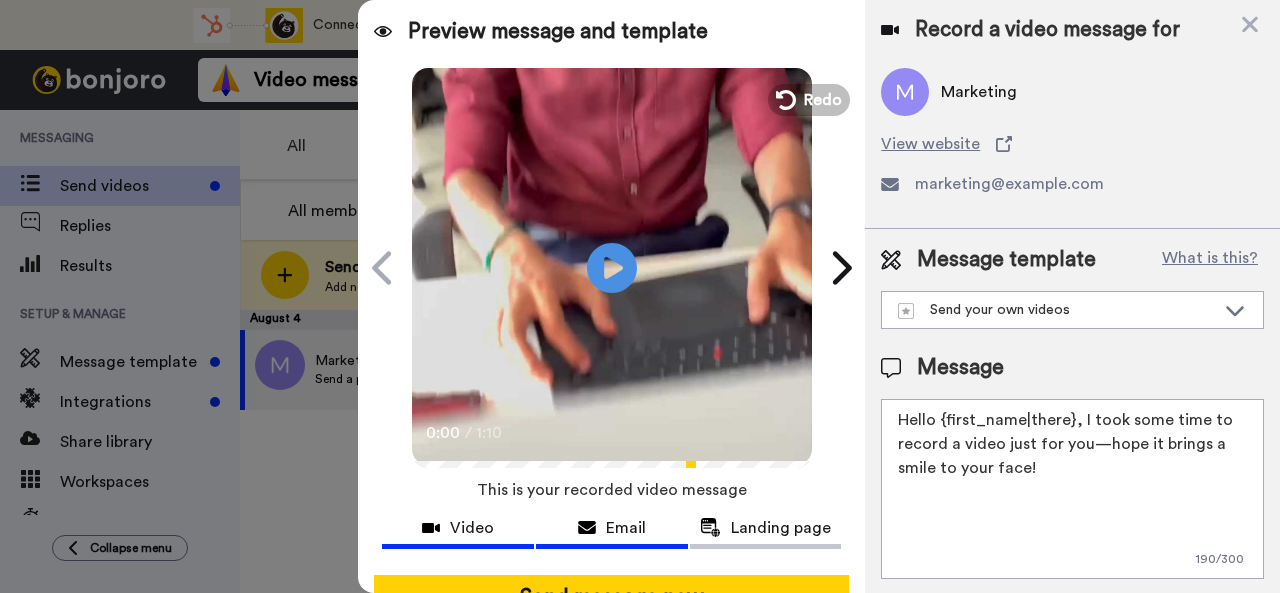 click on "Email" at bounding box center [626, 528] 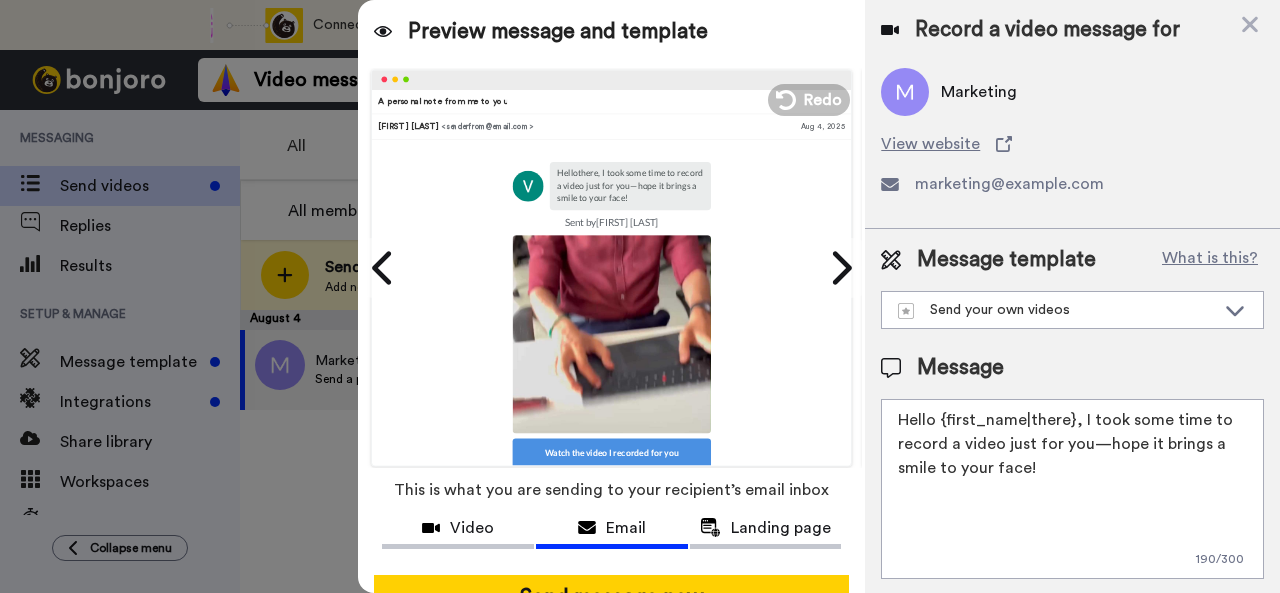 scroll, scrollTop: 0, scrollLeft: 0, axis: both 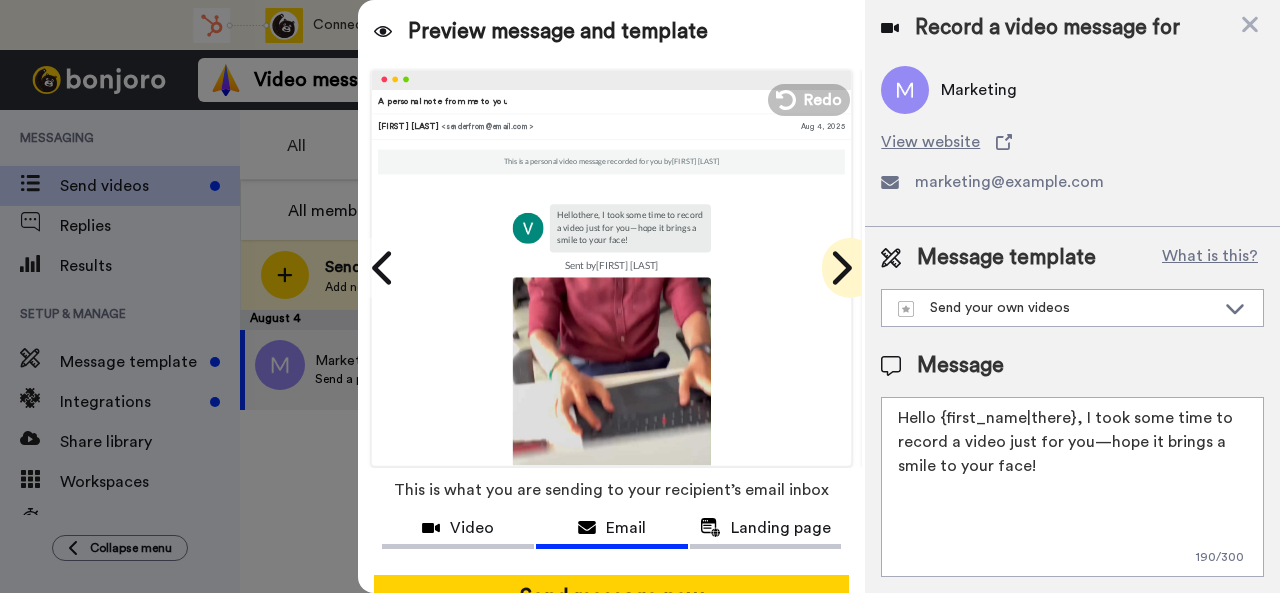 click 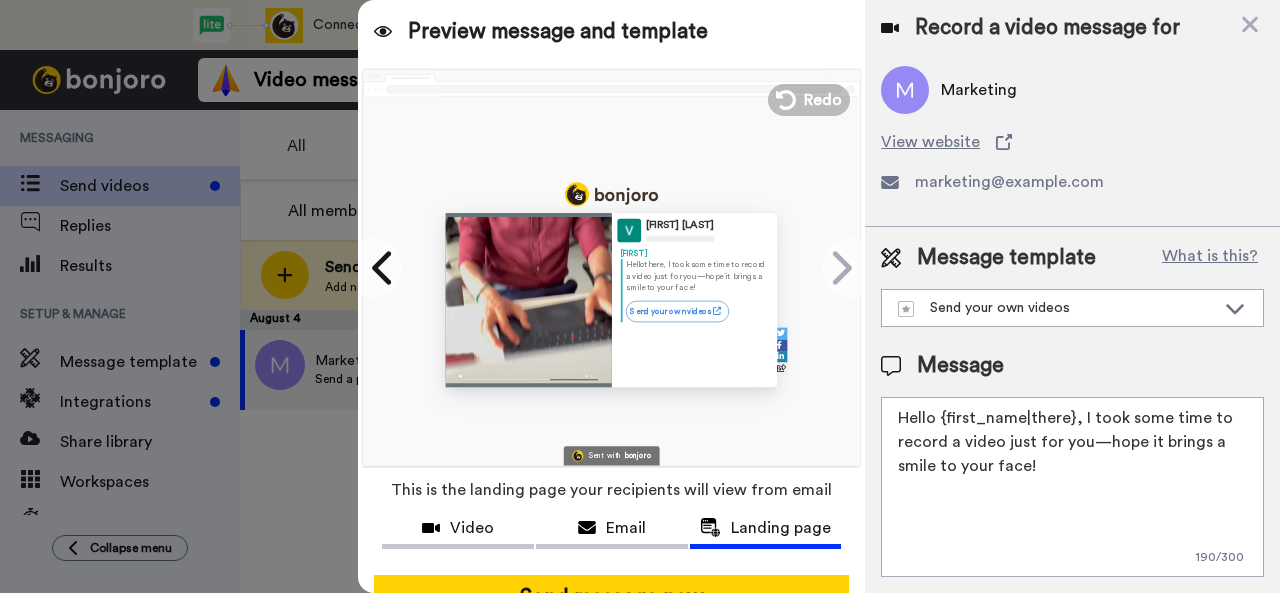 click on "Hello {first_name|there}, I took some time to record a video just for you—hope it brings a smile to your face!" at bounding box center [1072, 487] 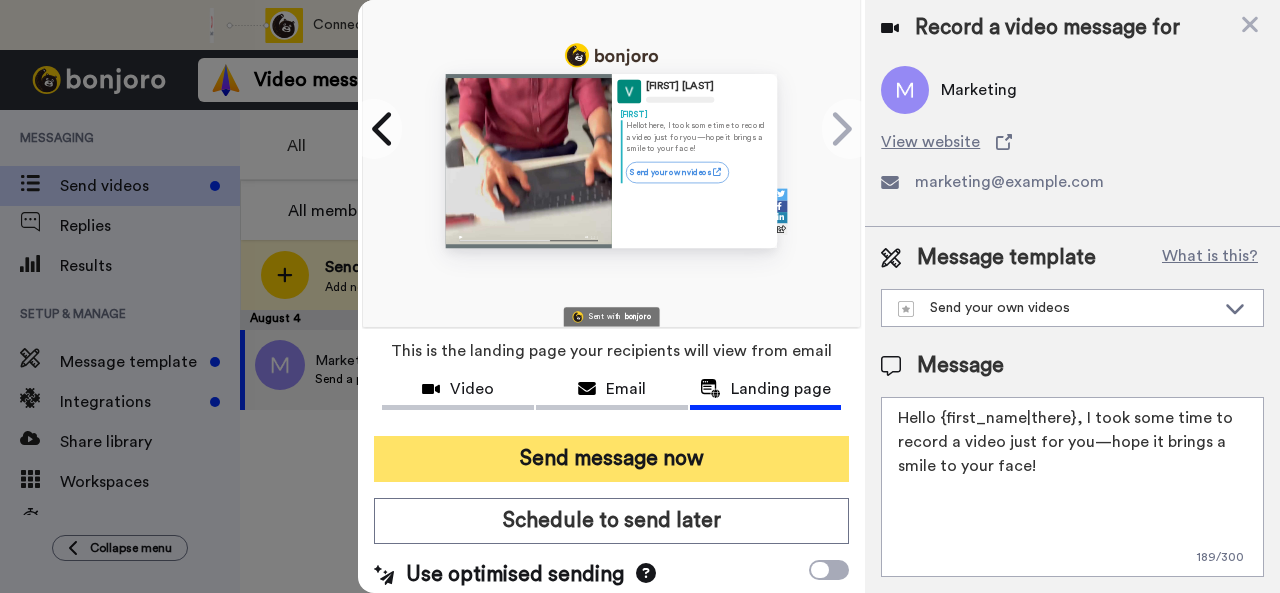 scroll, scrollTop: 176, scrollLeft: 0, axis: vertical 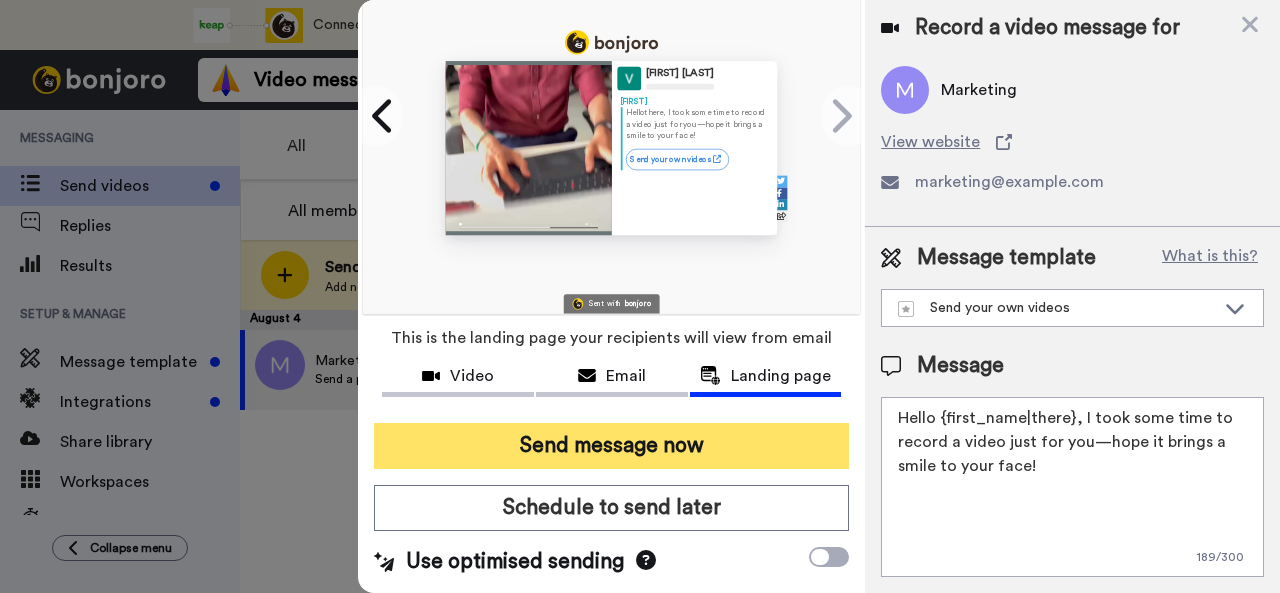 type on "Hello {first_name|there}, I took some time to record a video just for you—hope it brings a smile to your face!" 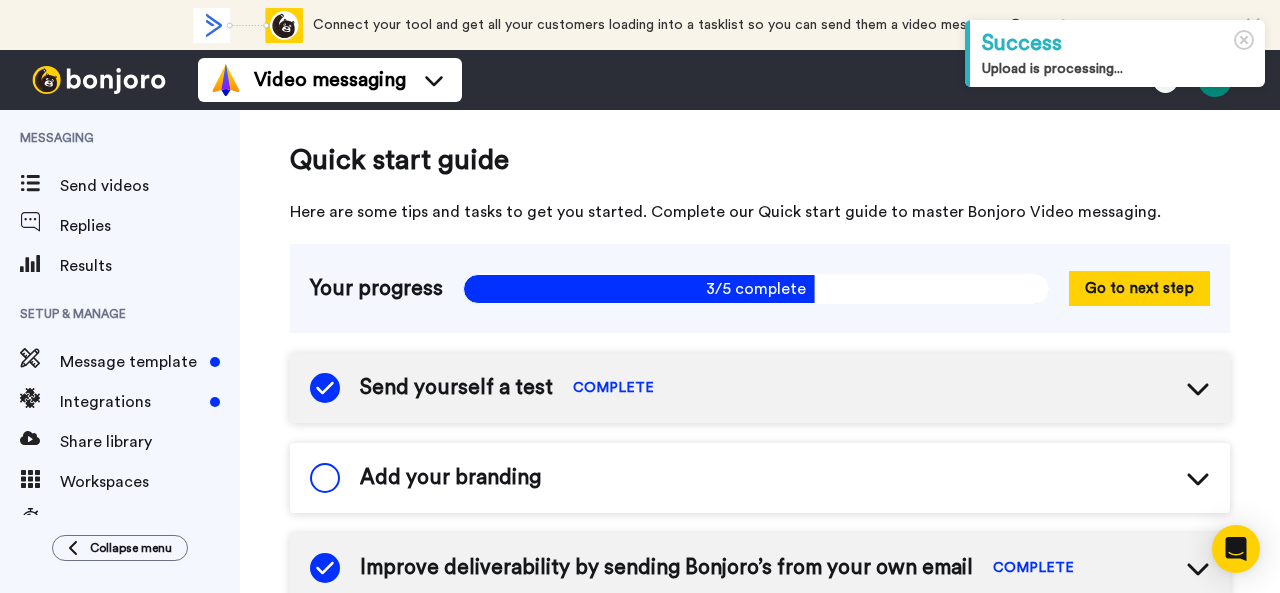 scroll, scrollTop: 0, scrollLeft: 0, axis: both 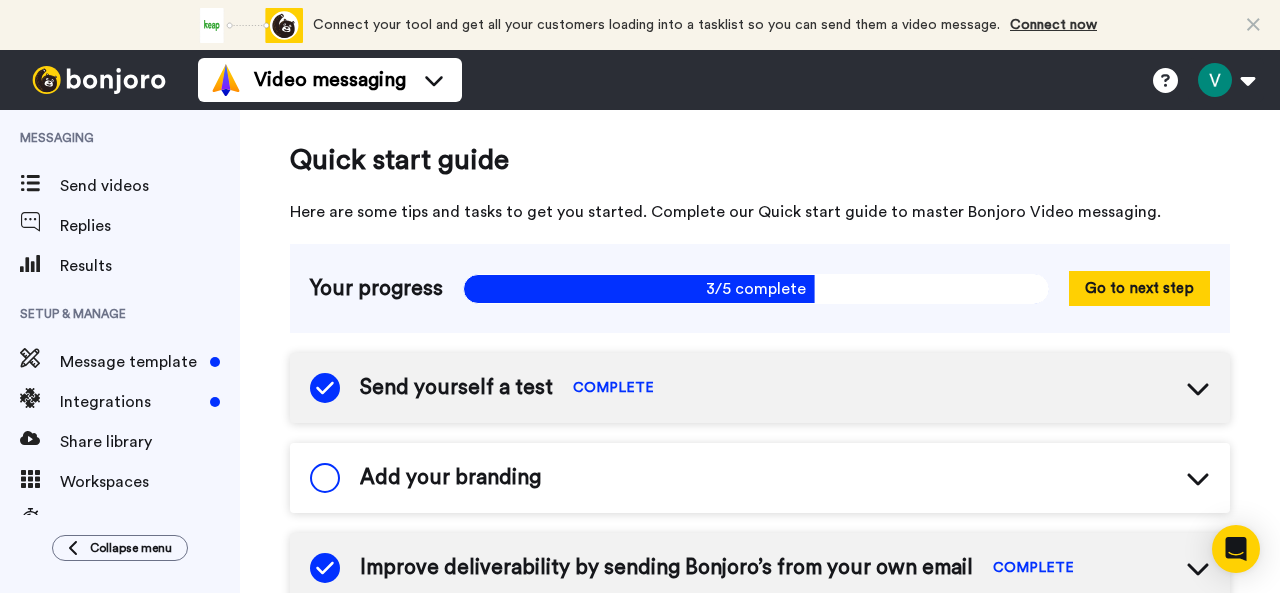 click on "Send yourself a test COMPLETE" at bounding box center [760, 388] 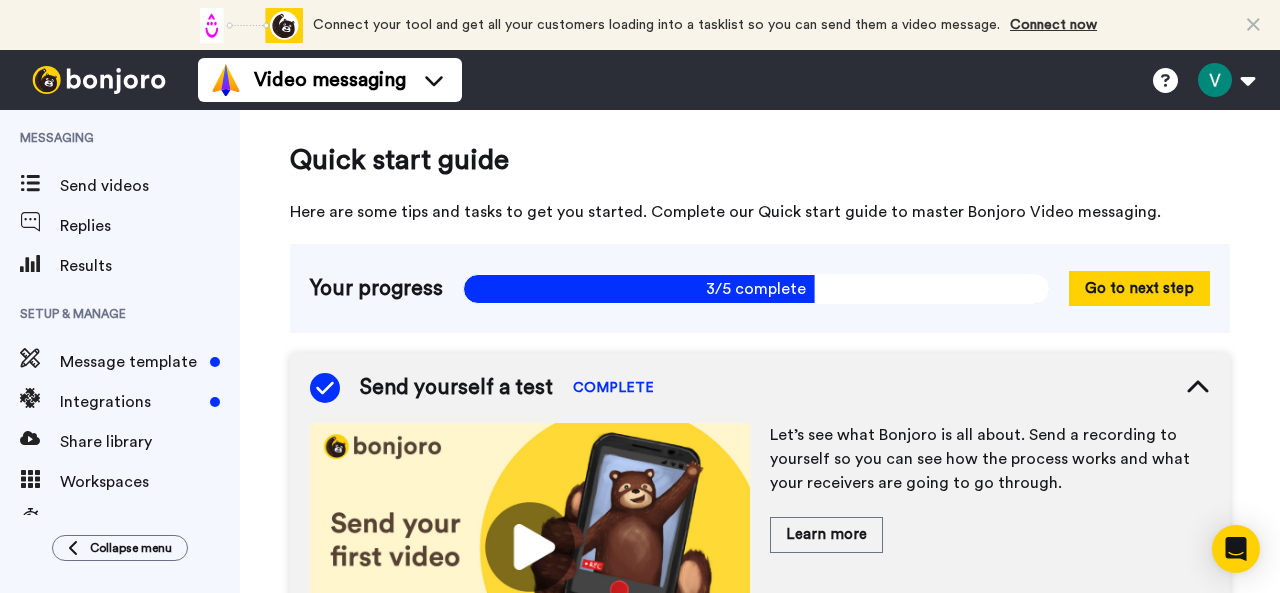 click on "COMPLETE" at bounding box center (613, 388) 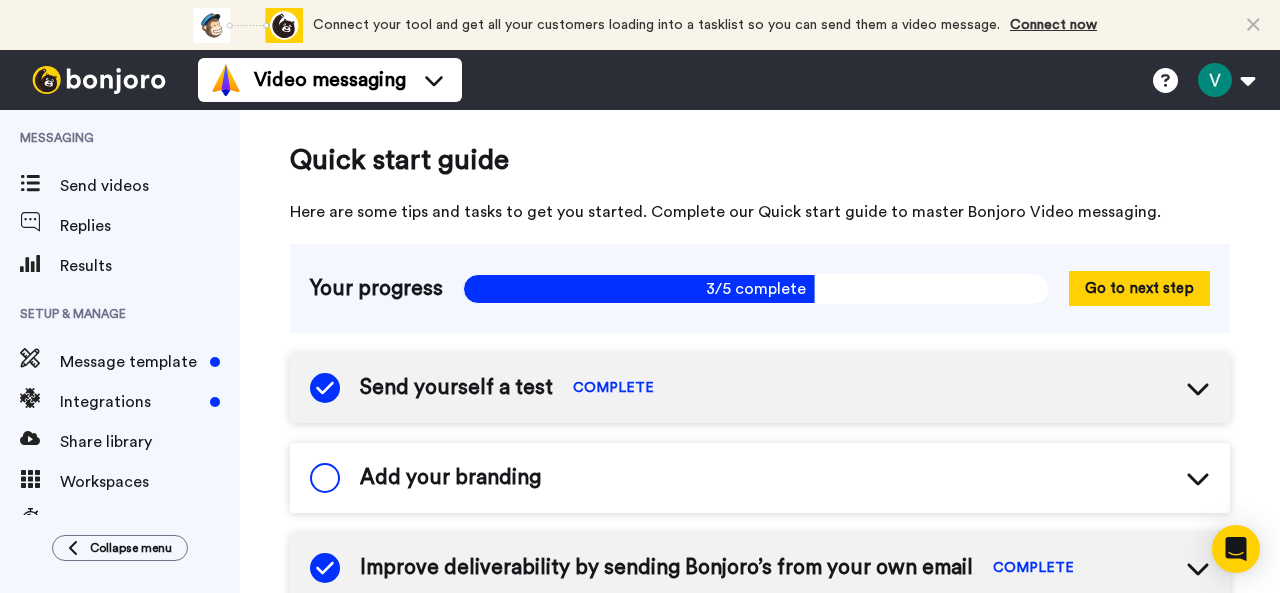 click on "Add your branding" at bounding box center [760, 478] 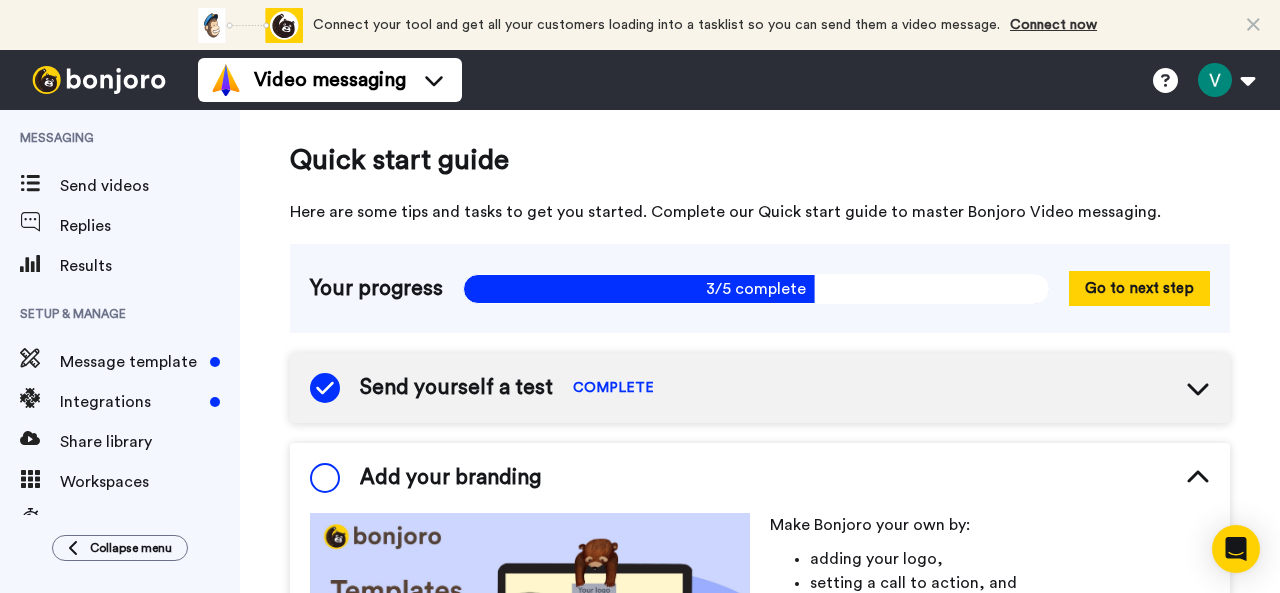 scroll, scrollTop: 300, scrollLeft: 0, axis: vertical 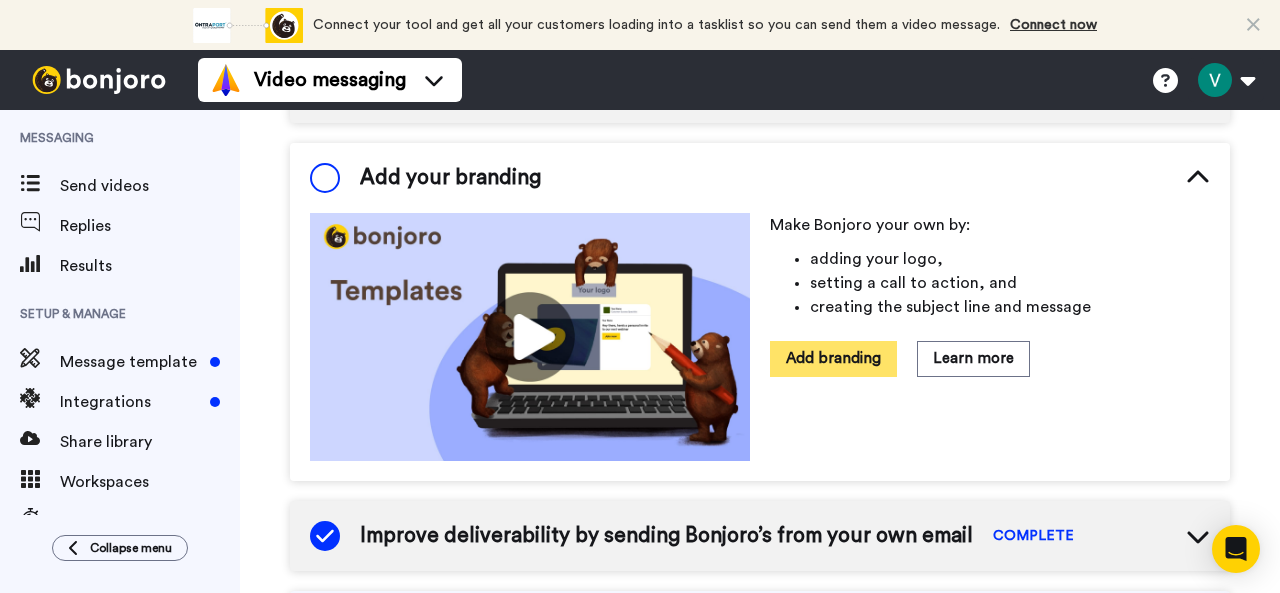 click on "Add branding" at bounding box center (833, 358) 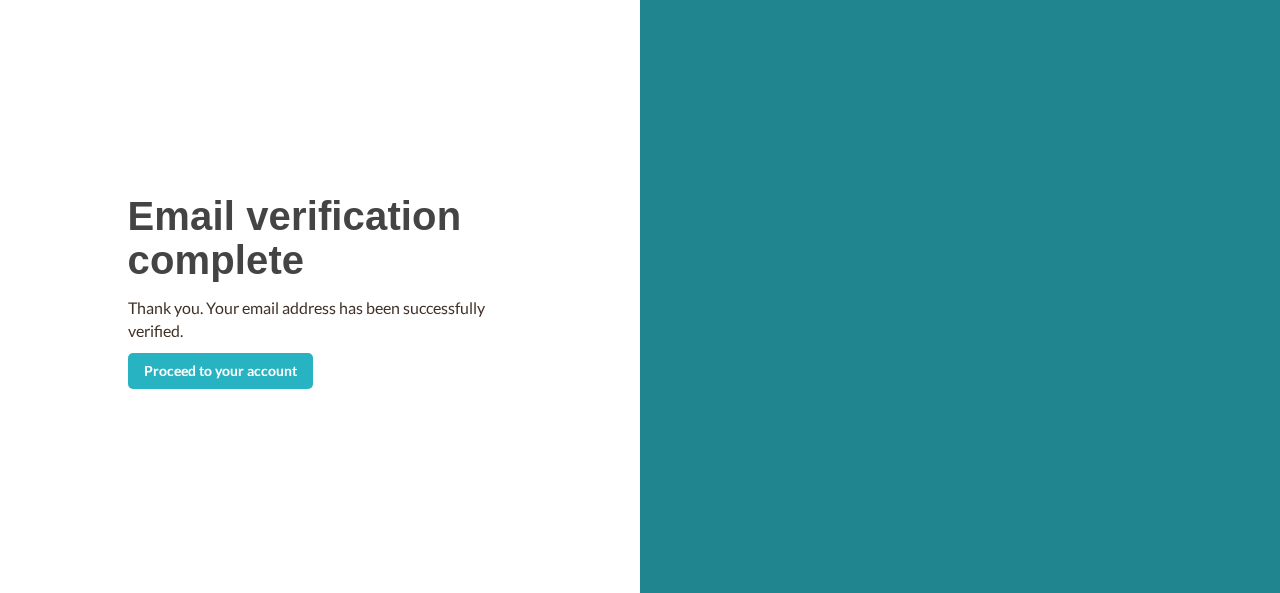 scroll, scrollTop: 0, scrollLeft: 0, axis: both 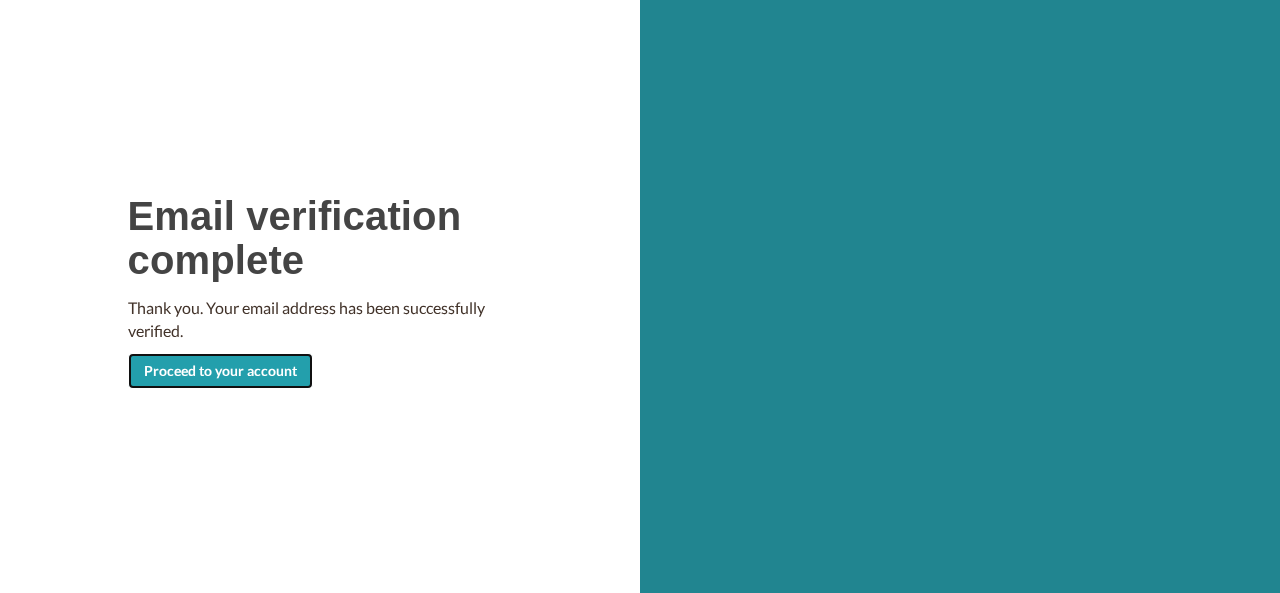 click on "Proceed to your account" at bounding box center [220, 371] 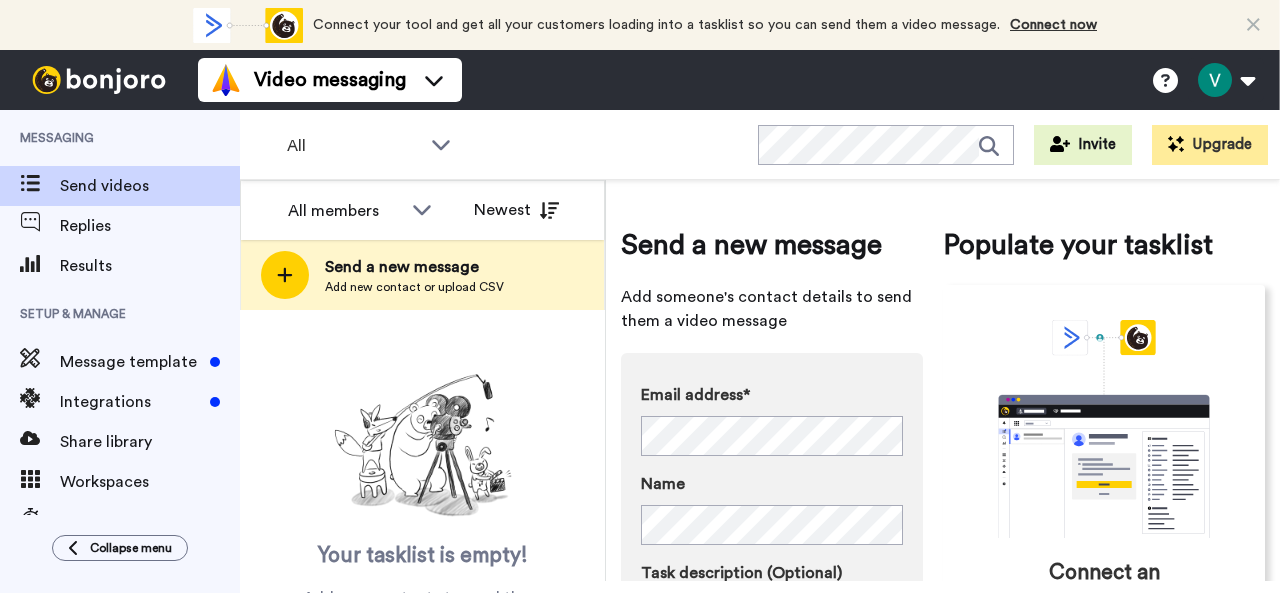 scroll, scrollTop: 0, scrollLeft: 0, axis: both 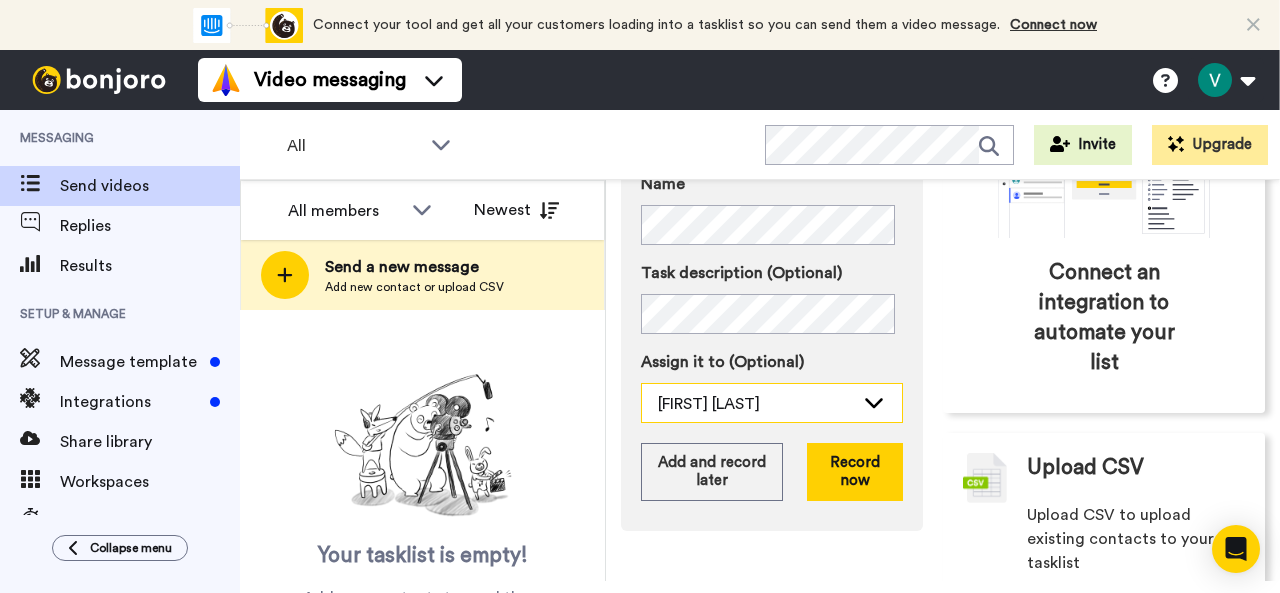 click on "Vimala T V" at bounding box center [756, 404] 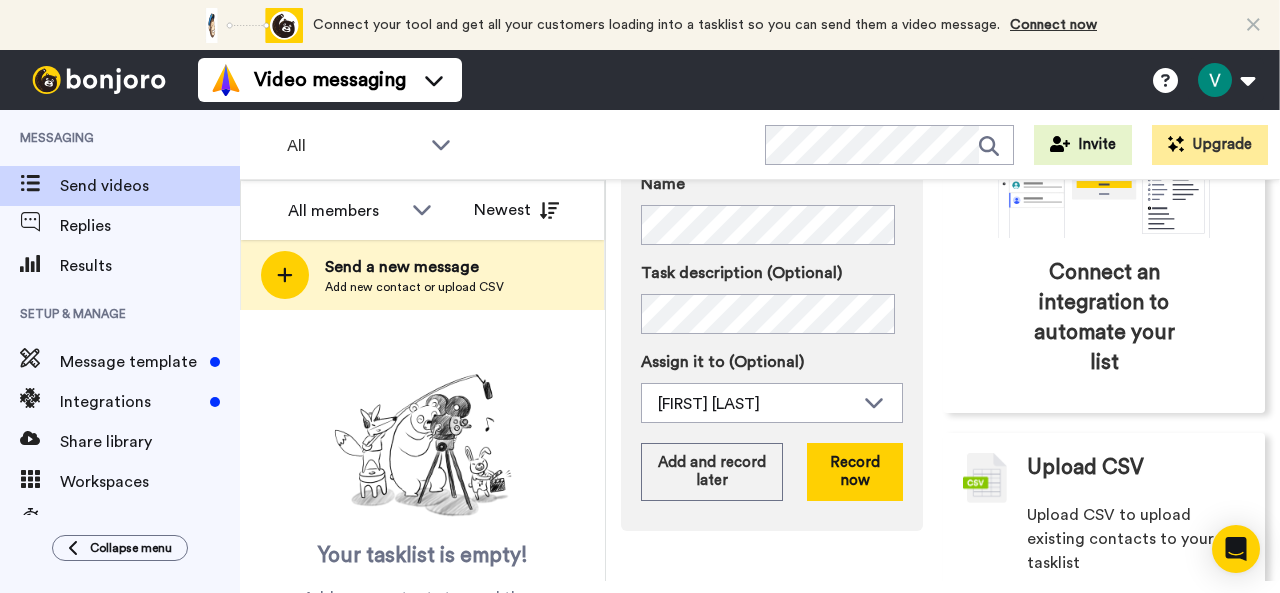 click on "Your tasklist is empty! Add new contacts to send them personalised messages" at bounding box center (422, 500) 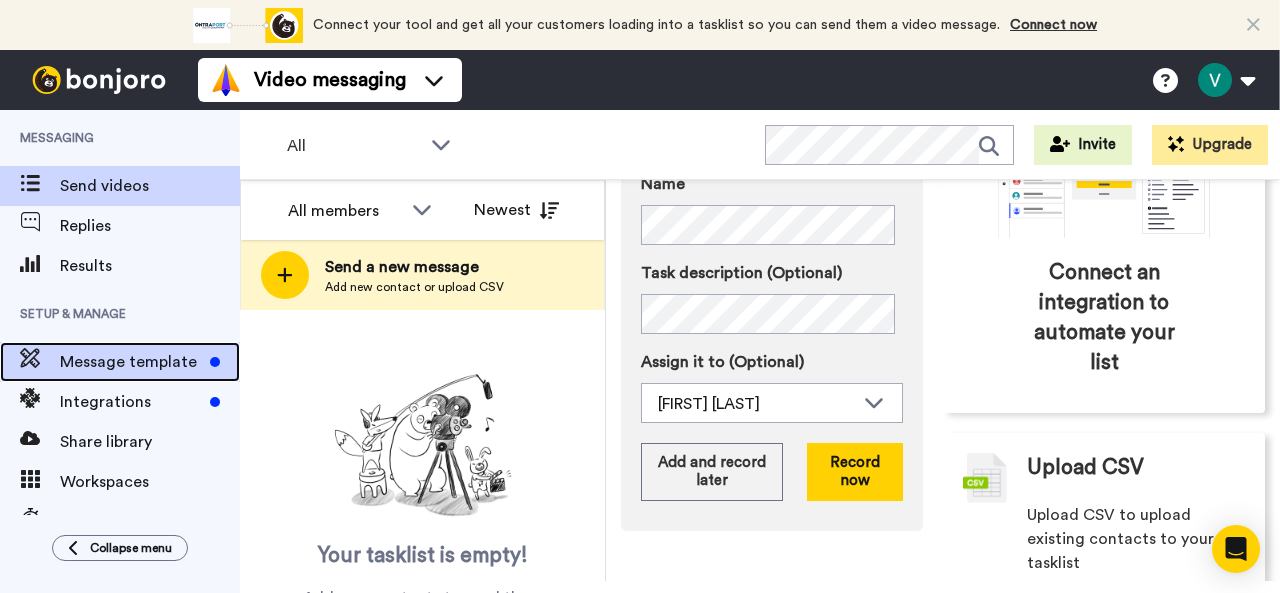 click on "Message template" at bounding box center [120, 362] 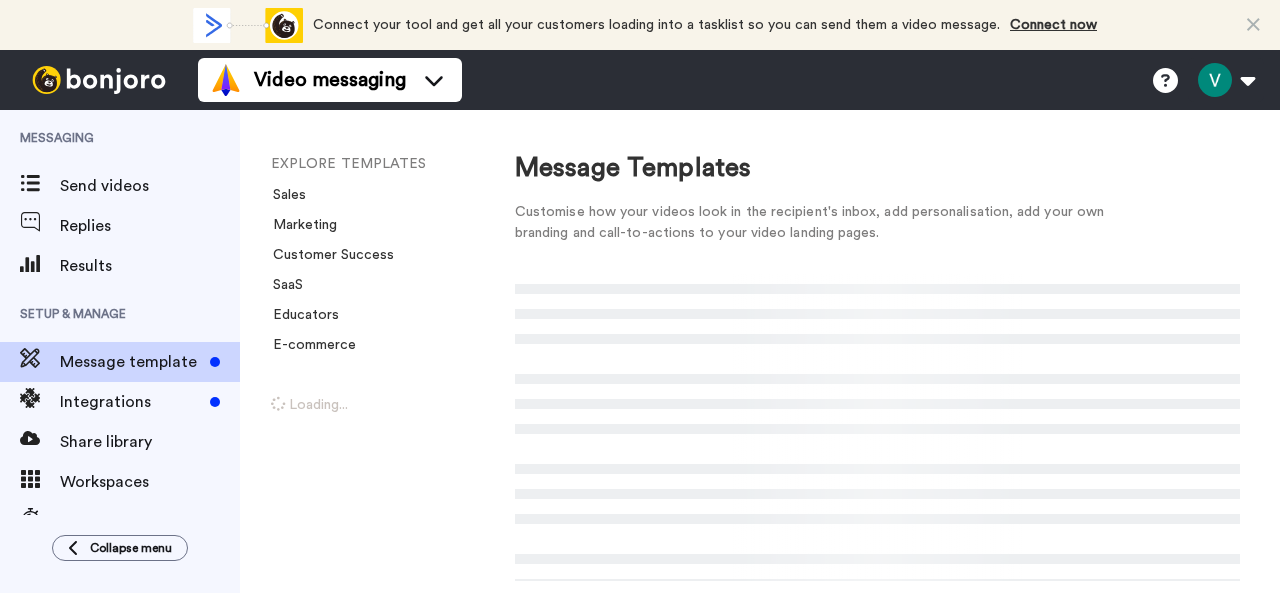 scroll, scrollTop: 0, scrollLeft: 0, axis: both 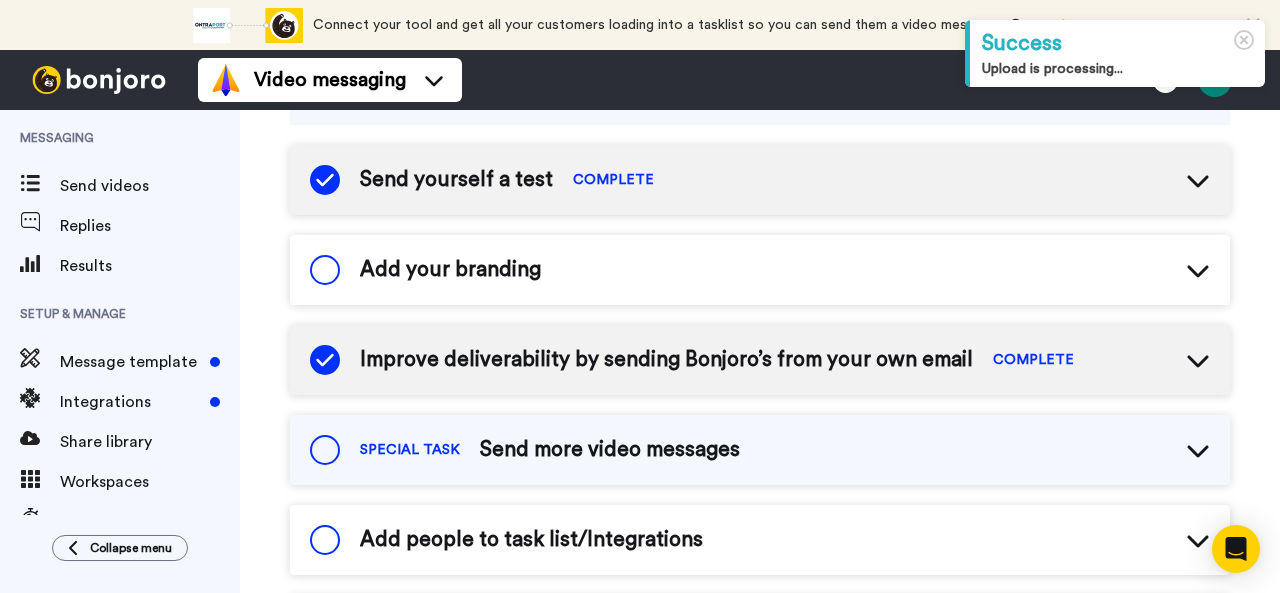 click on "Add people to task list/Integrations" at bounding box center [760, 540] 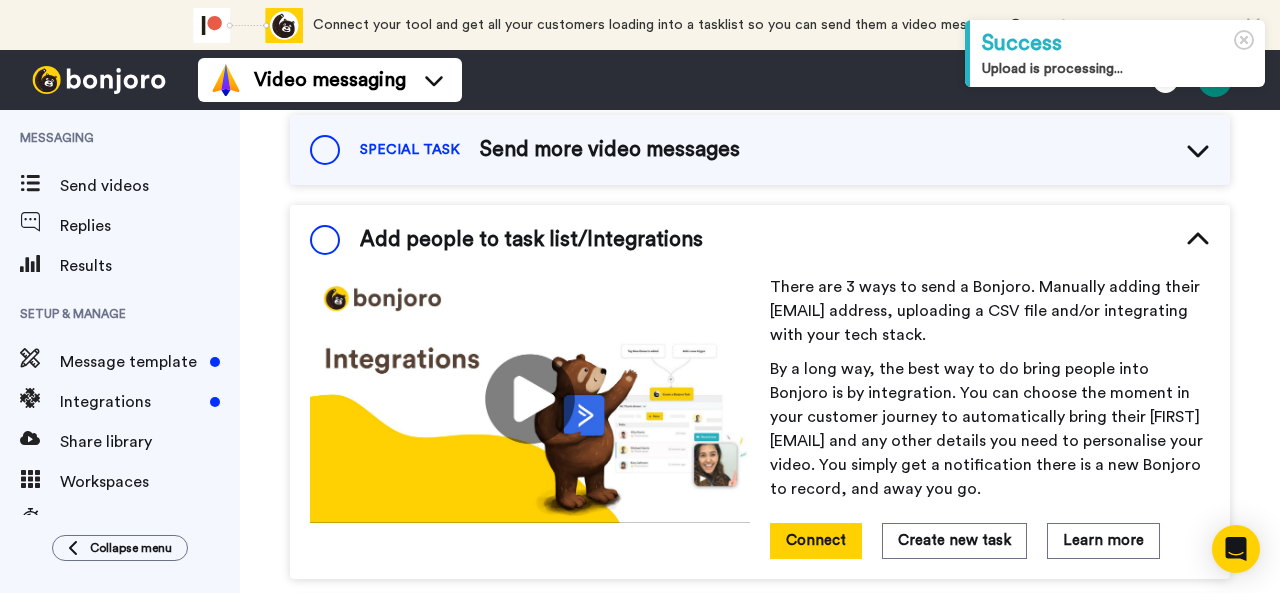 scroll, scrollTop: 608, scrollLeft: 0, axis: vertical 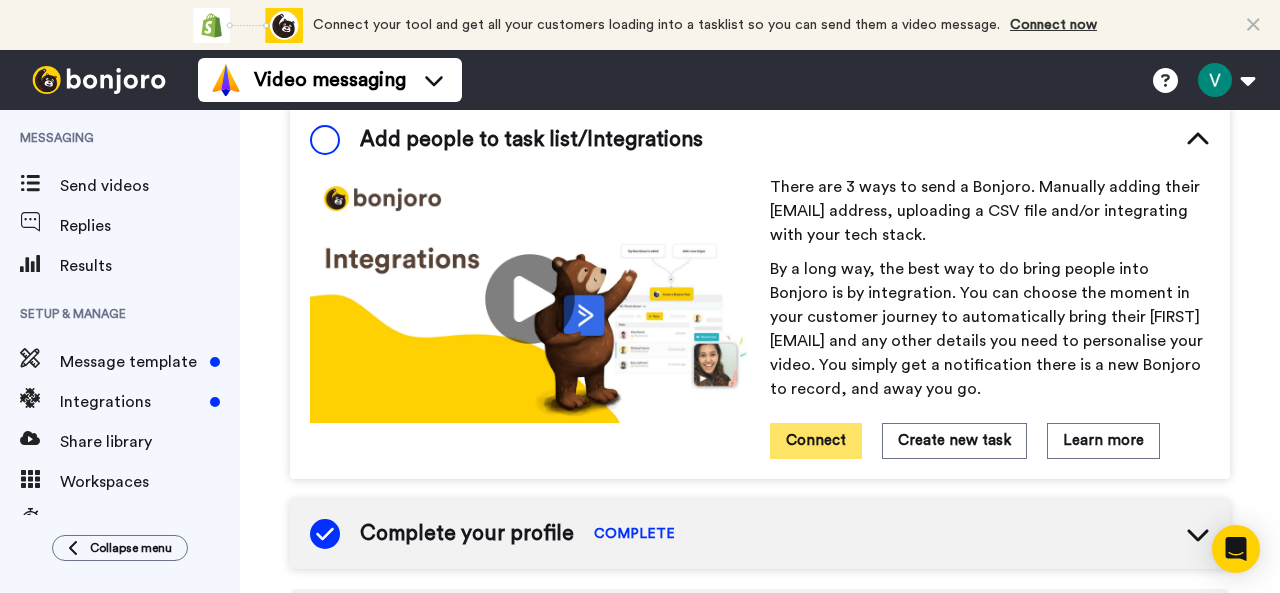 click on "Connect" at bounding box center [816, 440] 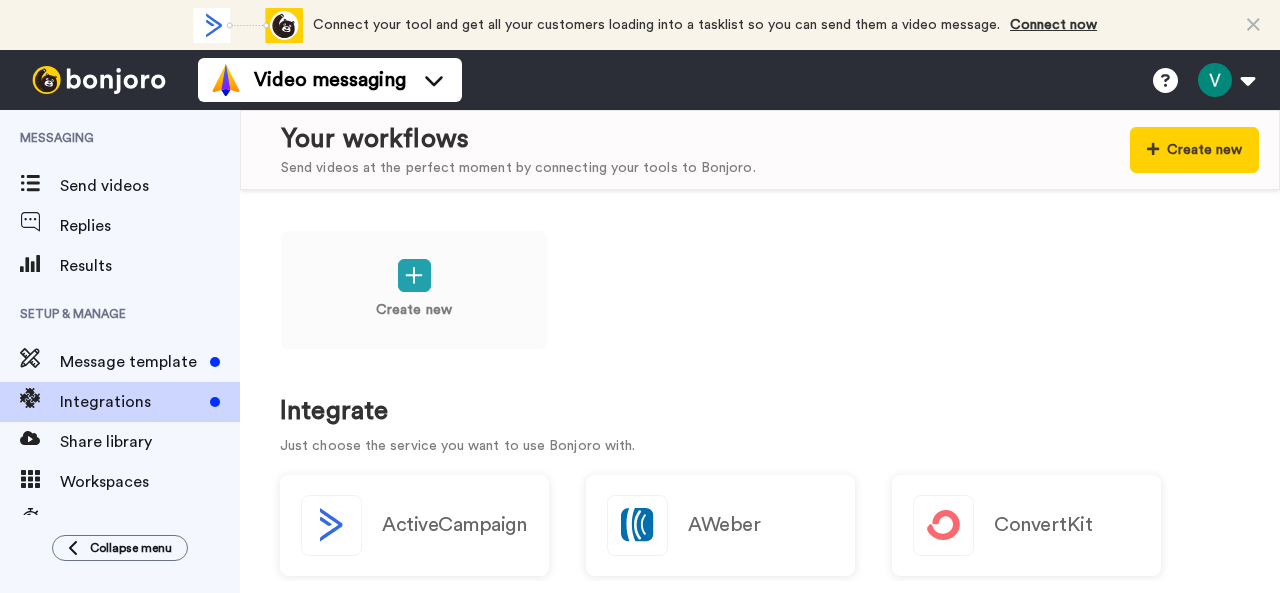 scroll, scrollTop: 0, scrollLeft: 0, axis: both 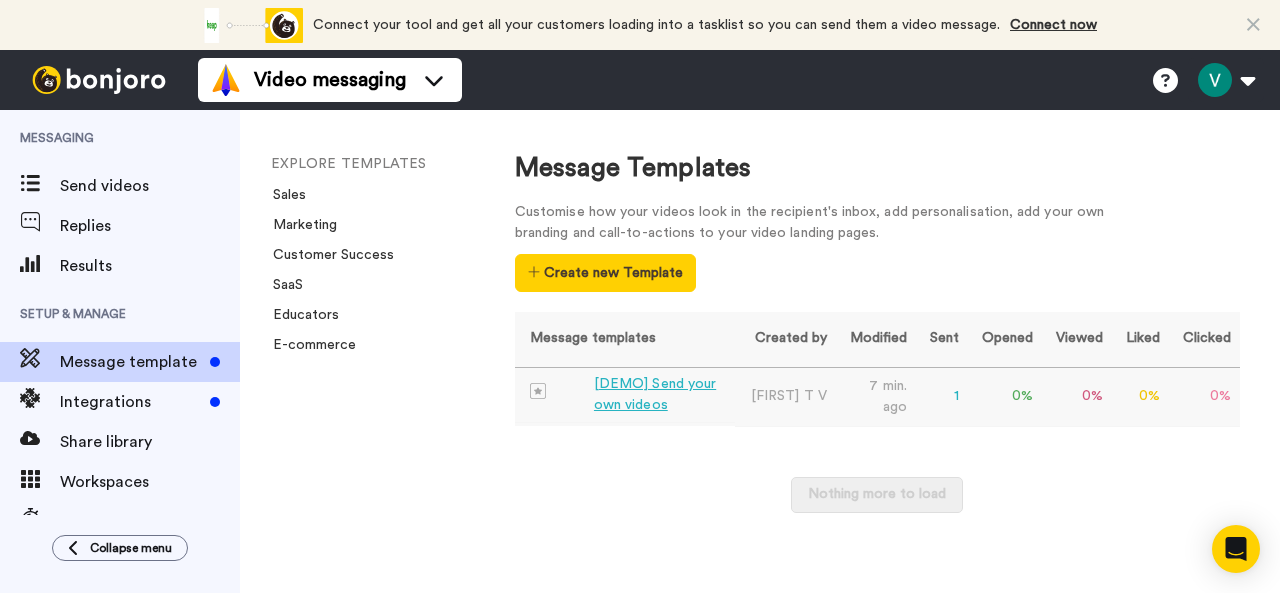 click on "[DEMO] Send your own videos" at bounding box center [660, 395] 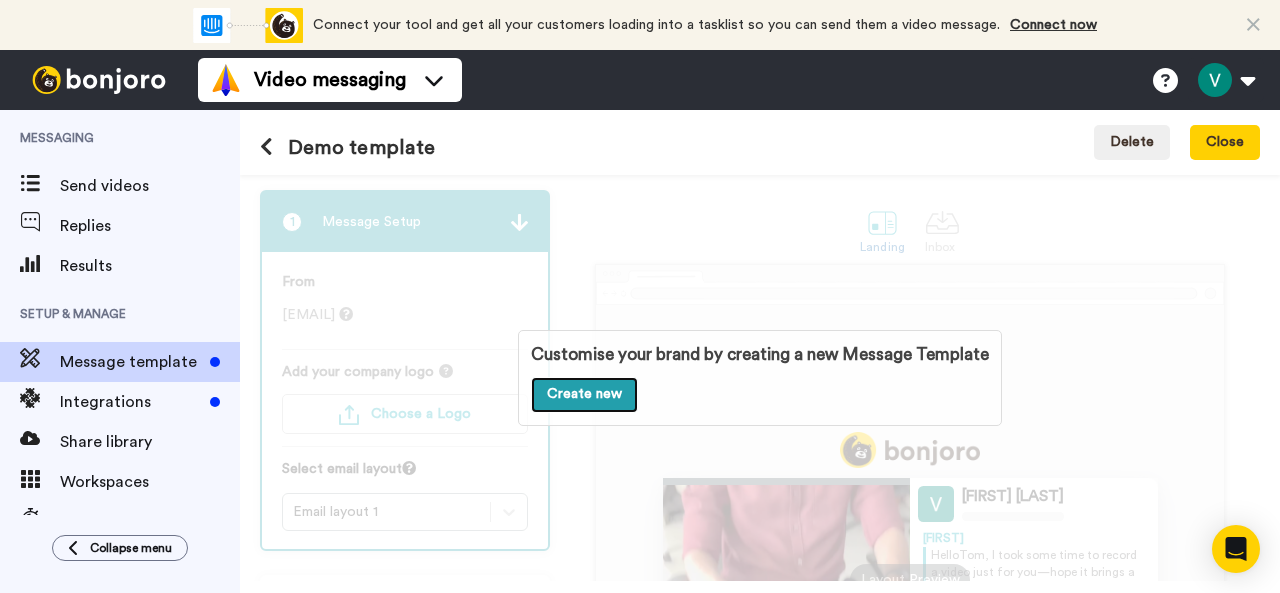 click on "Create new" at bounding box center [584, 395] 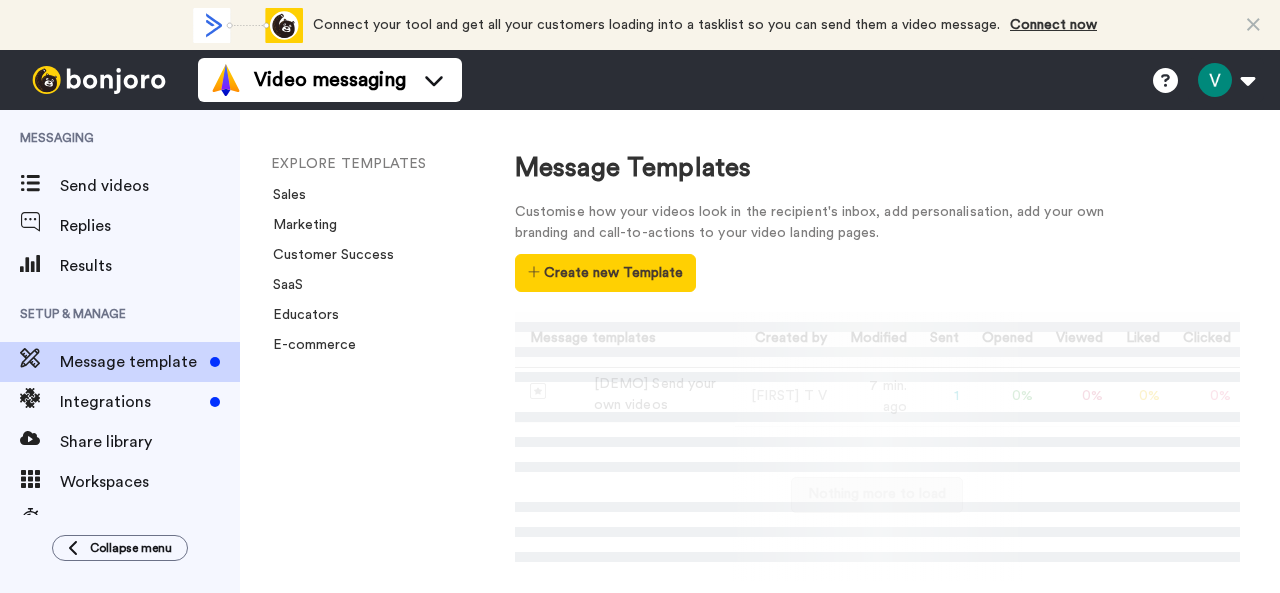 scroll, scrollTop: 0, scrollLeft: 0, axis: both 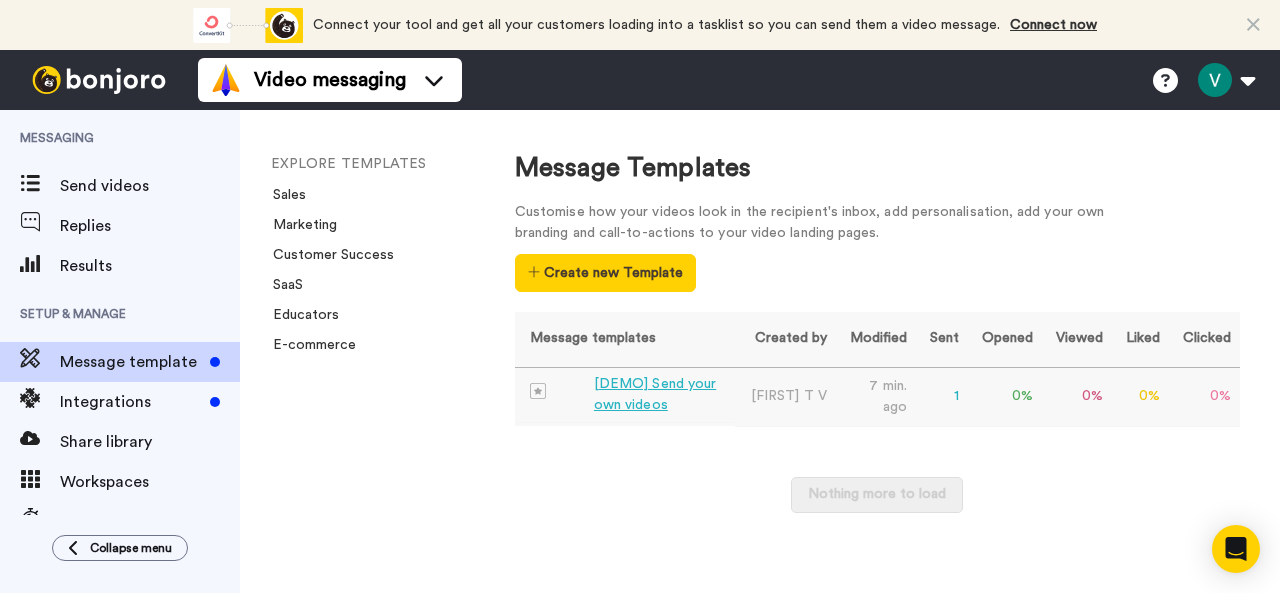 click on "[DEMO] Send your own videos" at bounding box center [660, 395] 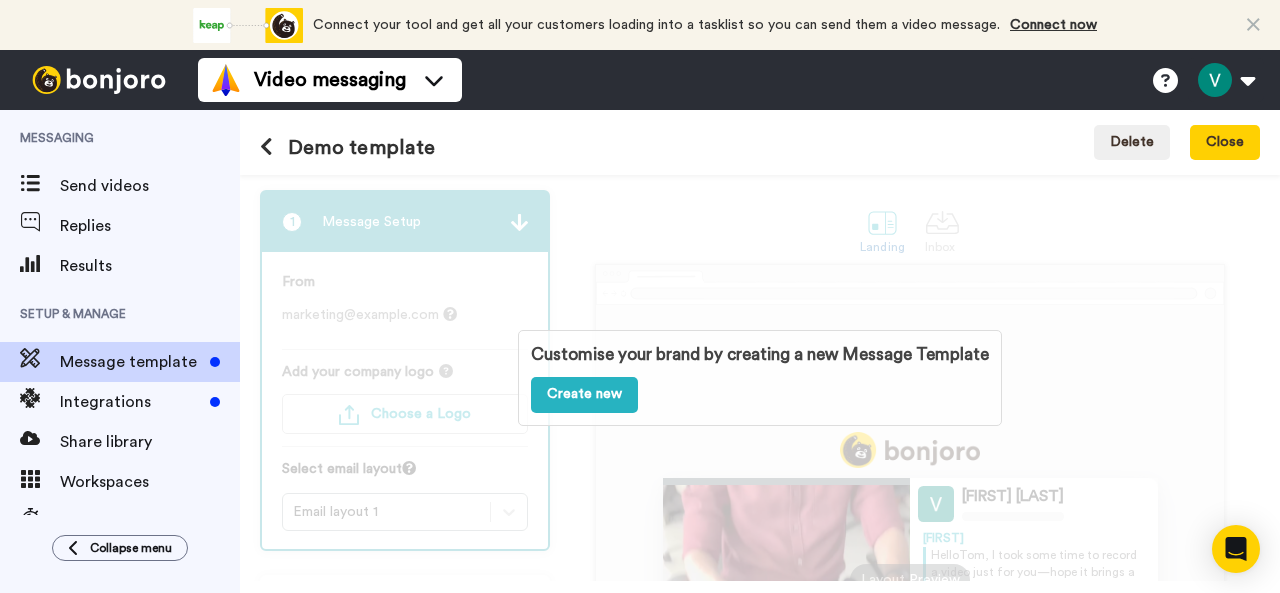 click on "Customise your brand by creating a new Message Template Create new" at bounding box center [760, 378] 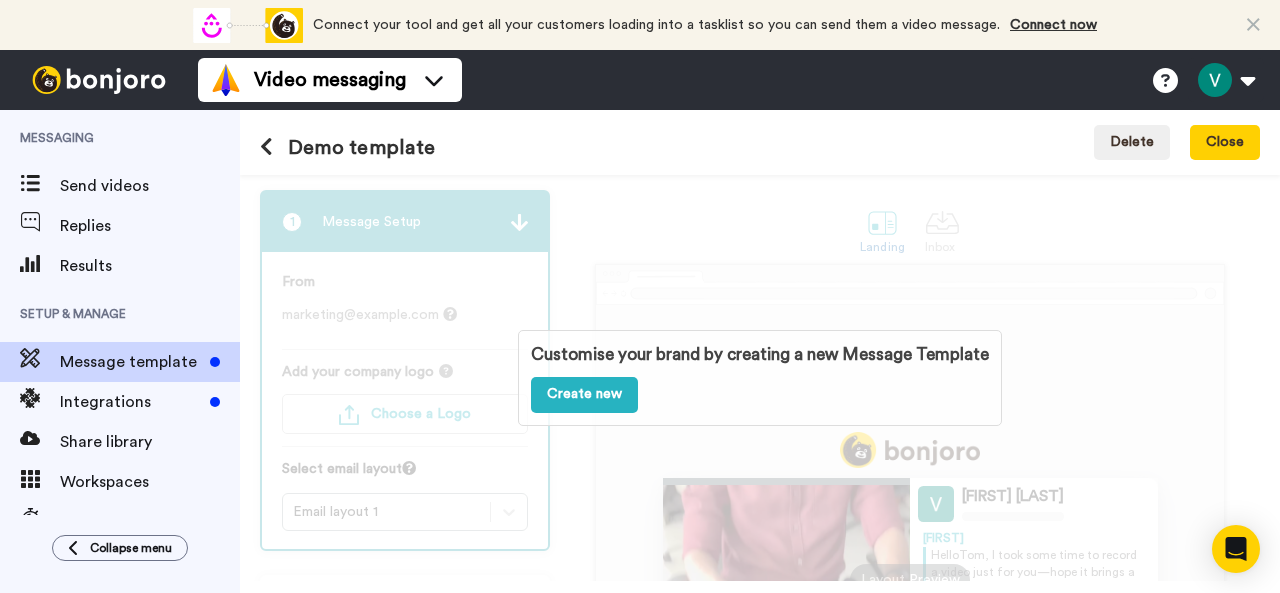 click on "Customise your brand by creating a new Message Template Create new" at bounding box center [760, 378] 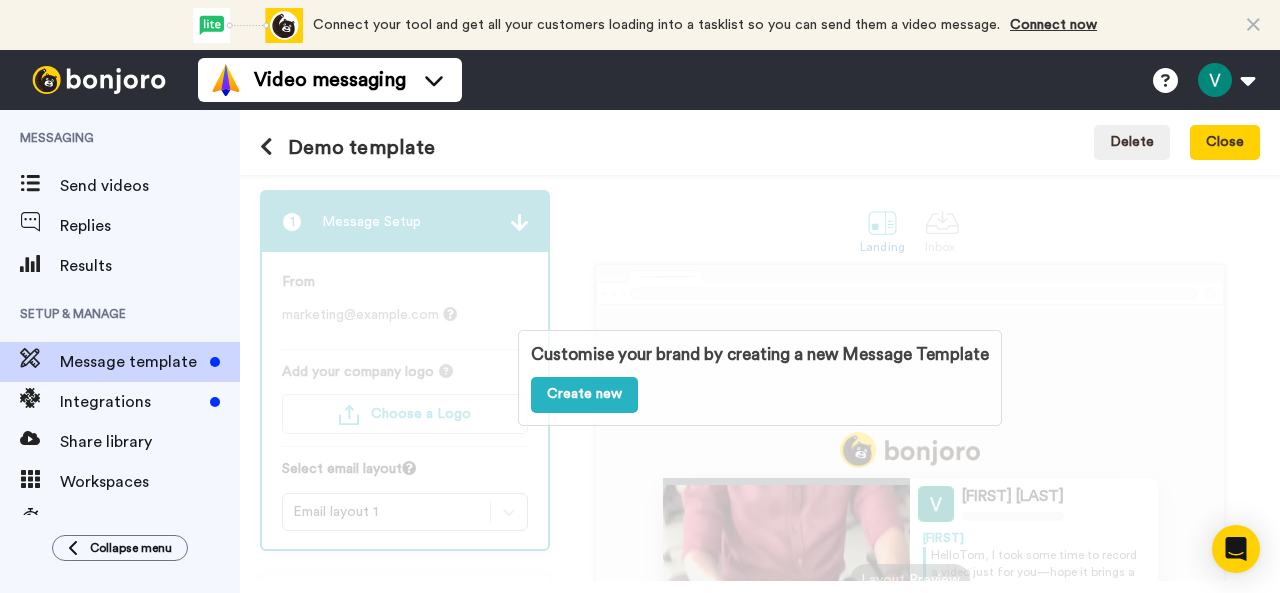 click on "Customise your brand by creating a new Message Template Create new" at bounding box center (760, 378) 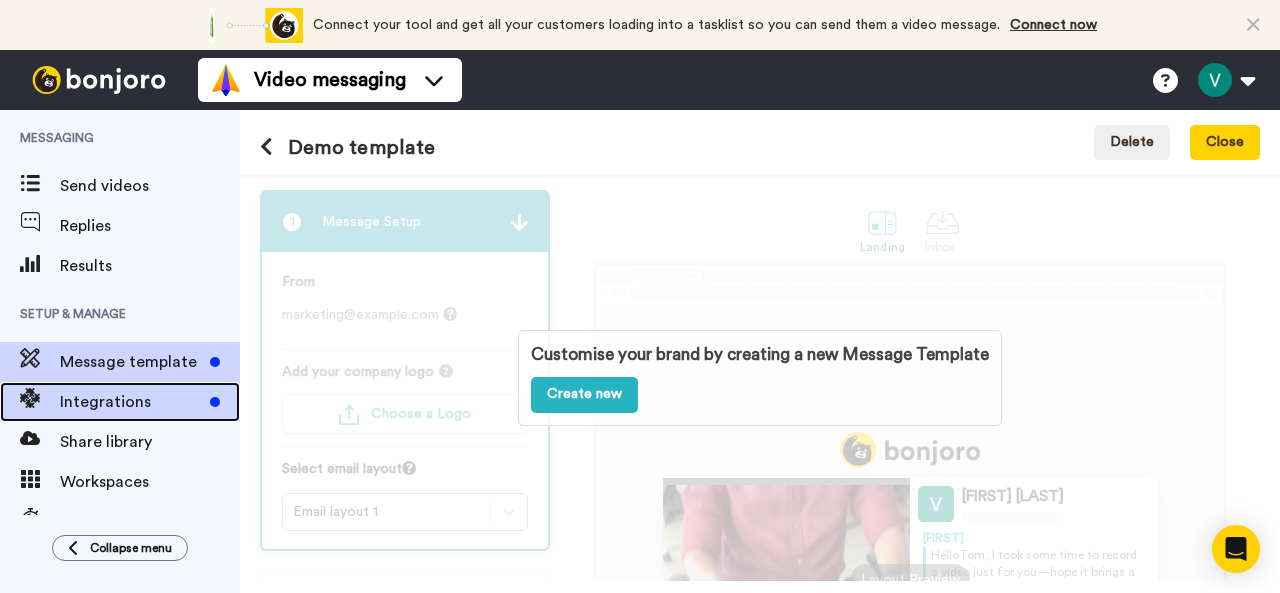 click on "Integrations" at bounding box center [131, 402] 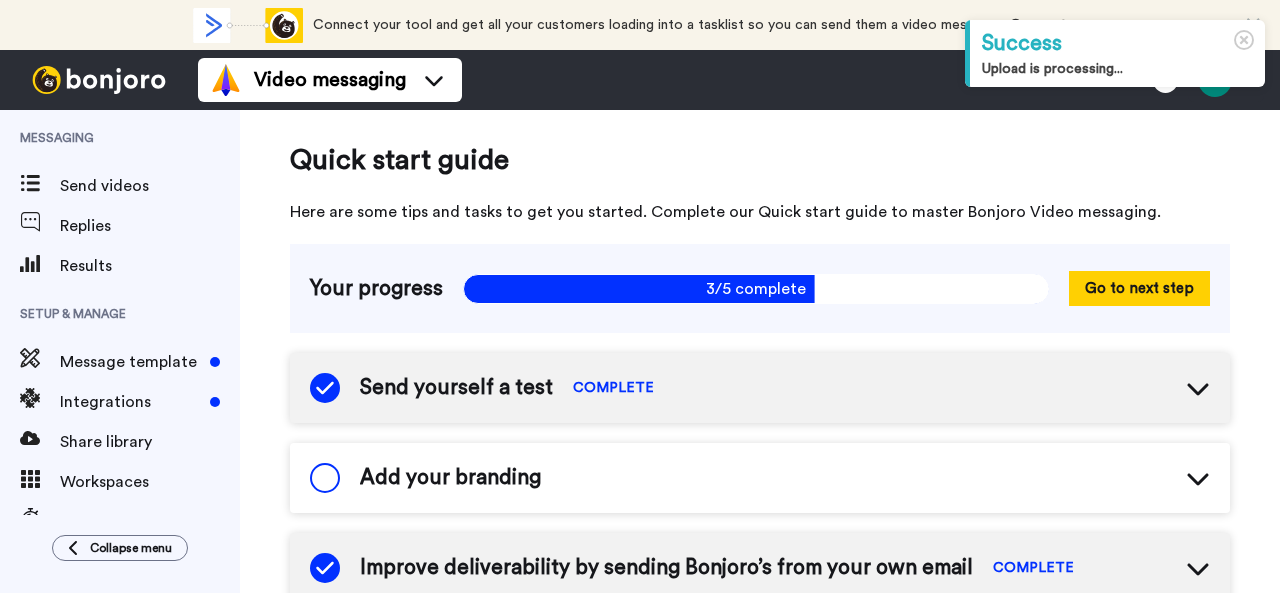 scroll, scrollTop: 0, scrollLeft: 0, axis: both 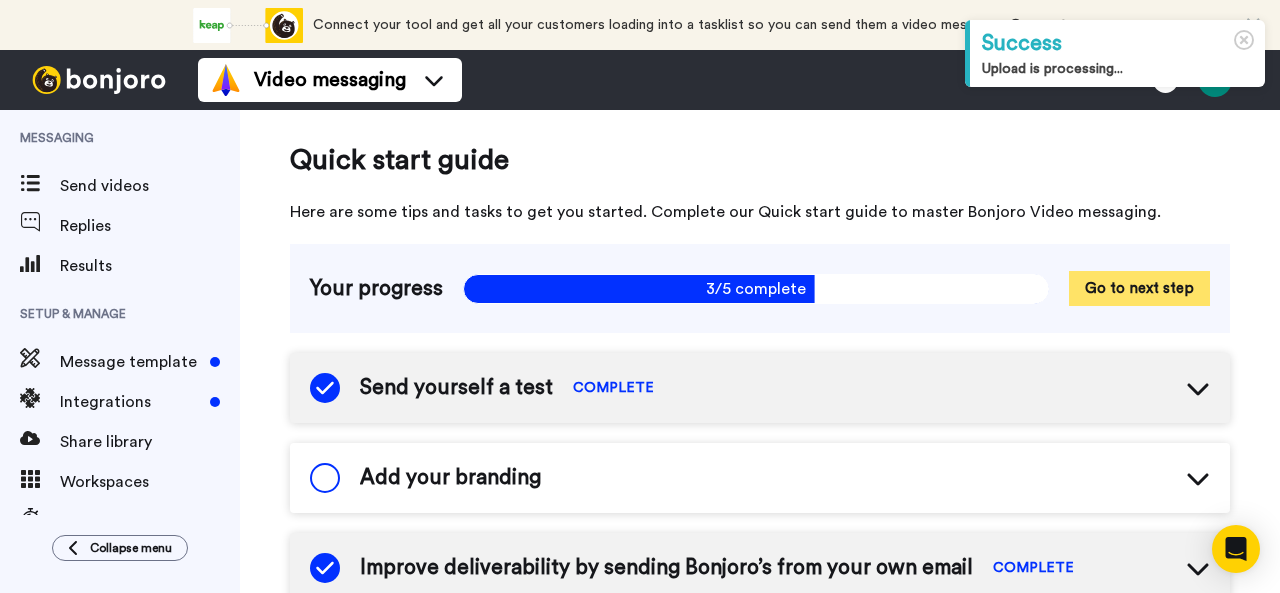 click on "Go to next step" at bounding box center (1139, 288) 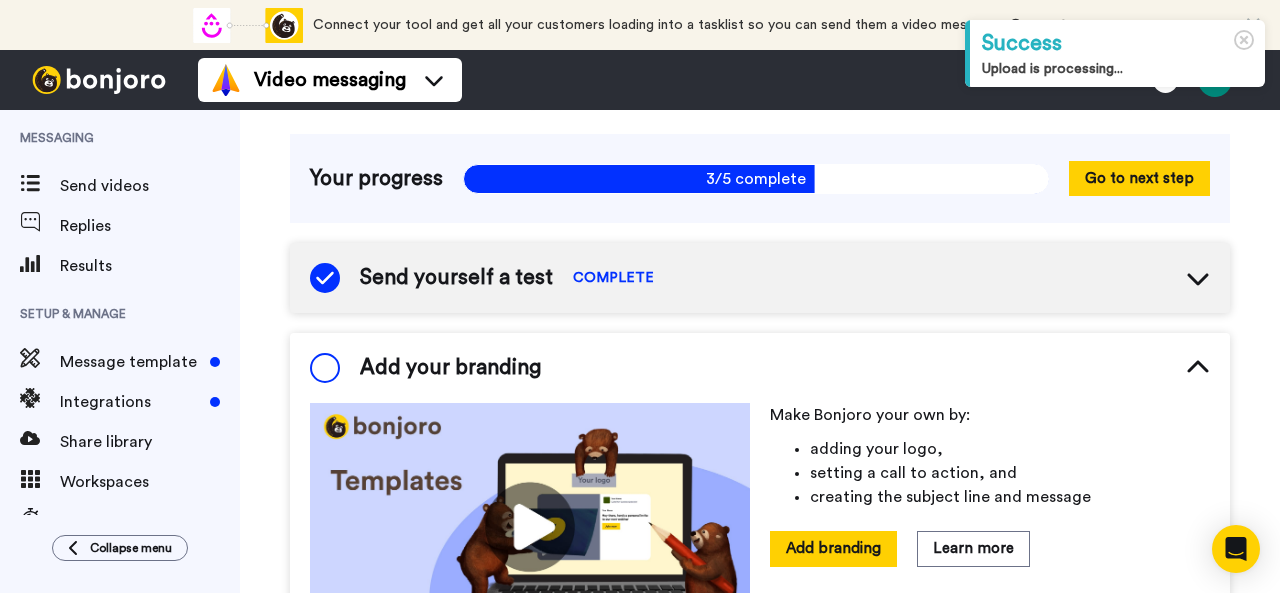 scroll, scrollTop: 264, scrollLeft: 0, axis: vertical 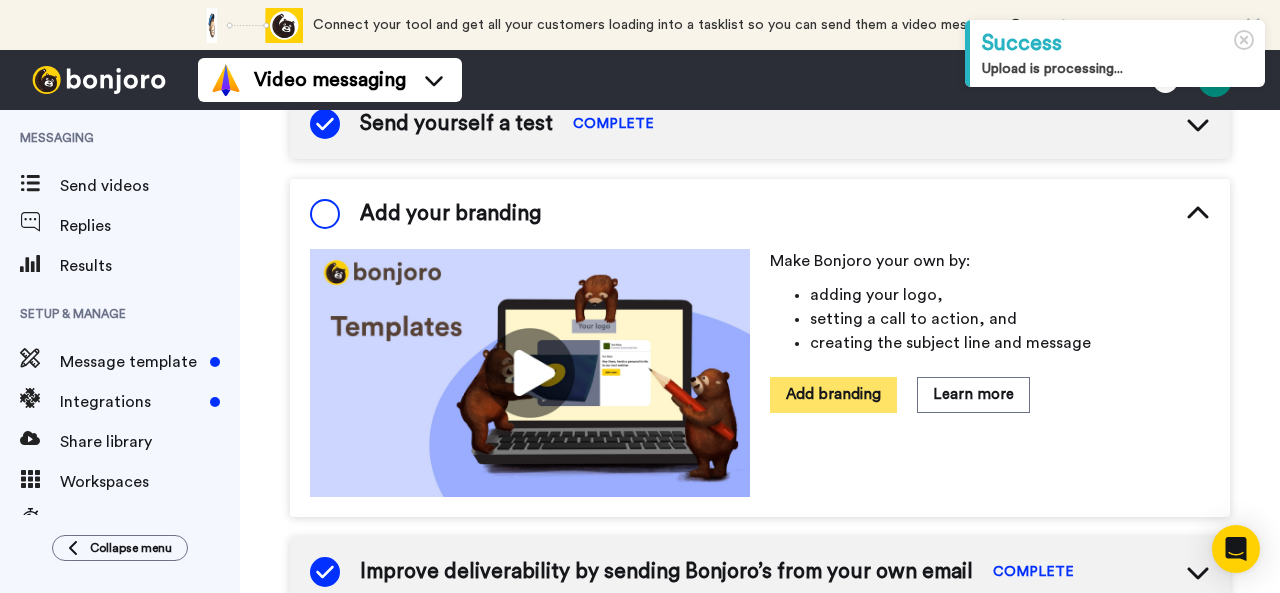 click on "Add branding" at bounding box center [833, 394] 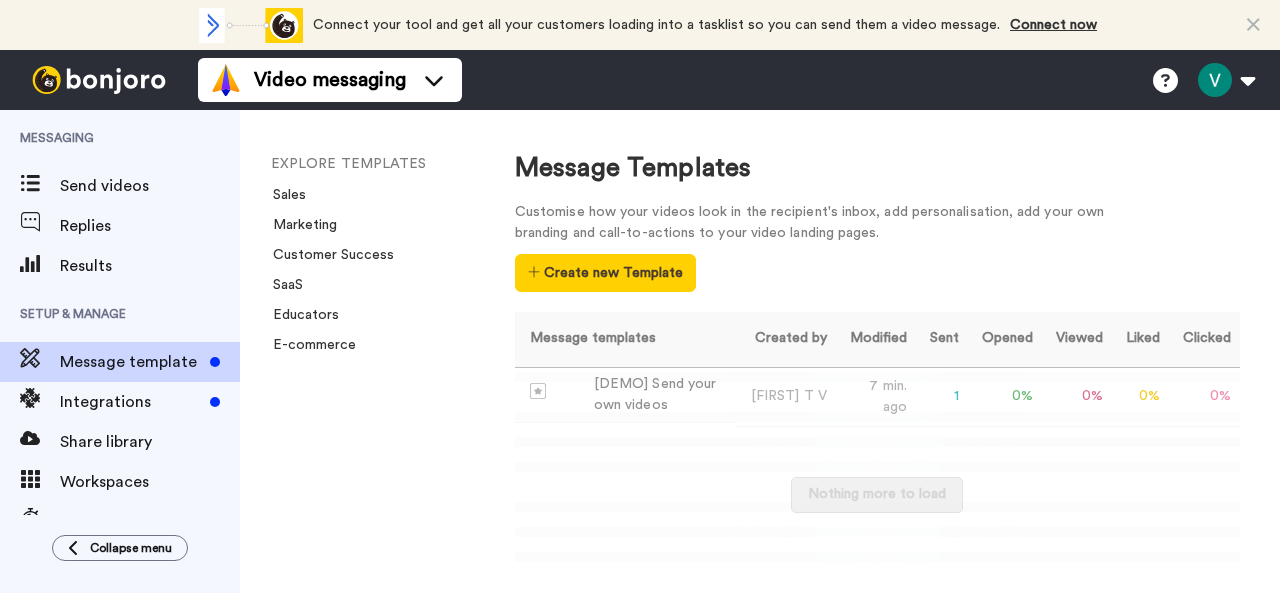 scroll, scrollTop: 0, scrollLeft: 0, axis: both 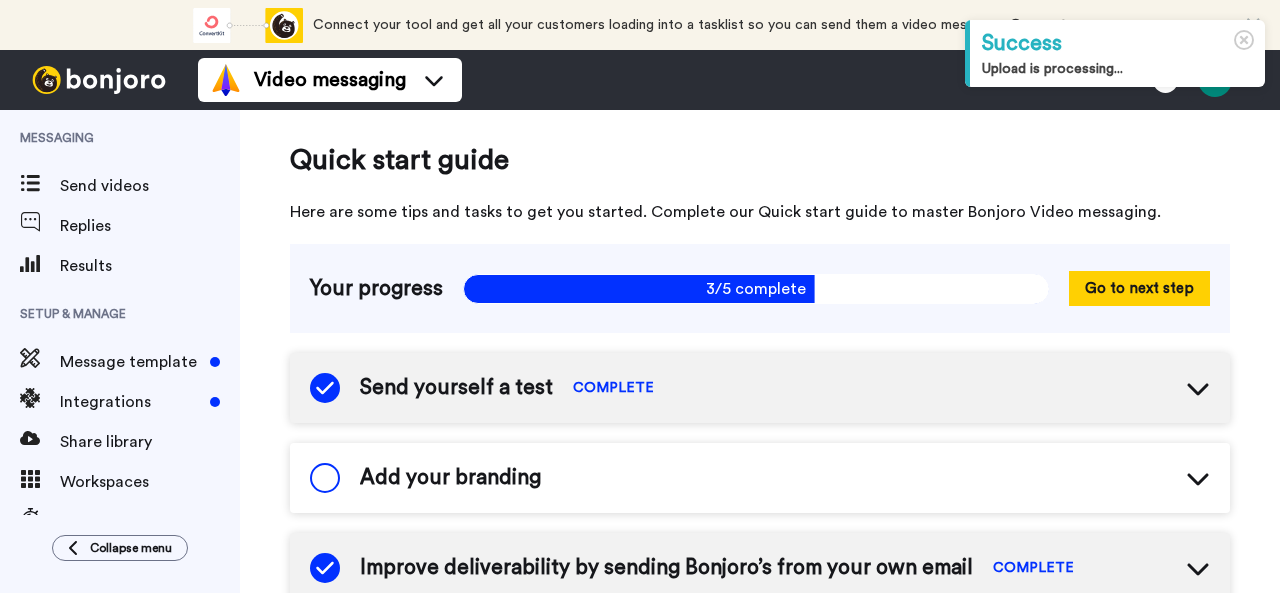 click at bounding box center [325, 478] 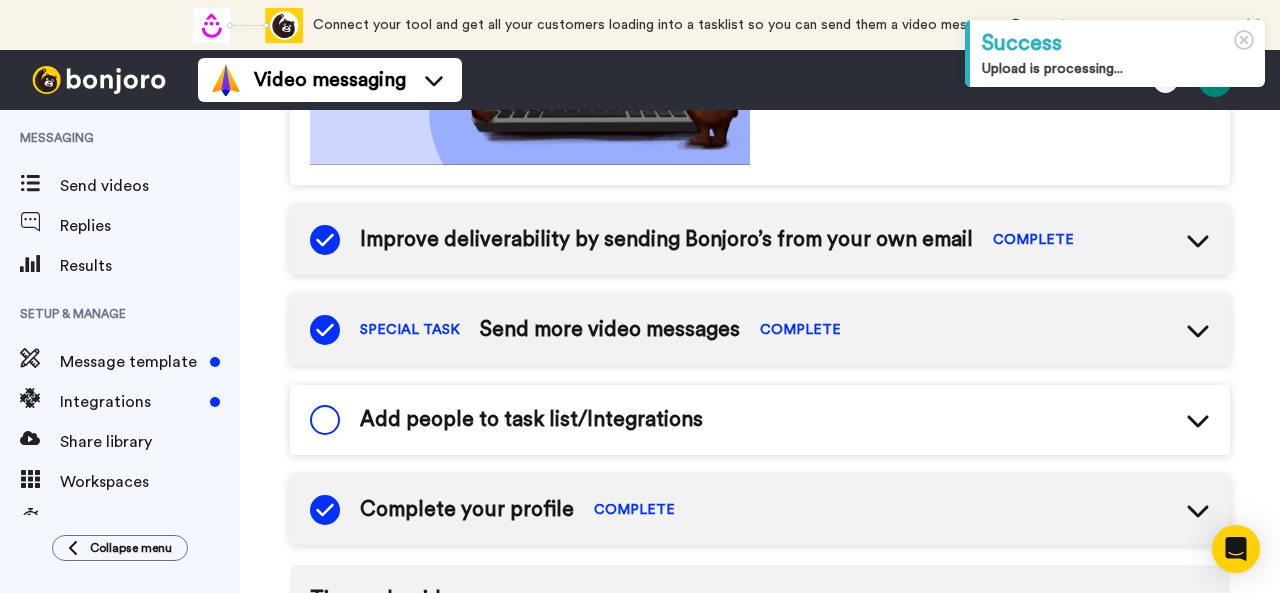scroll, scrollTop: 700, scrollLeft: 0, axis: vertical 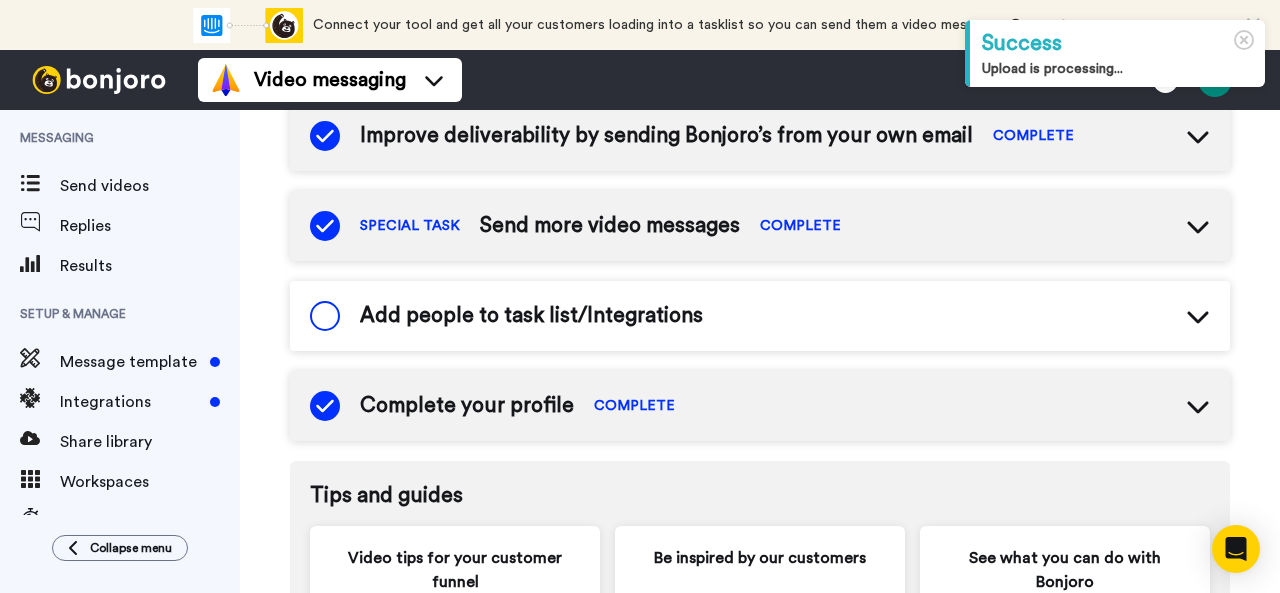 click on "Add people to task list/Integrations" at bounding box center [760, 316] 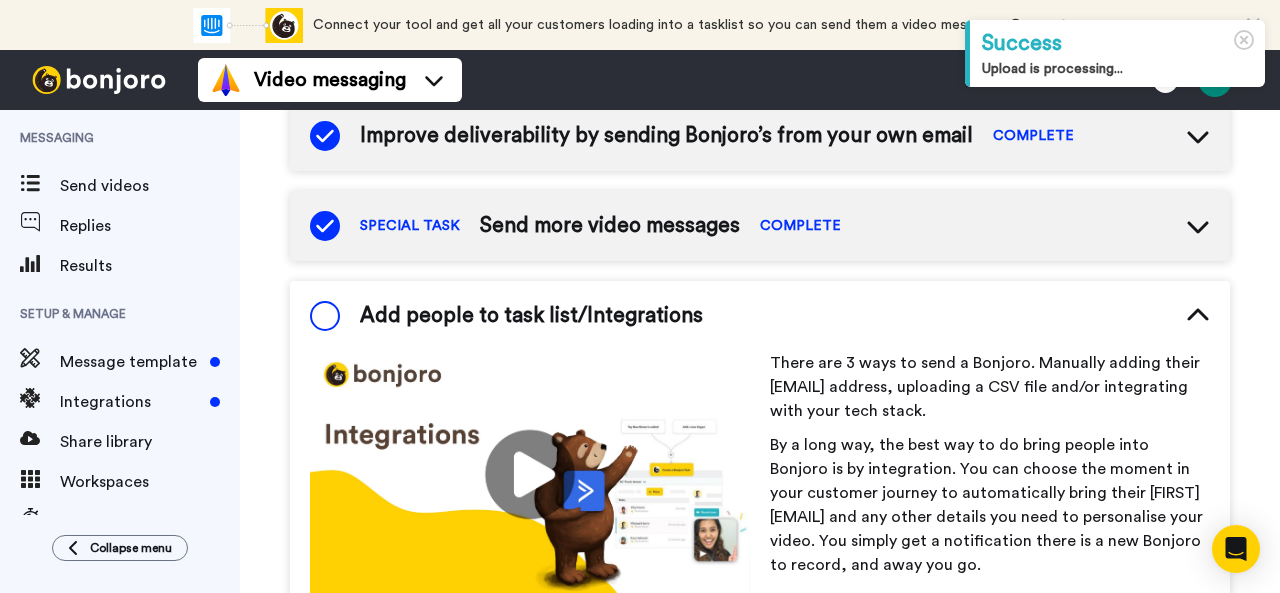 click on "Add people to task list/Integrations" at bounding box center [760, 316] 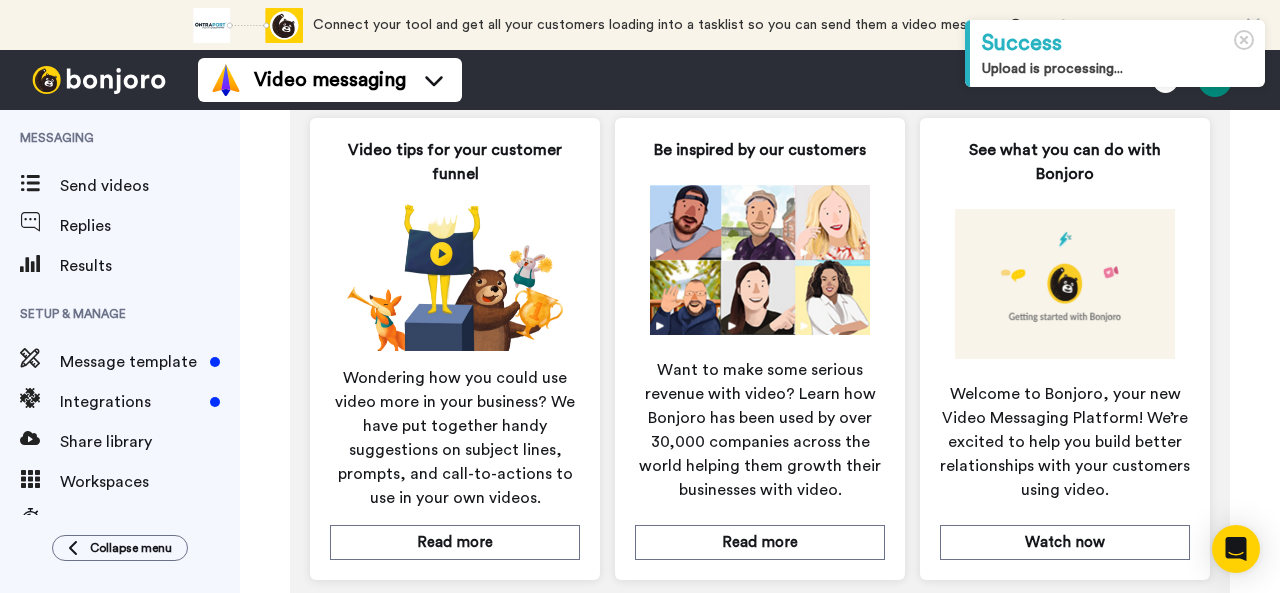 scroll, scrollTop: 1171, scrollLeft: 0, axis: vertical 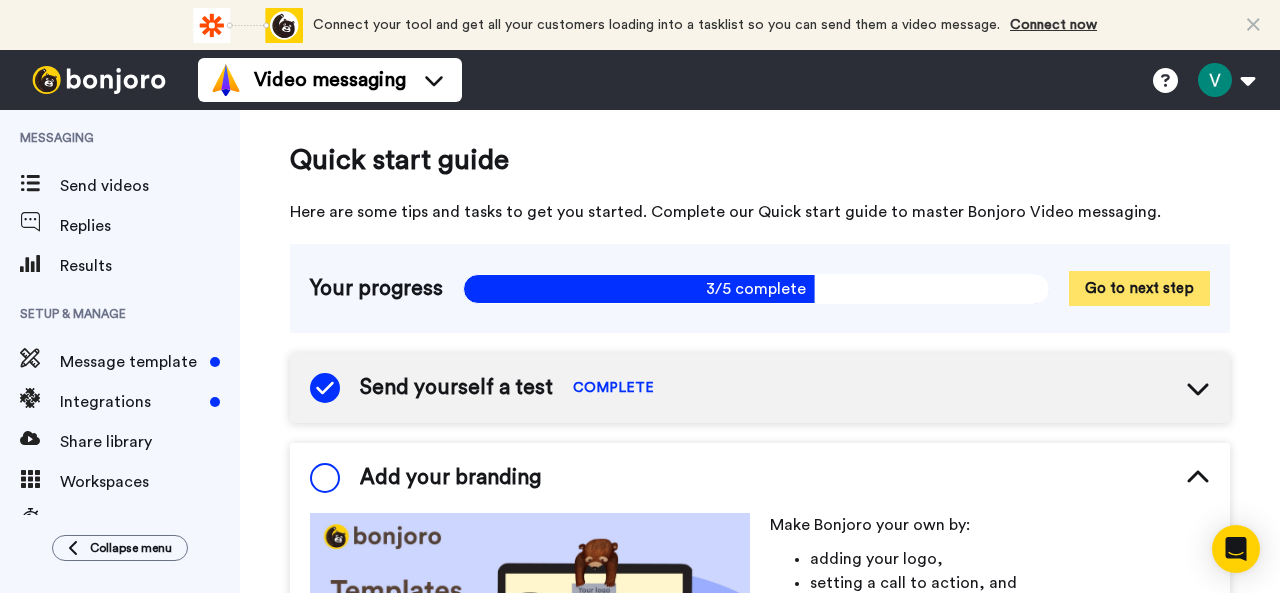 click on "Go to next step" at bounding box center (1139, 288) 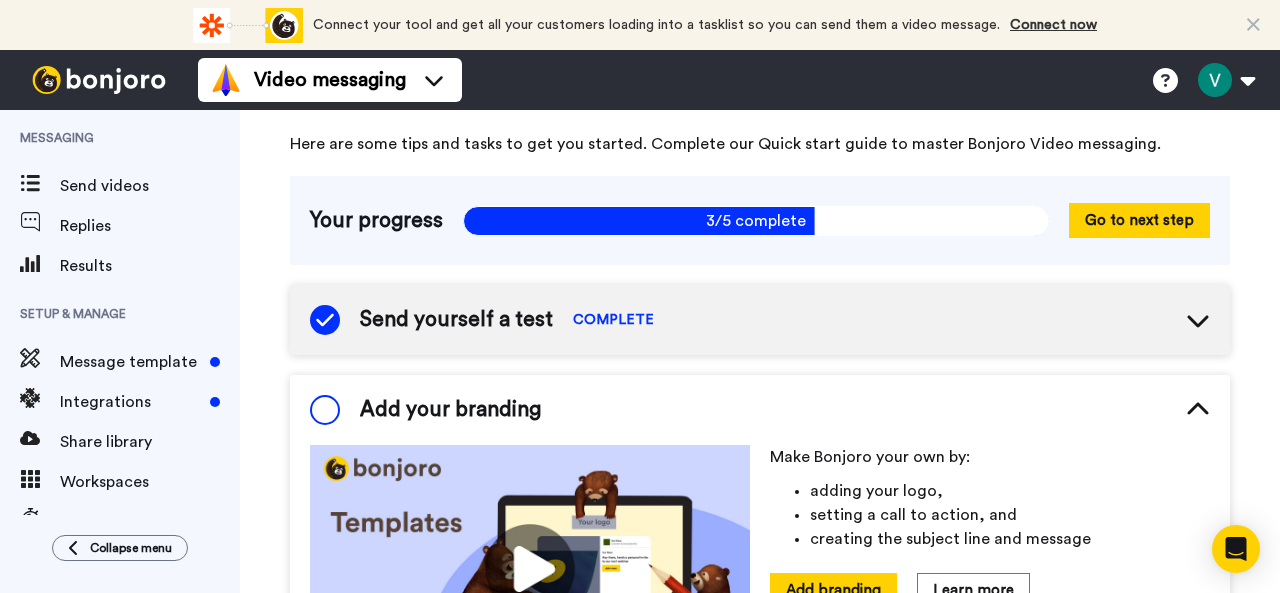 scroll, scrollTop: 264, scrollLeft: 0, axis: vertical 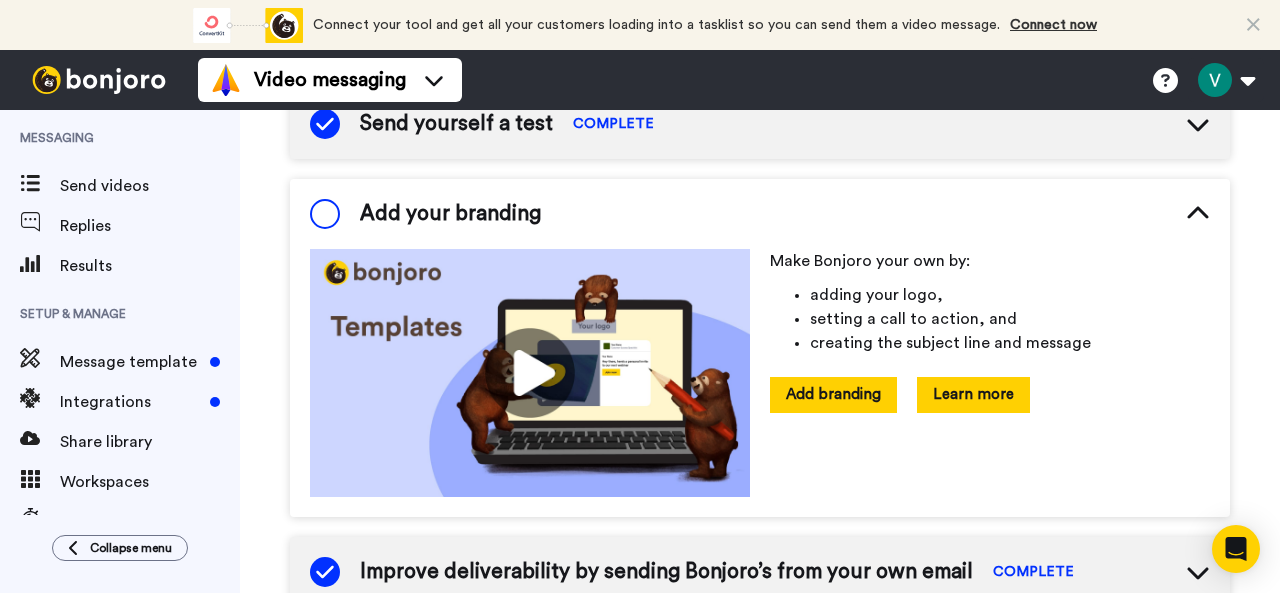 click on "Learn more" at bounding box center (973, 394) 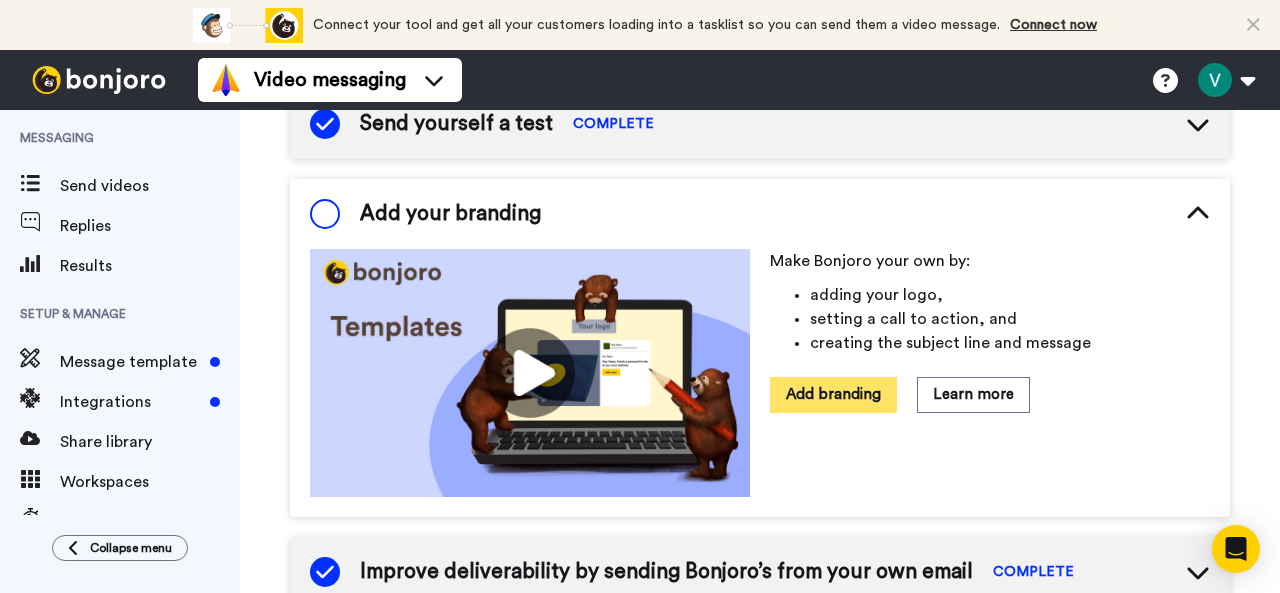 click on "Add branding" at bounding box center (833, 394) 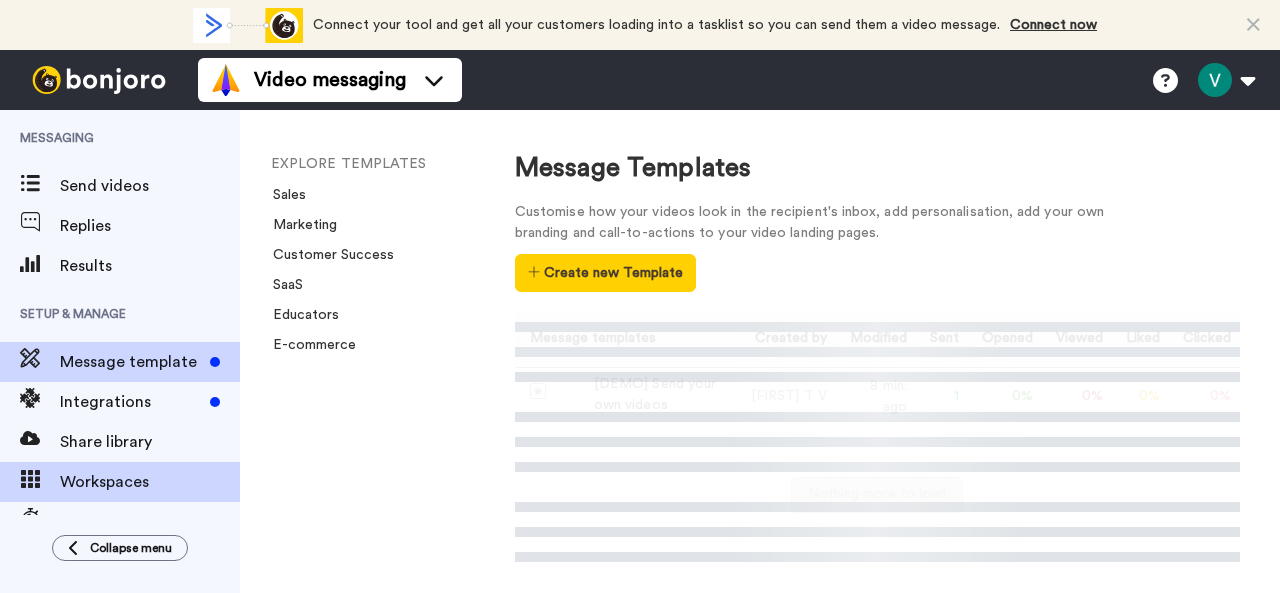 scroll, scrollTop: 0, scrollLeft: 0, axis: both 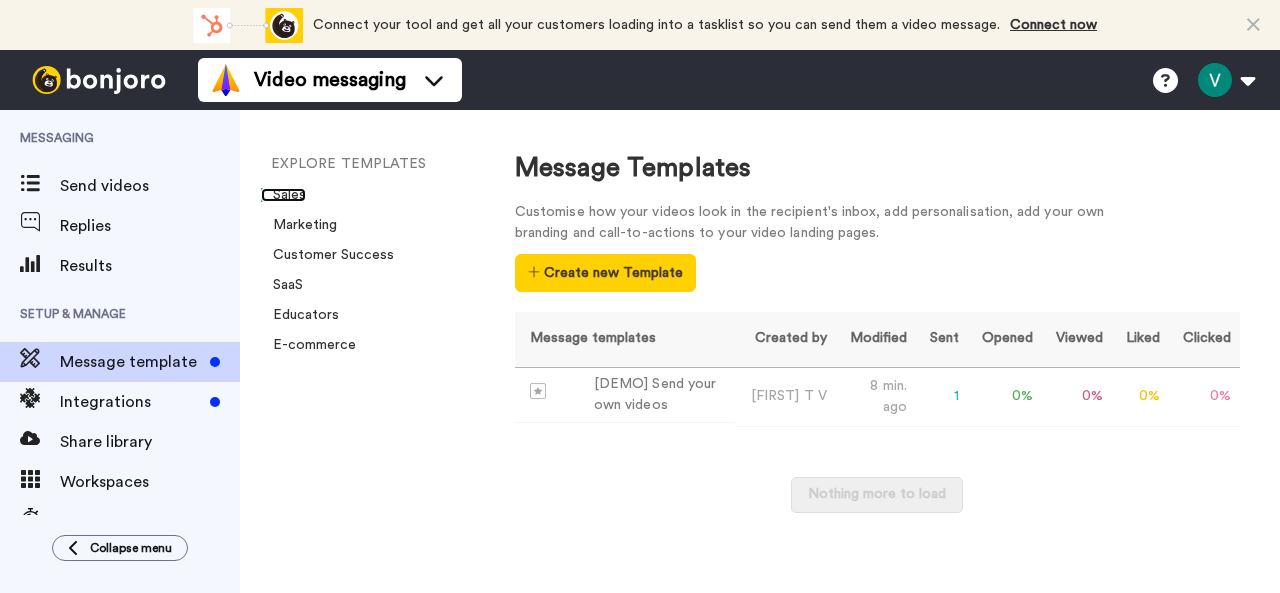 click on "Sales" at bounding box center [283, 195] 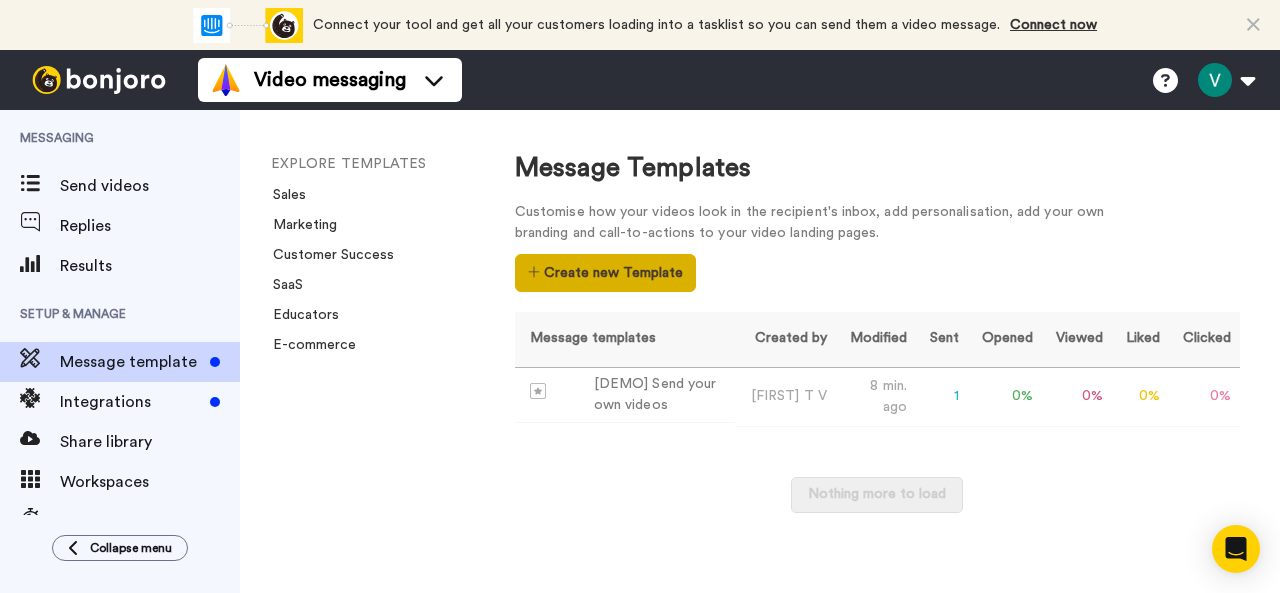 click on "Create new Template" at bounding box center [605, 273] 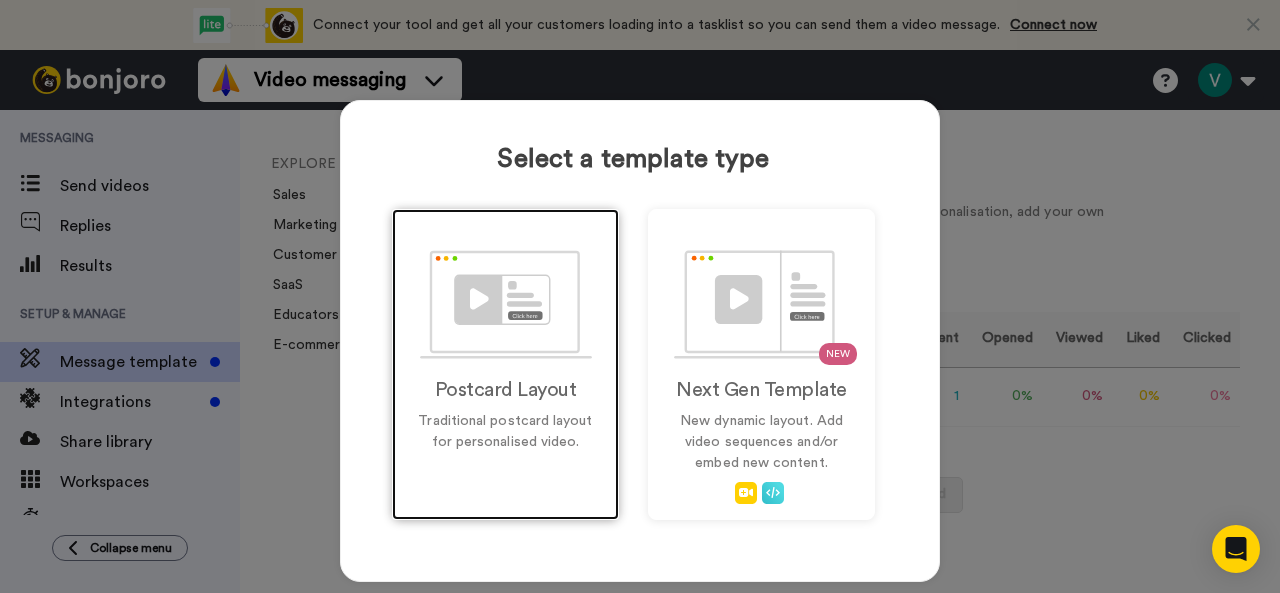 click on "Postcard Layout Traditional postcard layout for personalised video." at bounding box center (505, 364) 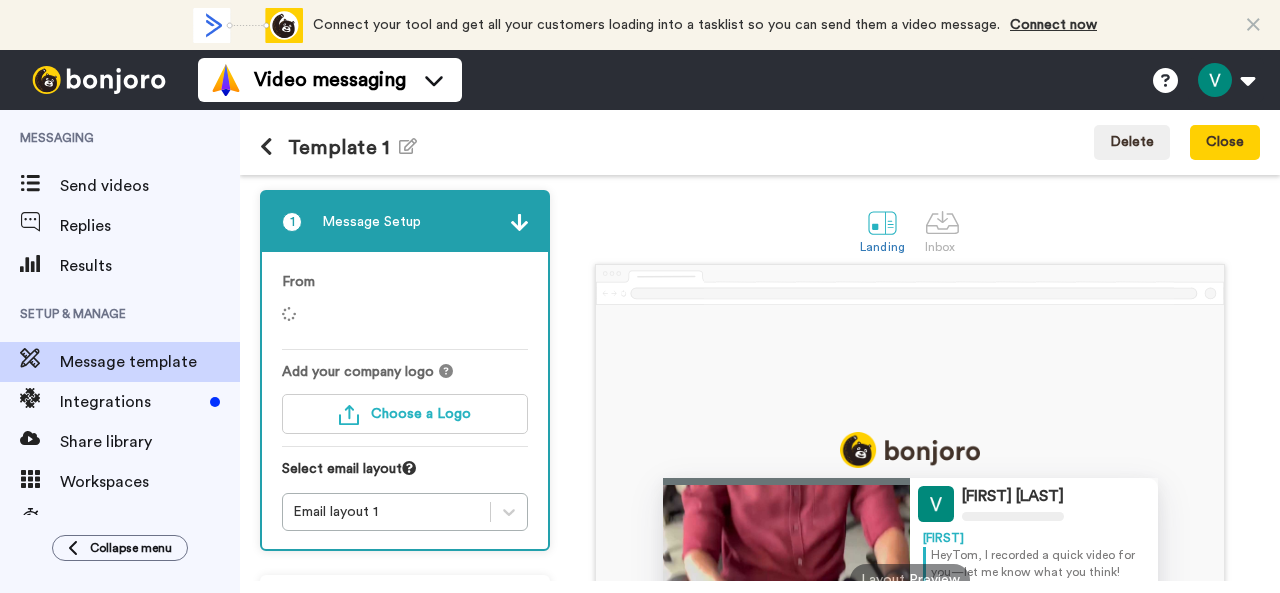 scroll, scrollTop: 0, scrollLeft: 0, axis: both 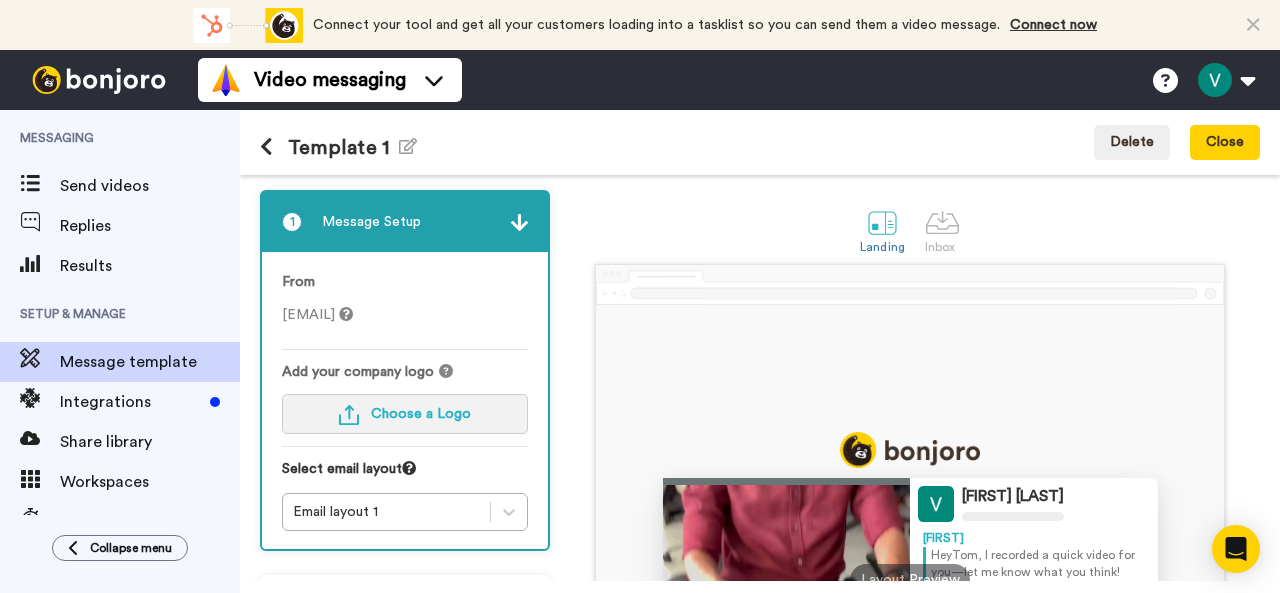 click on "Choose a Logo" at bounding box center (405, 414) 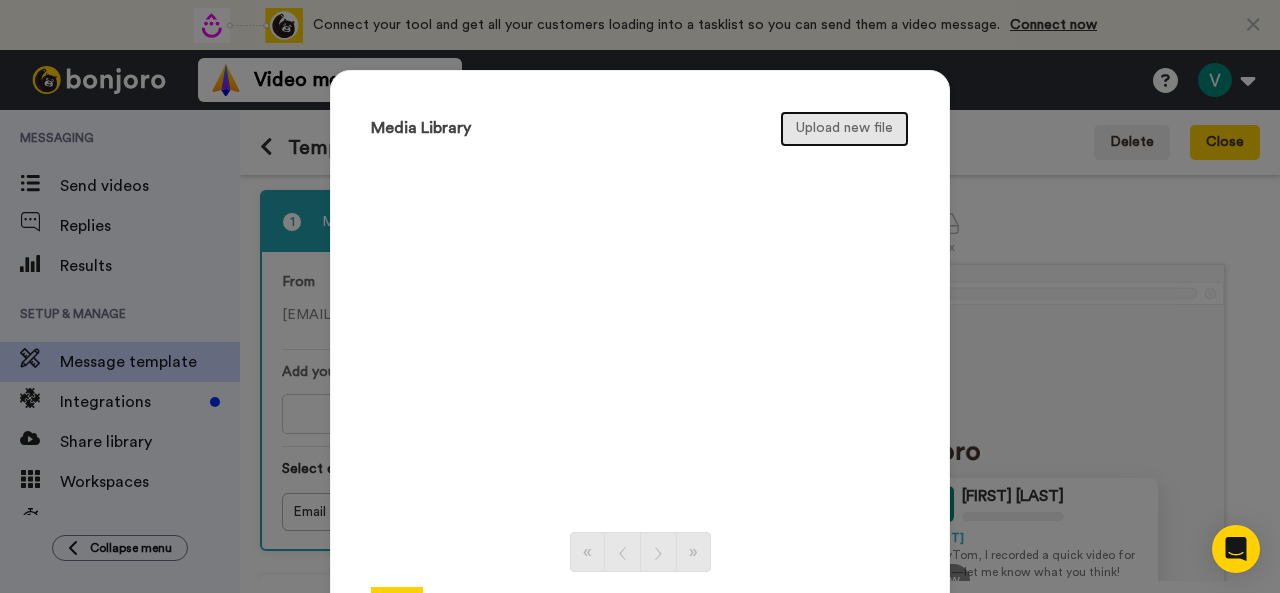 click on "Upload new file" at bounding box center (844, 129) 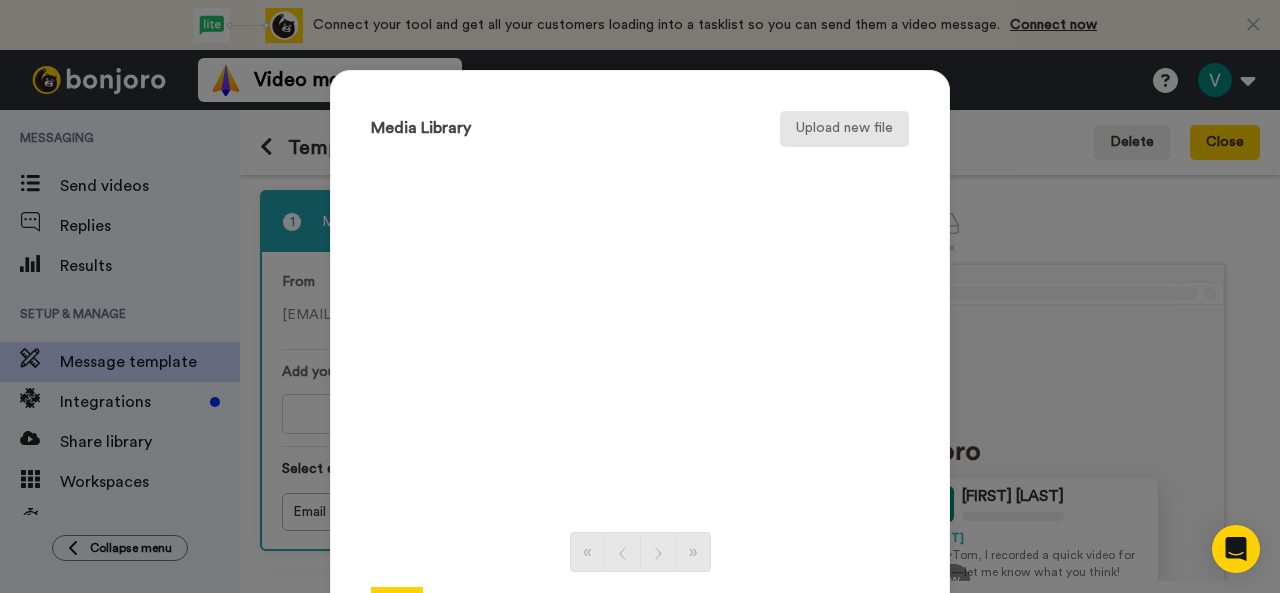 scroll, scrollTop: 166, scrollLeft: 0, axis: vertical 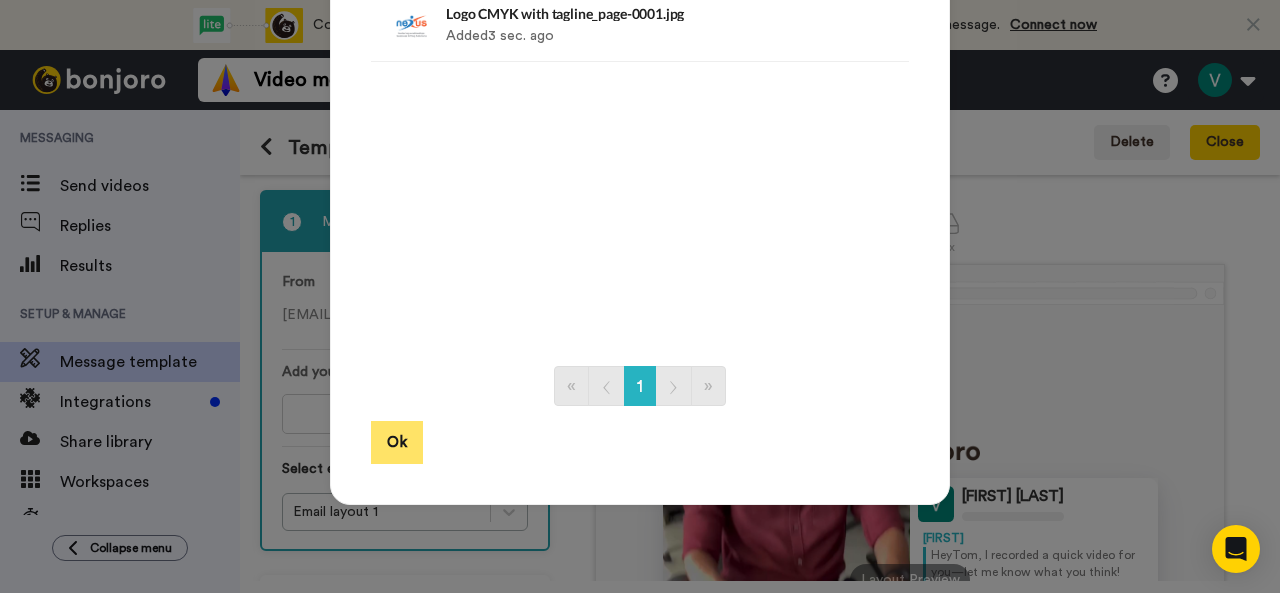click on "Ok" at bounding box center [397, 442] 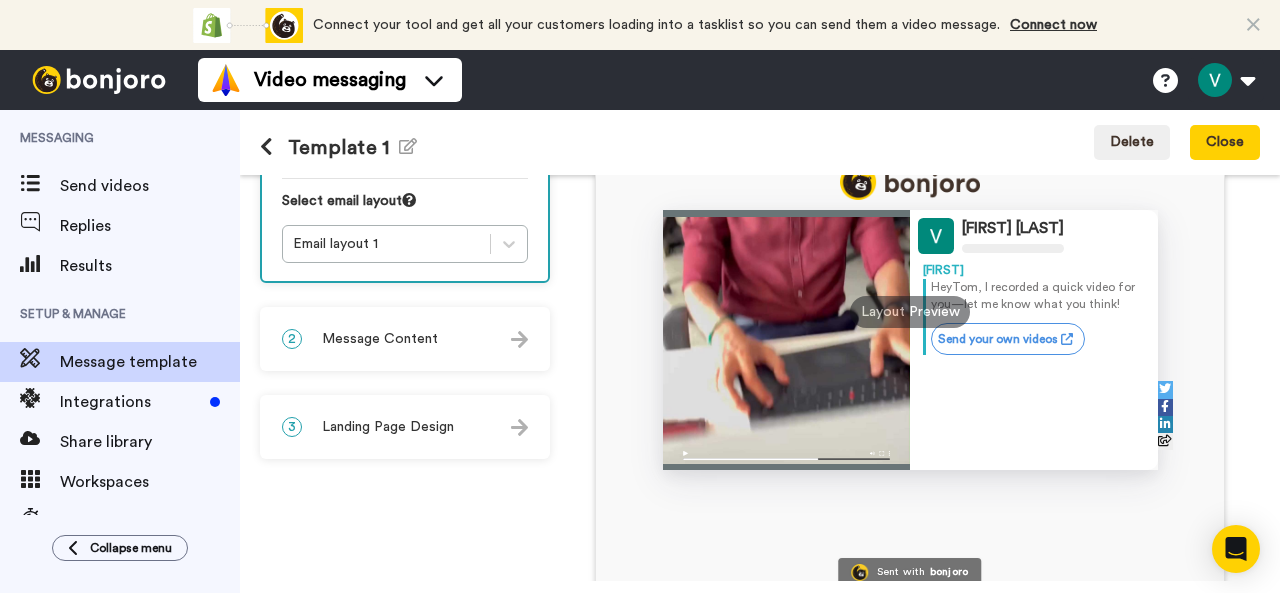 scroll, scrollTop: 300, scrollLeft: 0, axis: vertical 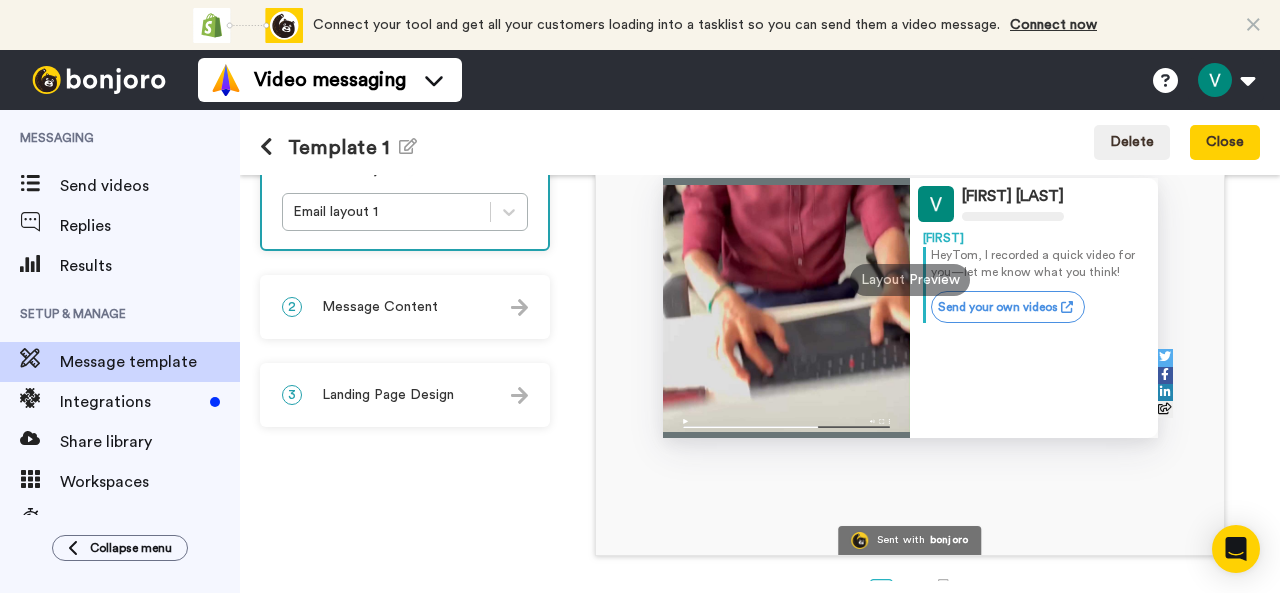 click on "2 Message Content" at bounding box center (405, 307) 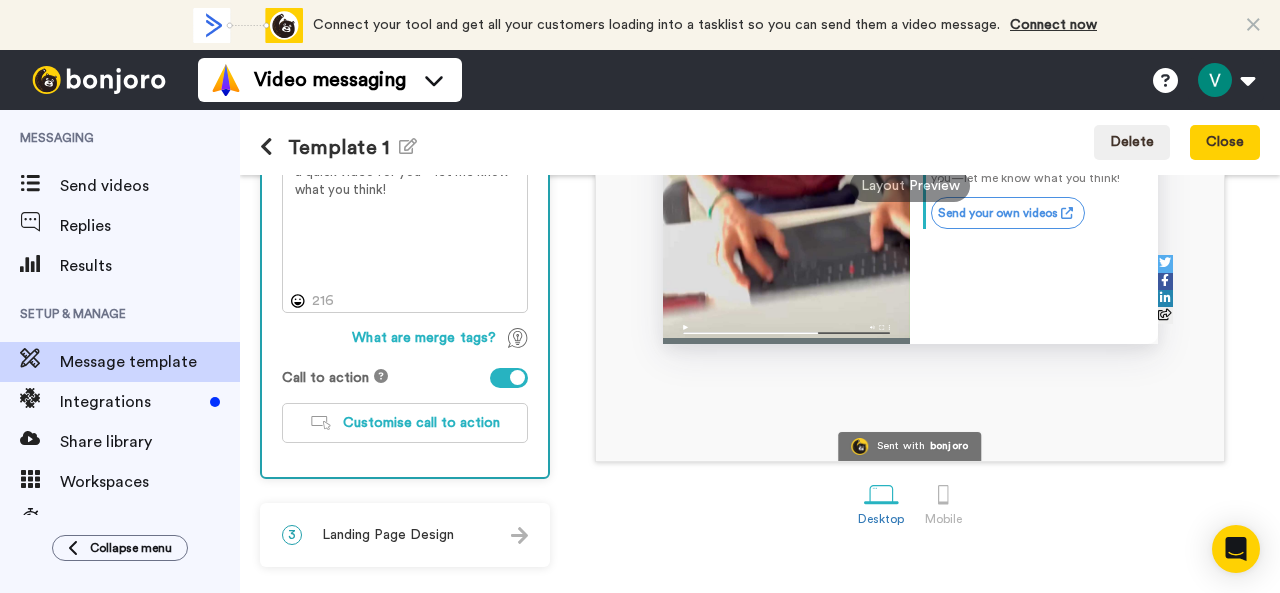 click on "3 Landing Page Design" at bounding box center (405, 535) 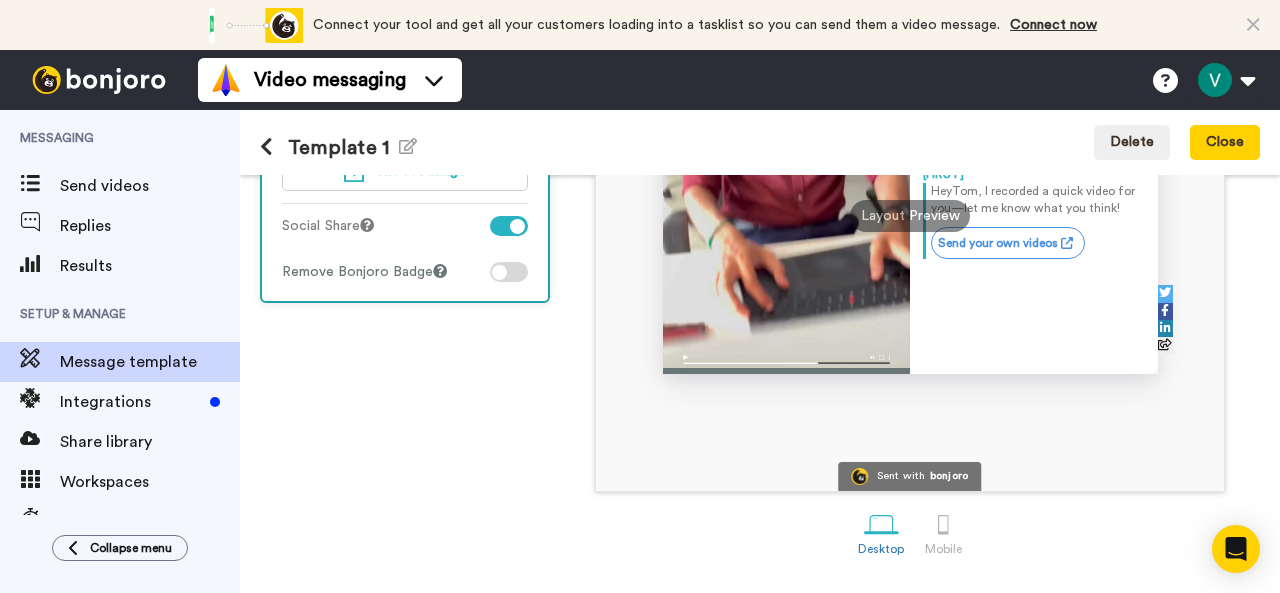 scroll, scrollTop: 164, scrollLeft: 0, axis: vertical 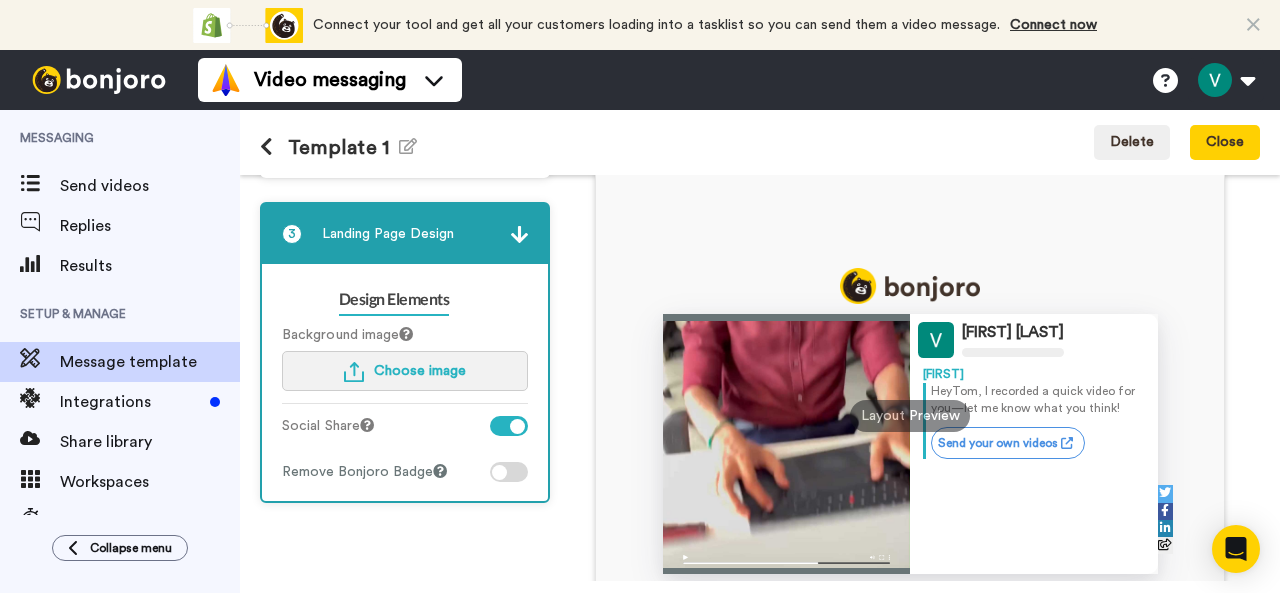 click on "Choose image" at bounding box center [420, 371] 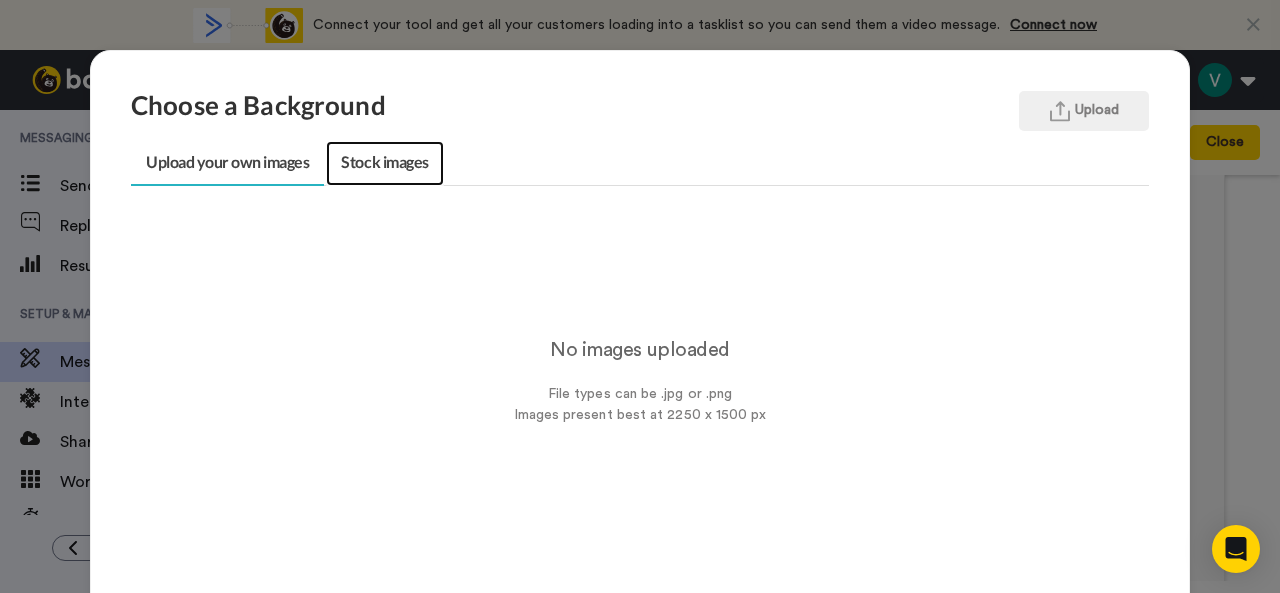 click on "Stock images" at bounding box center [384, 163] 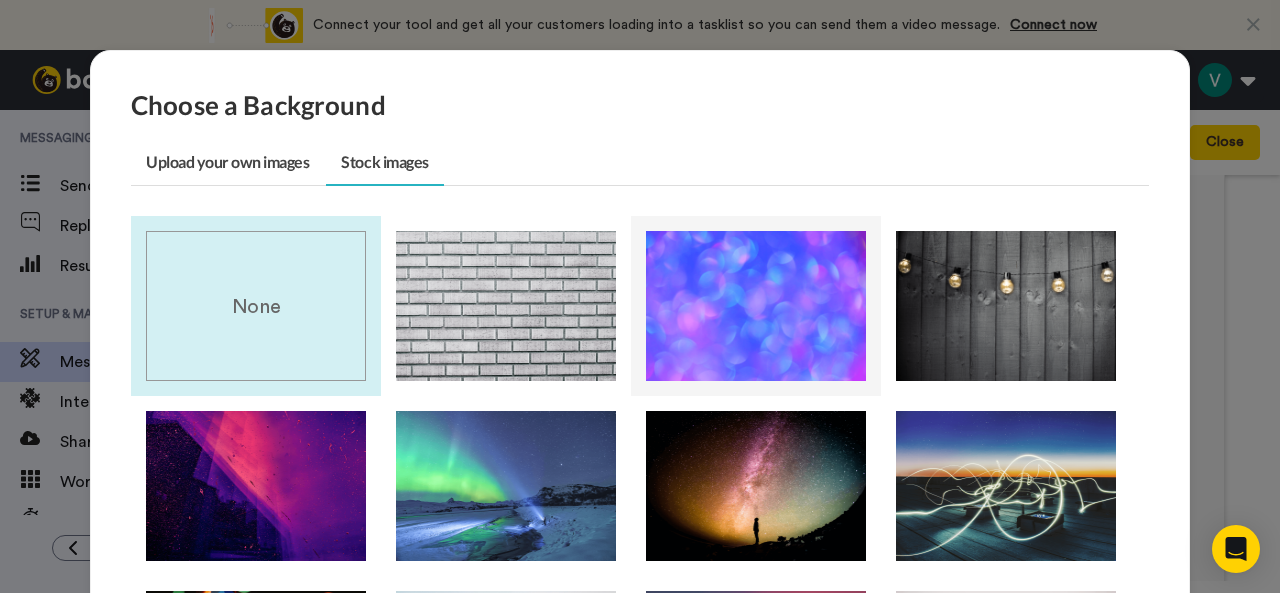 click at bounding box center [756, 306] 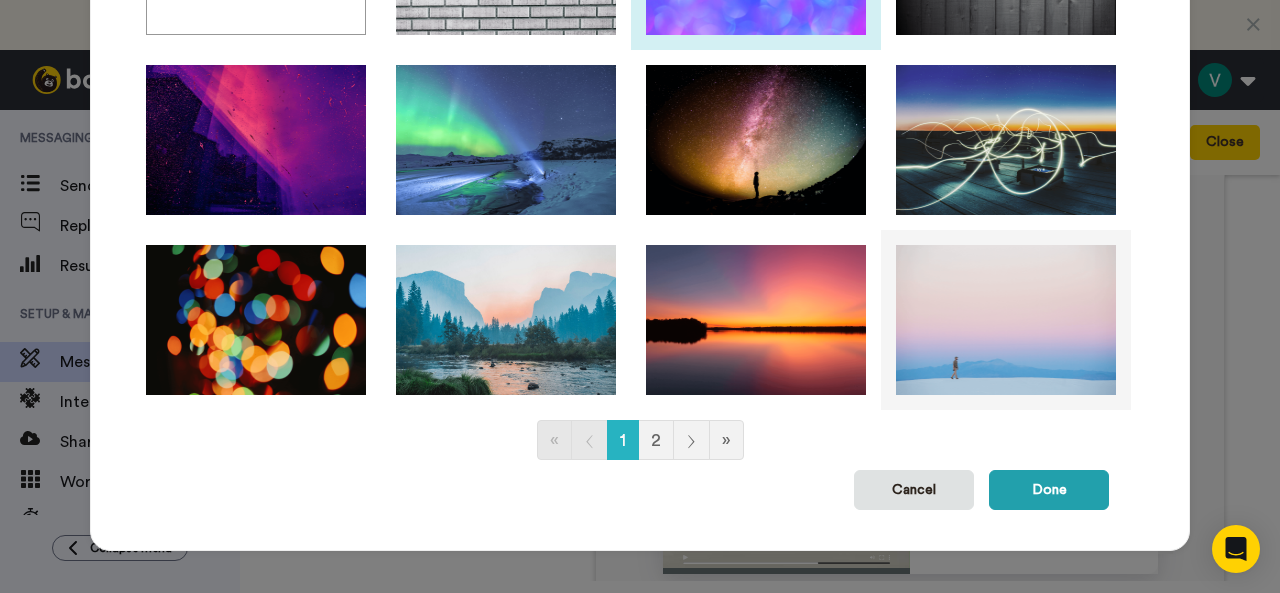 scroll, scrollTop: 352, scrollLeft: 0, axis: vertical 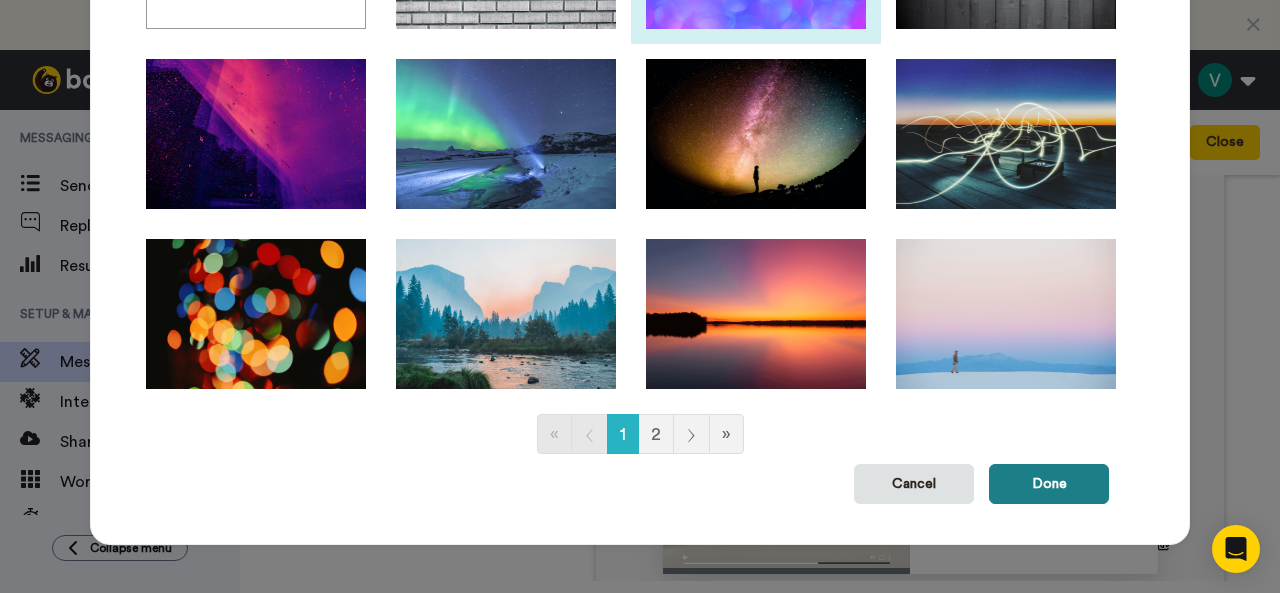 click on "Done" at bounding box center [1049, 484] 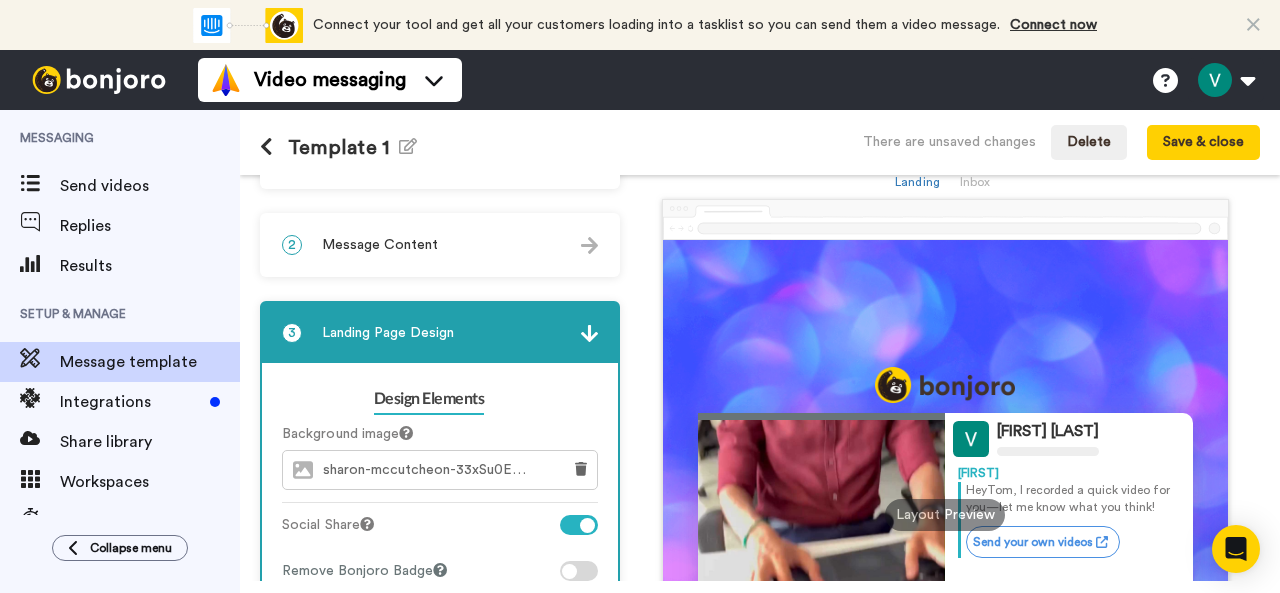 scroll, scrollTop: 0, scrollLeft: 0, axis: both 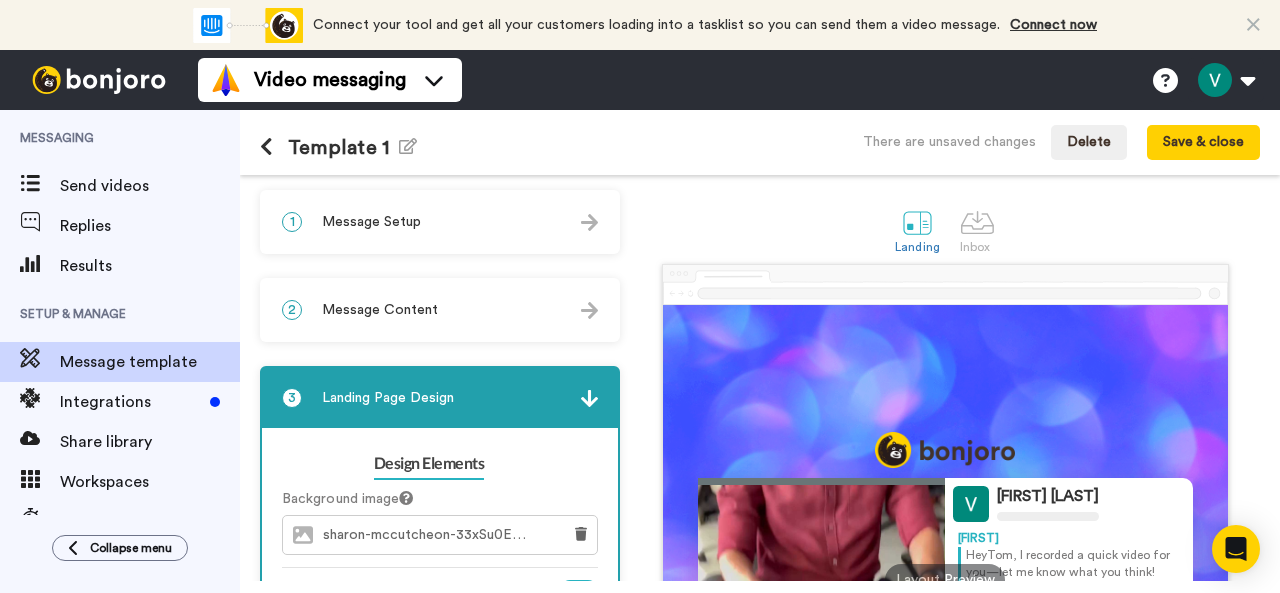 click at bounding box center [589, 398] 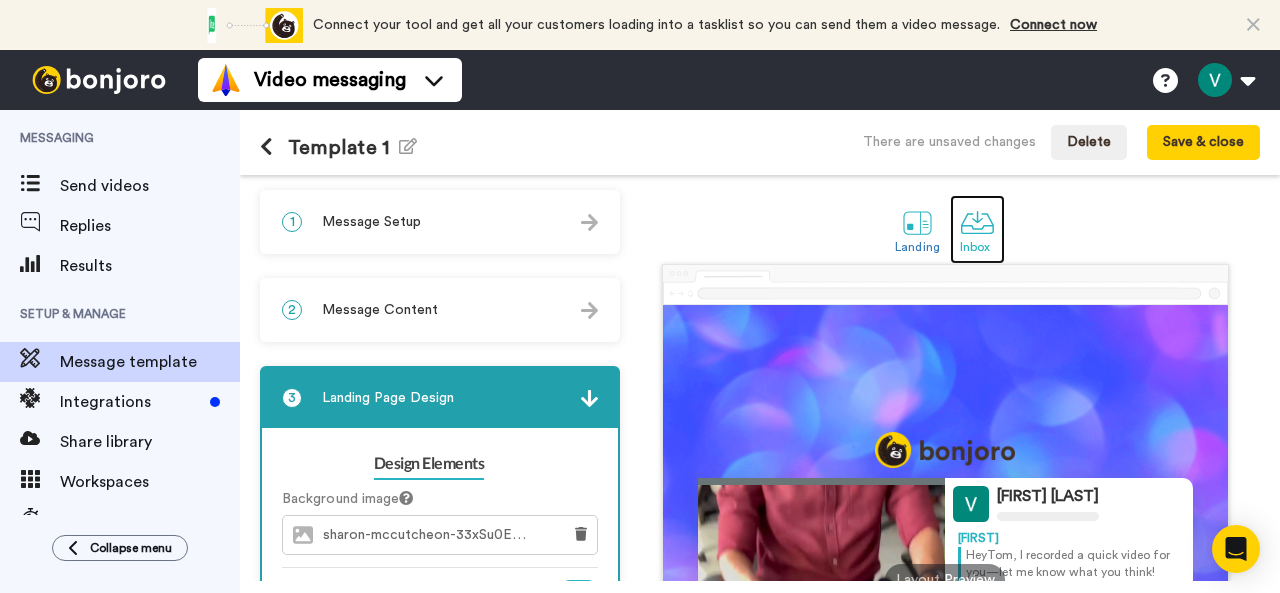 click at bounding box center (977, 222) 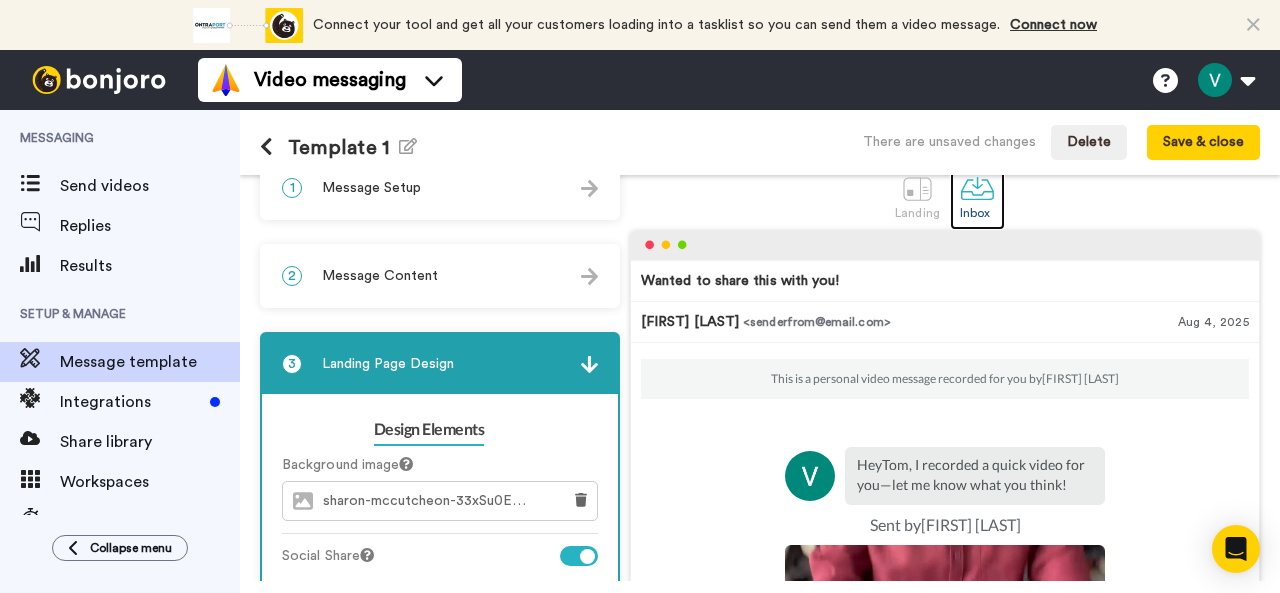 scroll, scrollTop: 0, scrollLeft: 0, axis: both 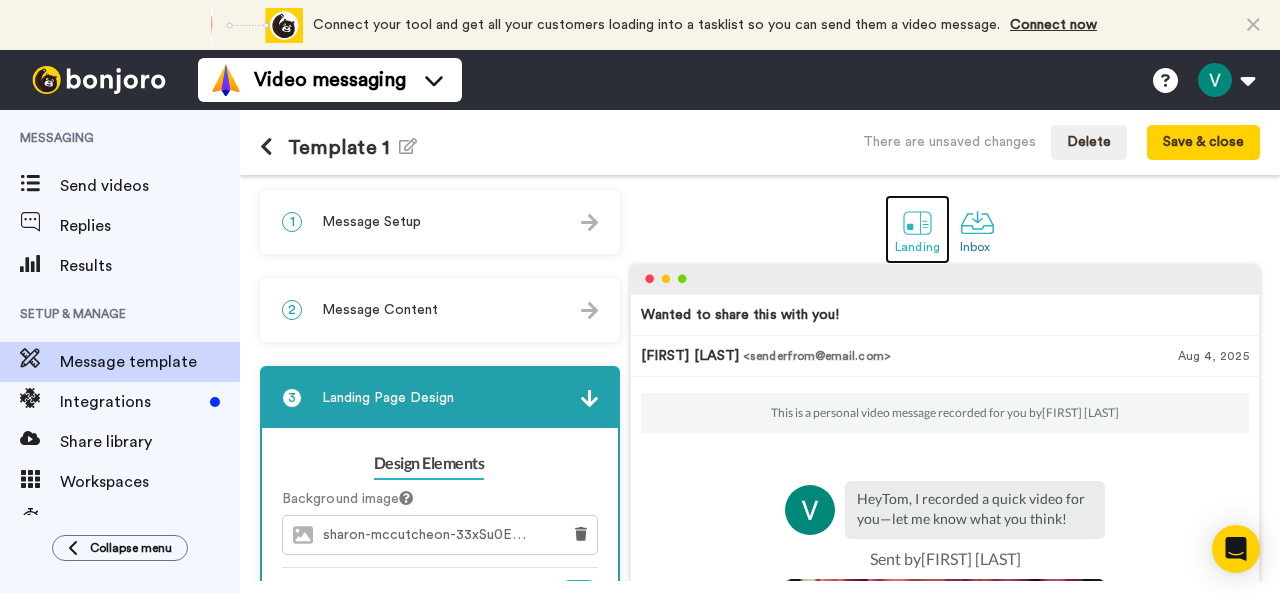 click at bounding box center (917, 222) 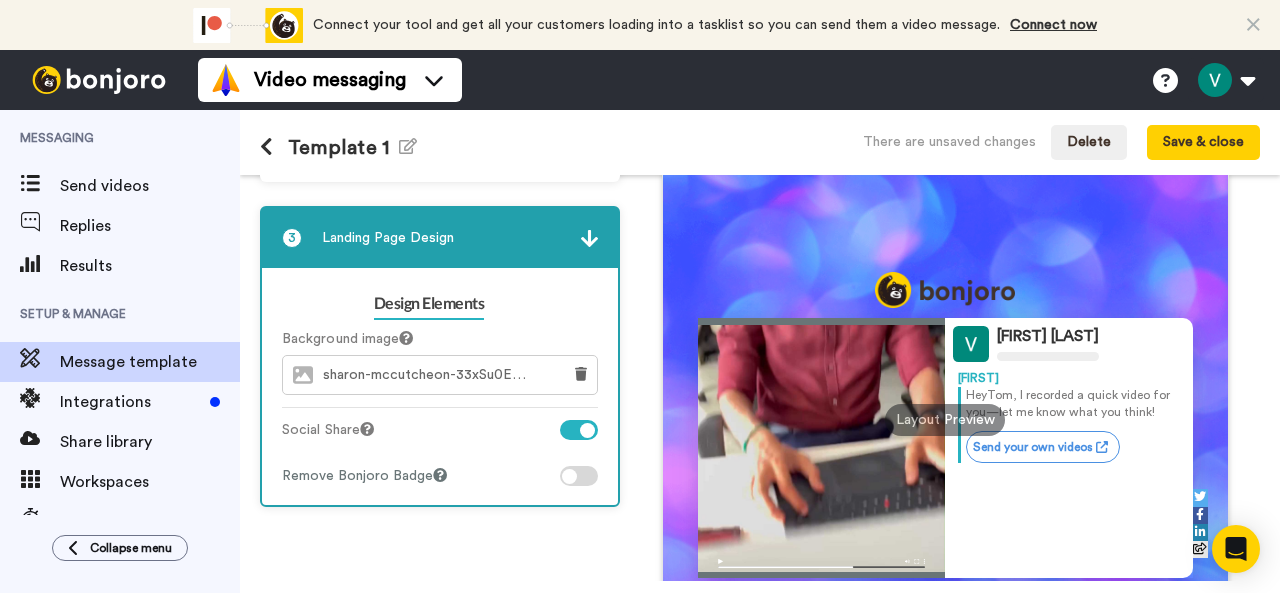 scroll, scrollTop: 200, scrollLeft: 0, axis: vertical 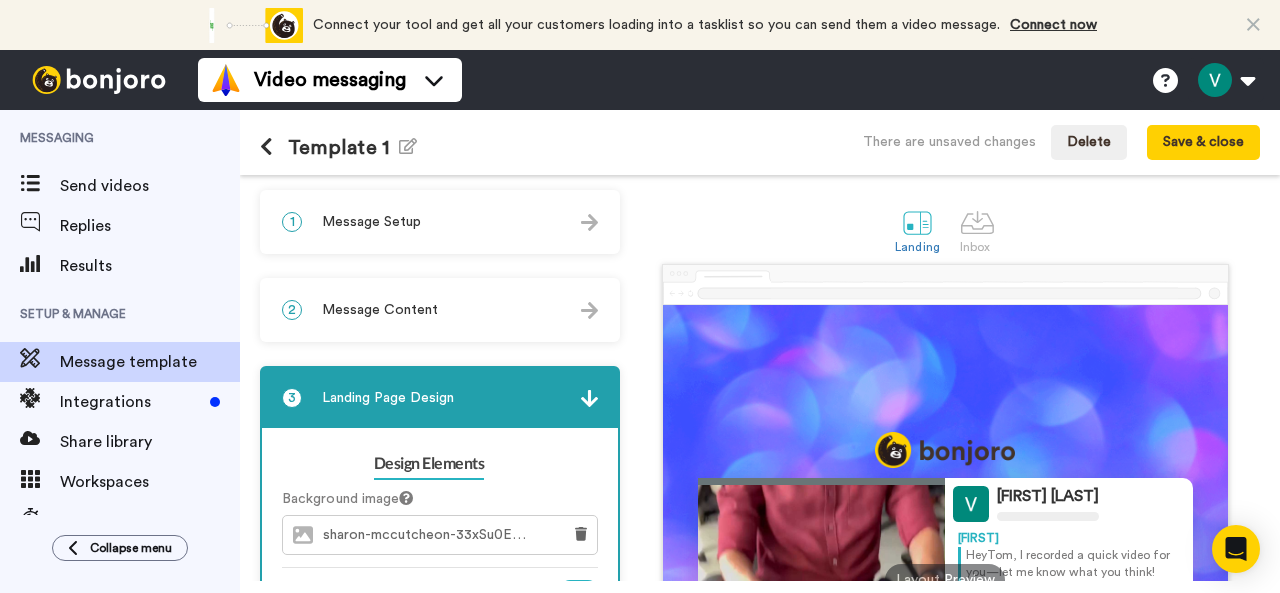 click on "Message Setup" at bounding box center [371, 222] 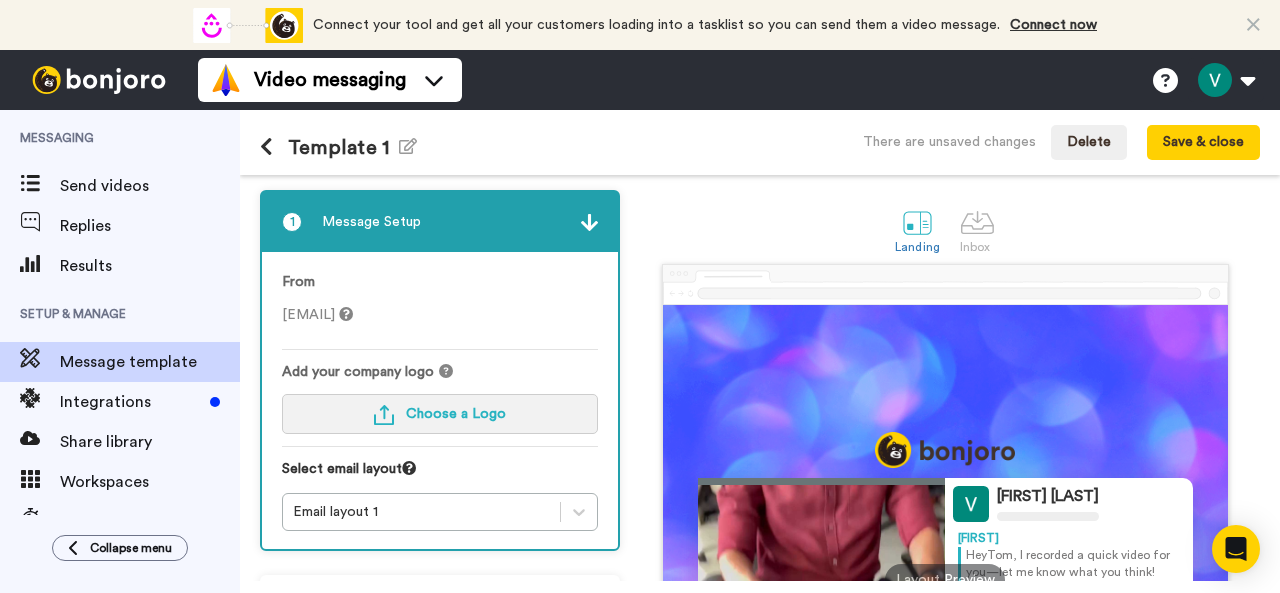 click on "Choose a Logo" at bounding box center [440, 414] 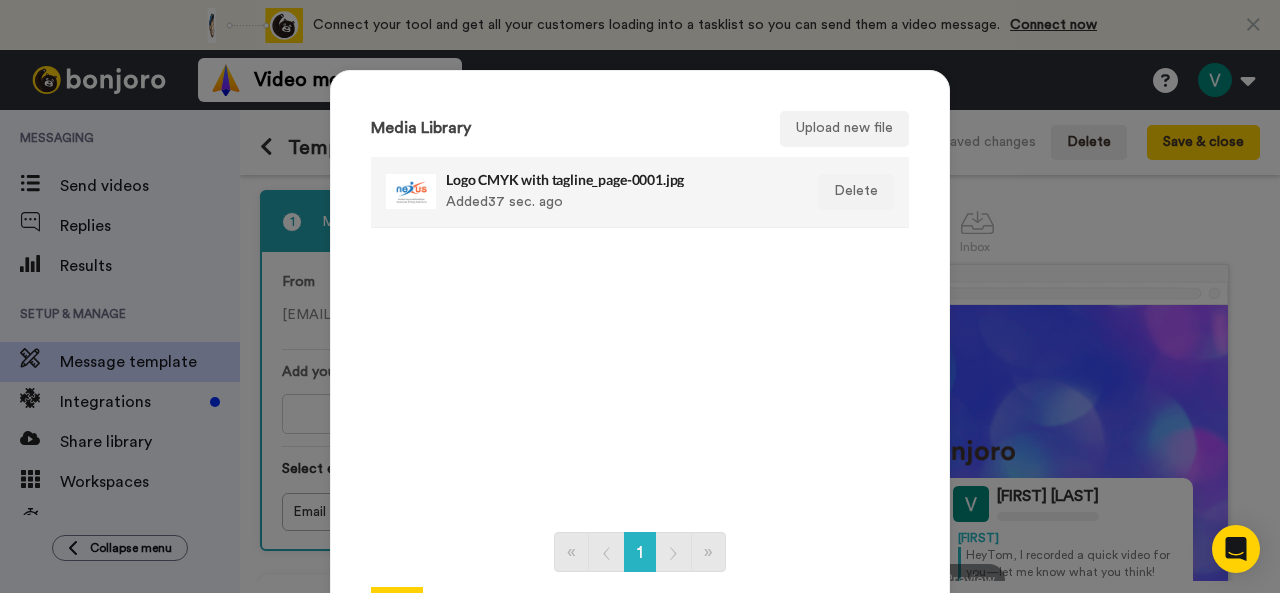 click on "Logo CMYK with tagline_page-0001.jpg Added  37 sec. ago" at bounding box center [618, 192] 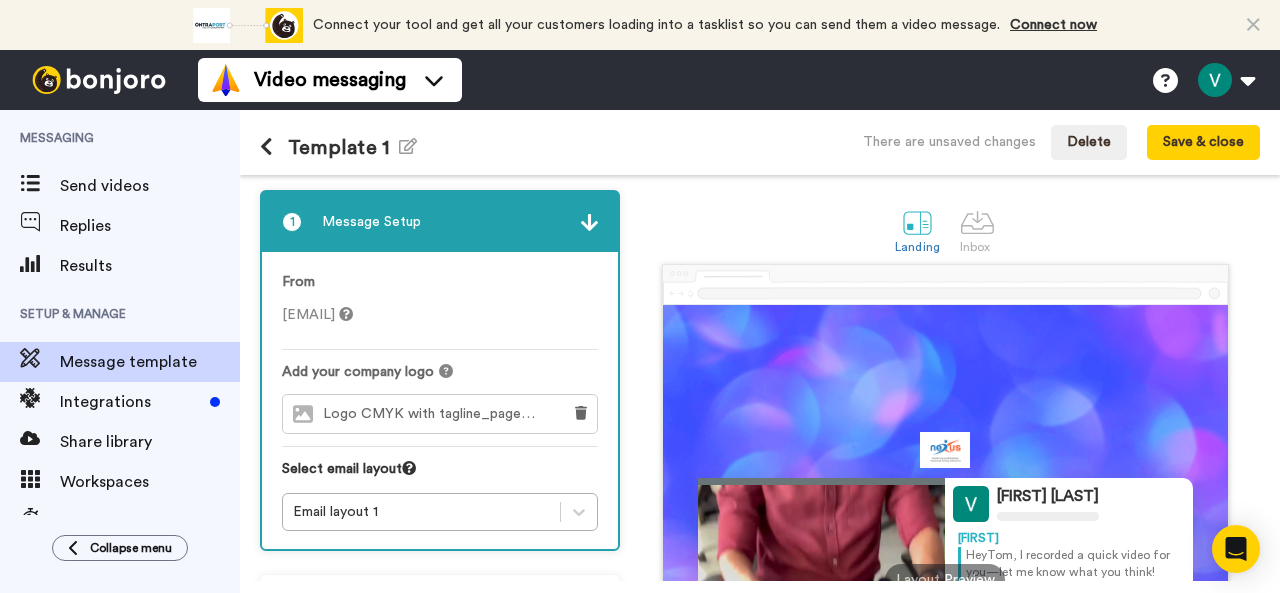 click at bounding box center (589, 222) 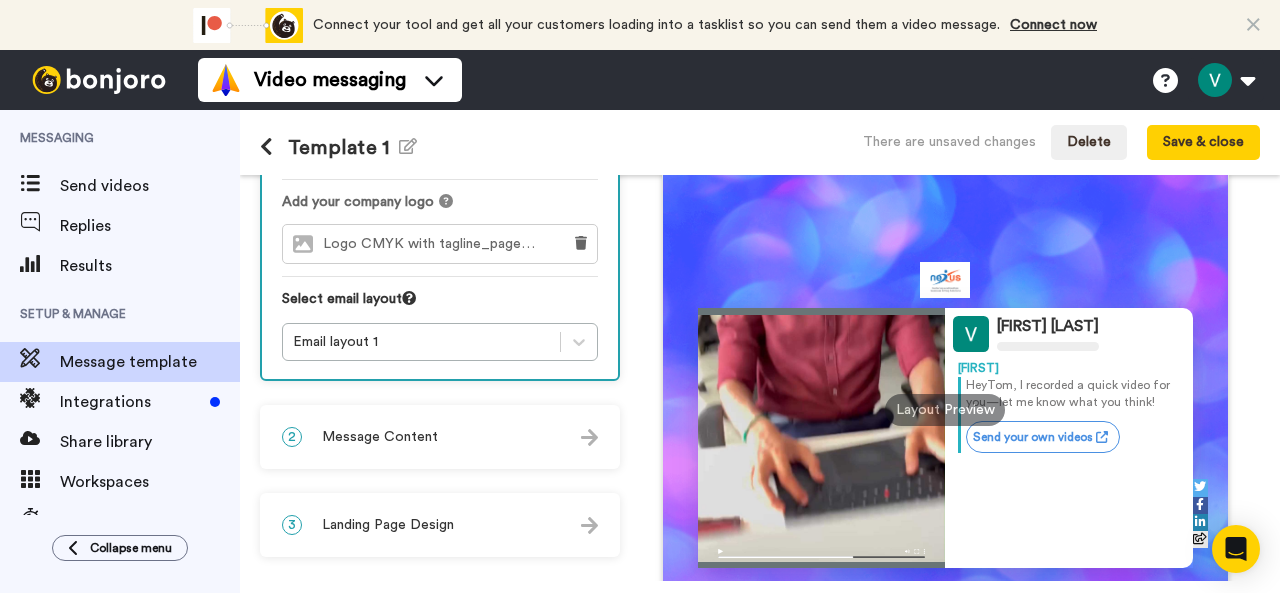 scroll, scrollTop: 364, scrollLeft: 0, axis: vertical 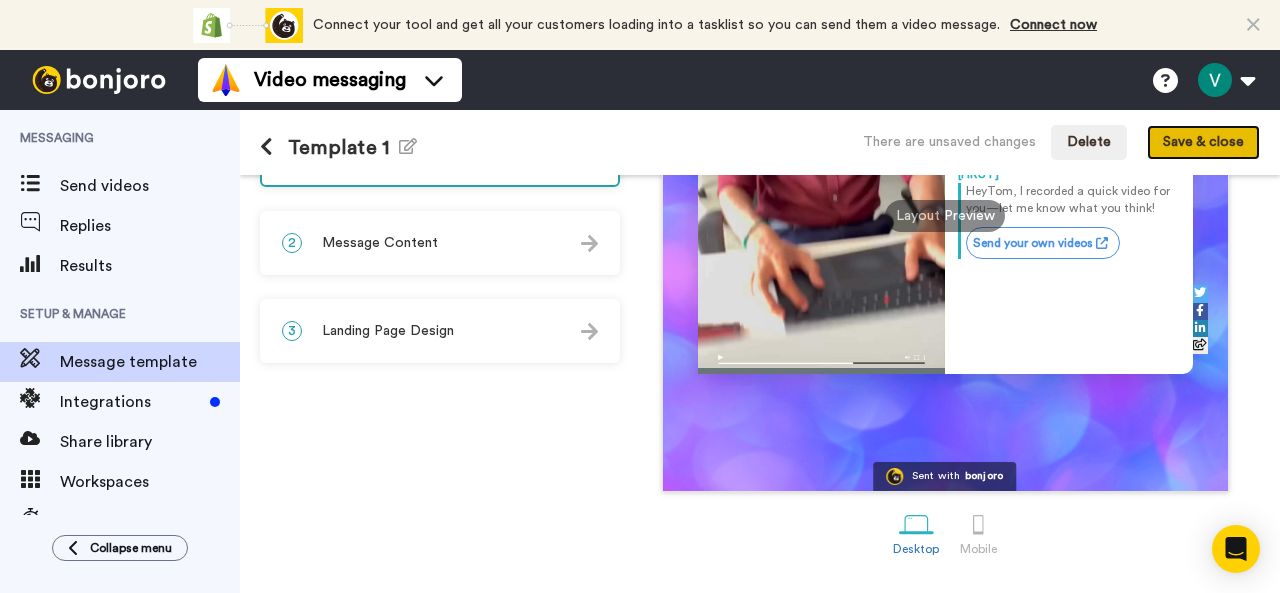 click on "Save & close" at bounding box center [1203, 143] 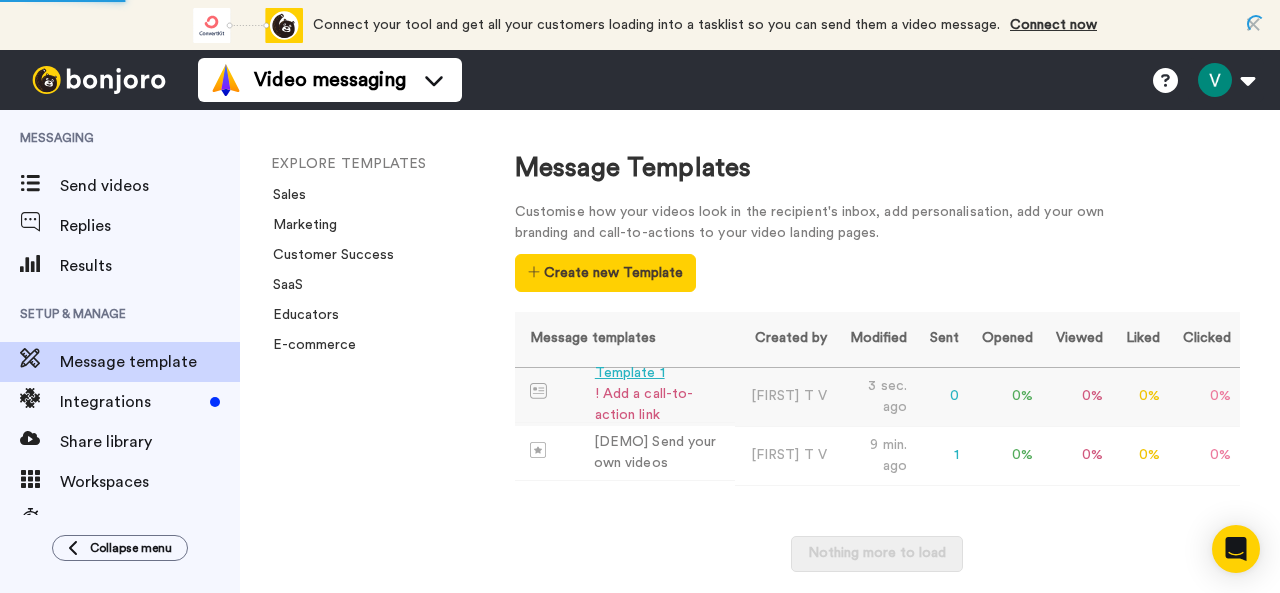 click on "3 sec. ago" at bounding box center (875, 396) 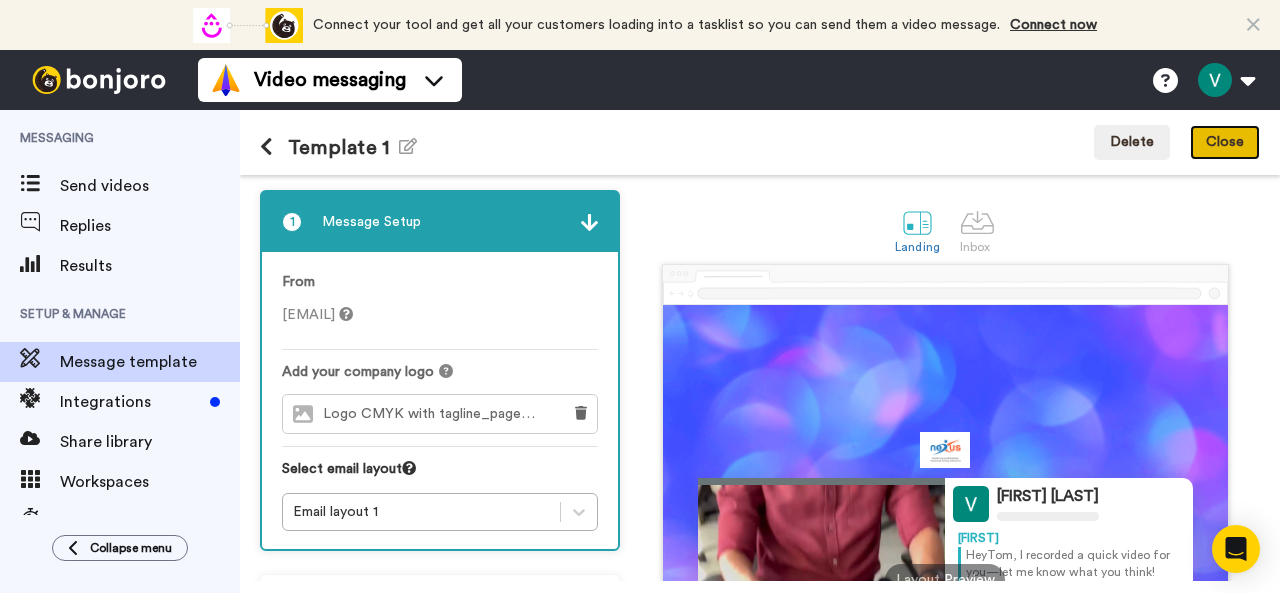 click on "Close" at bounding box center [1225, 143] 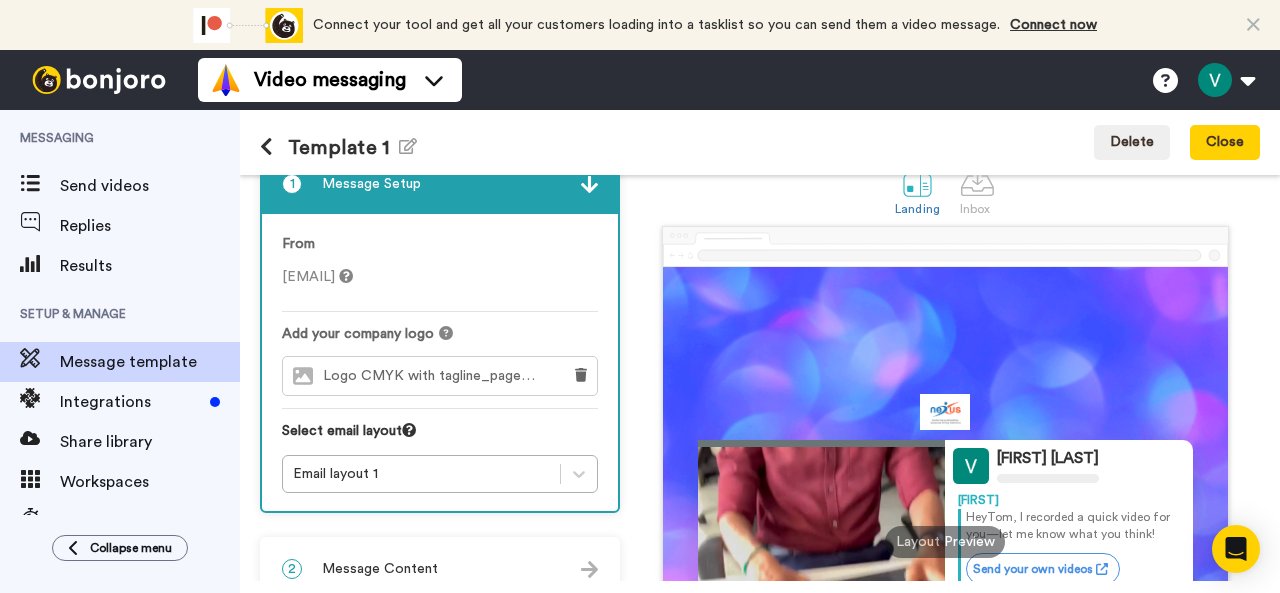 scroll, scrollTop: 0, scrollLeft: 0, axis: both 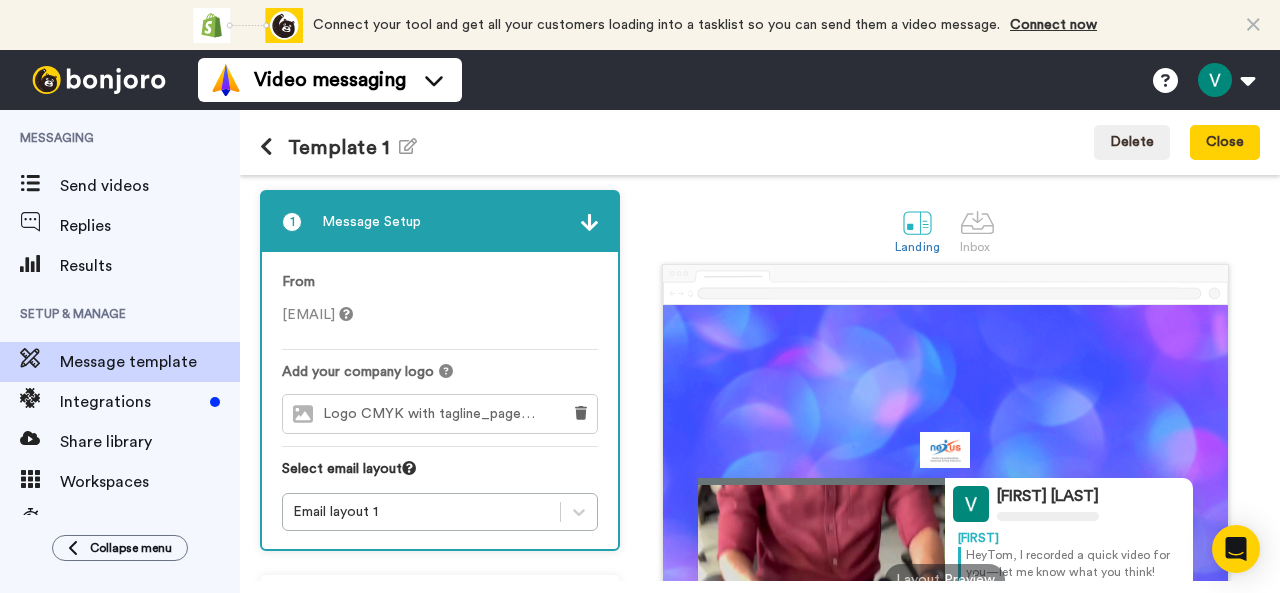 click on "Template 1   Edit name" at bounding box center (338, 142) 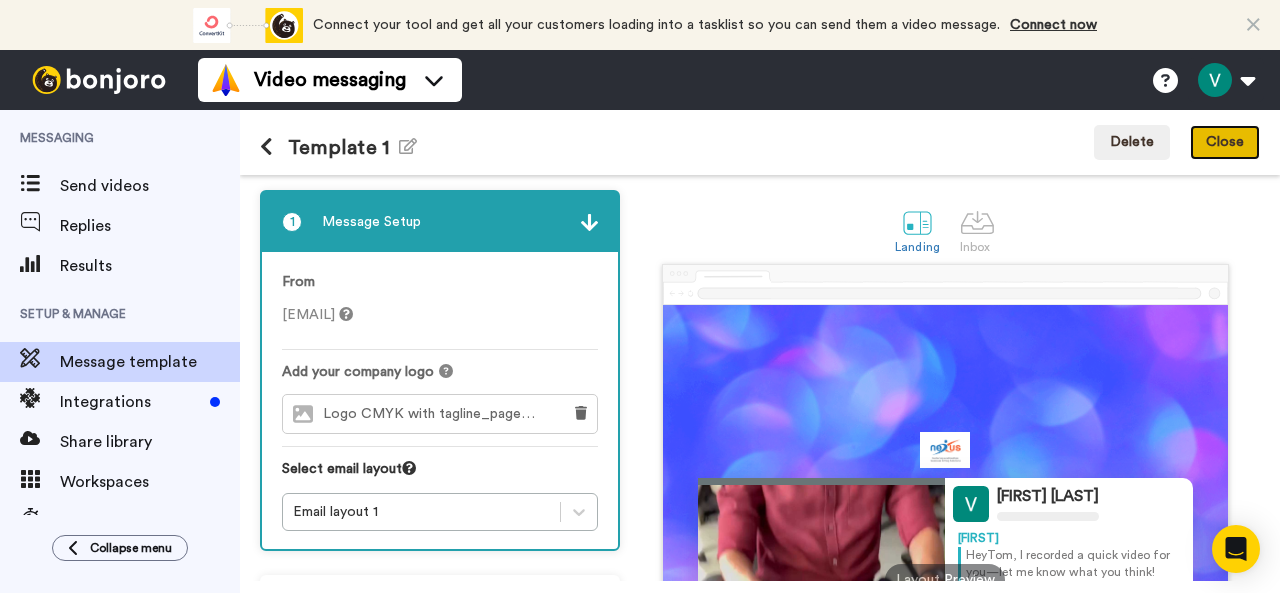 click on "Close" at bounding box center (1225, 143) 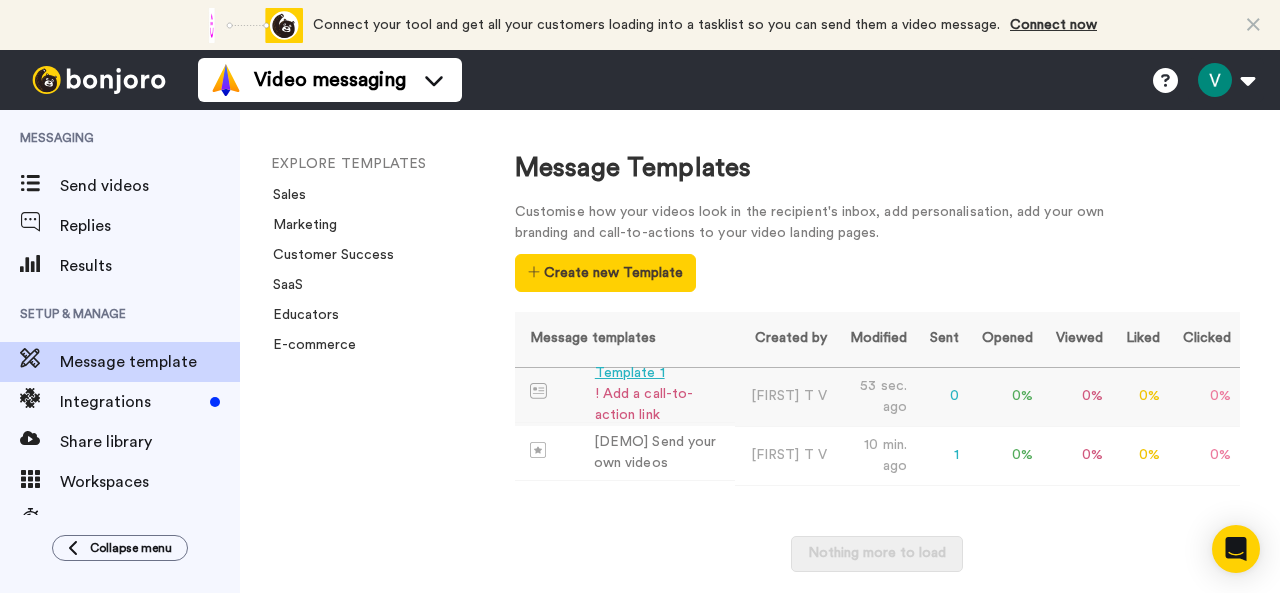 click on "! Add a call-to-action link" at bounding box center [661, 405] 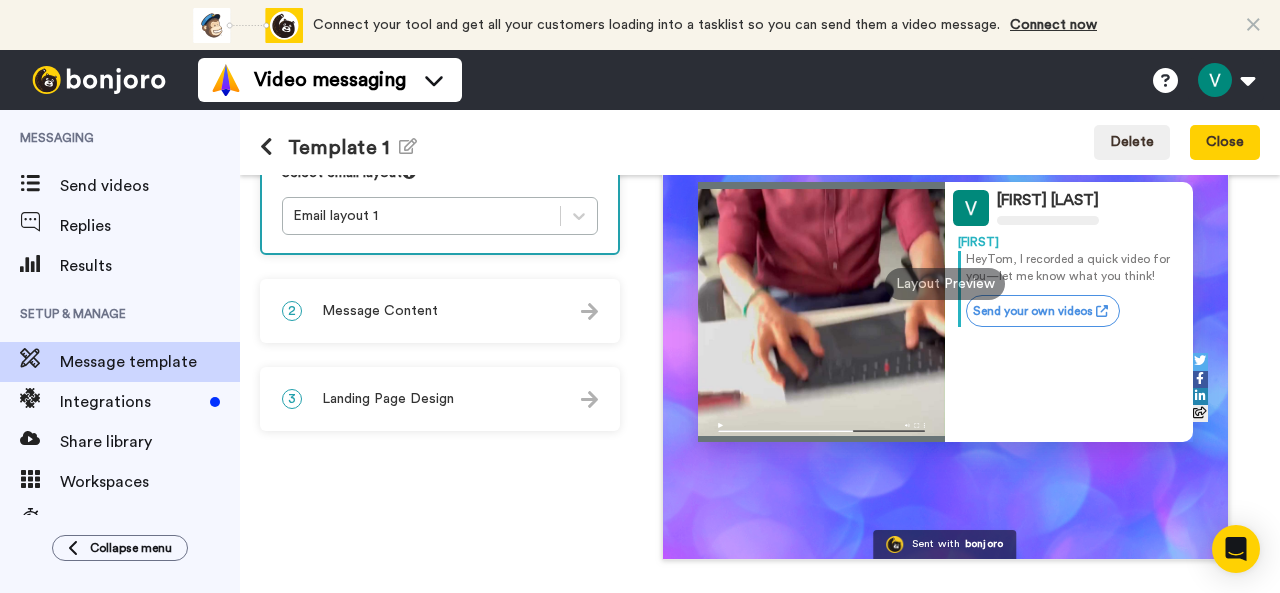 scroll, scrollTop: 264, scrollLeft: 0, axis: vertical 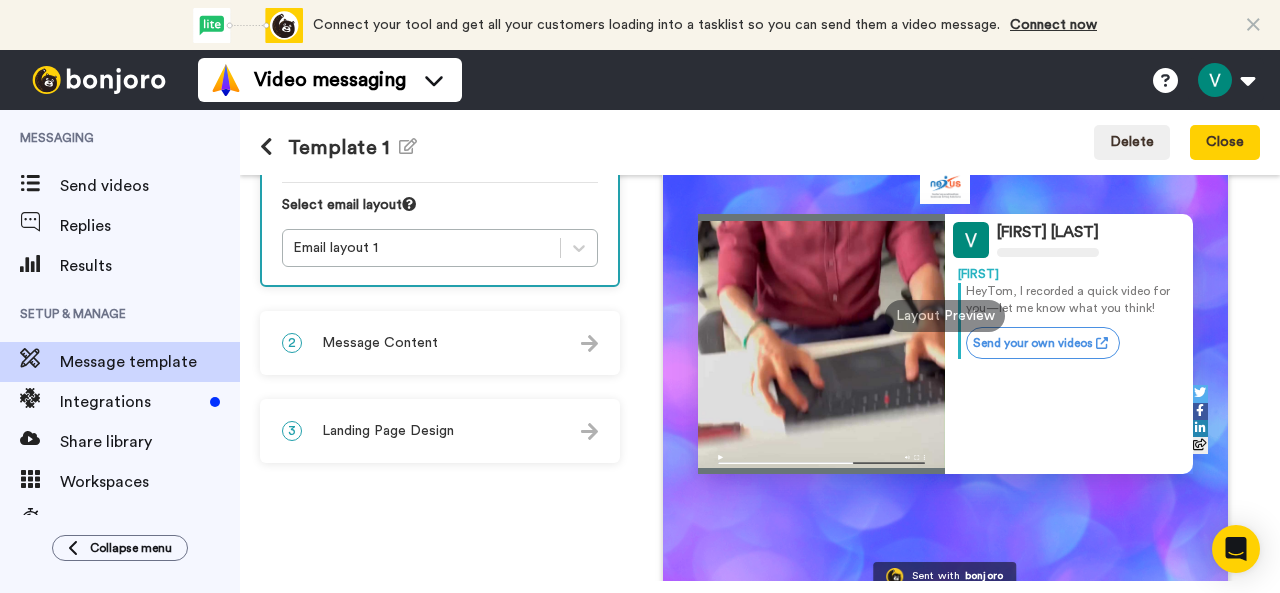 click on "2 Message Content" at bounding box center (440, 343) 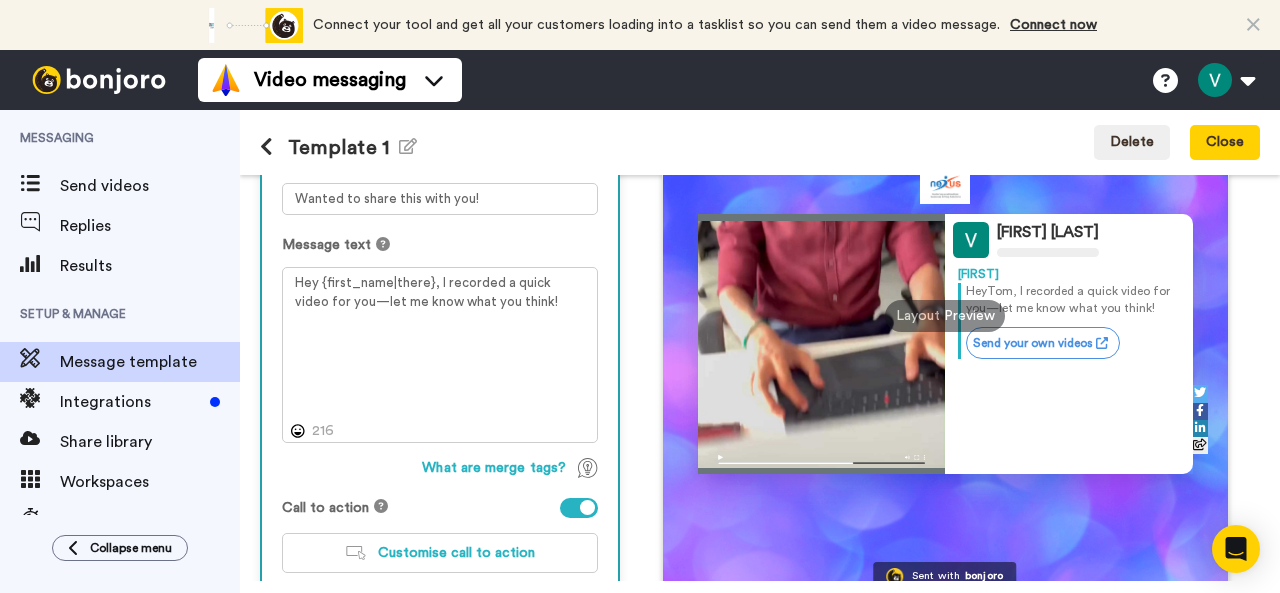 scroll, scrollTop: 394, scrollLeft: 0, axis: vertical 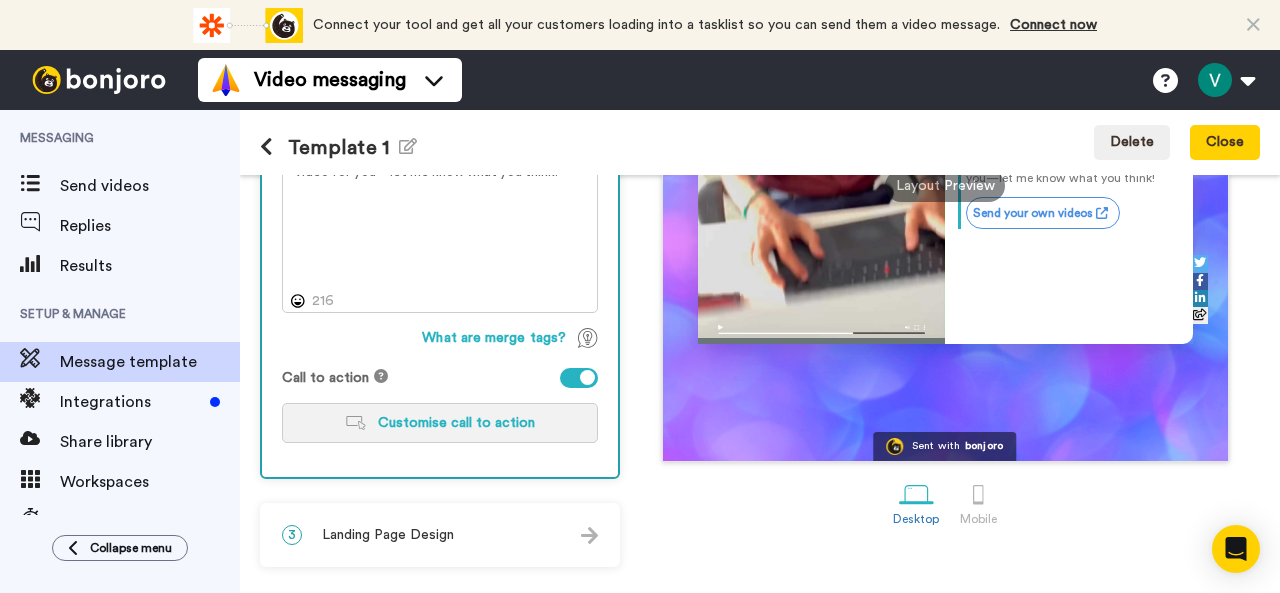 click on "Customise call to action" at bounding box center (440, 423) 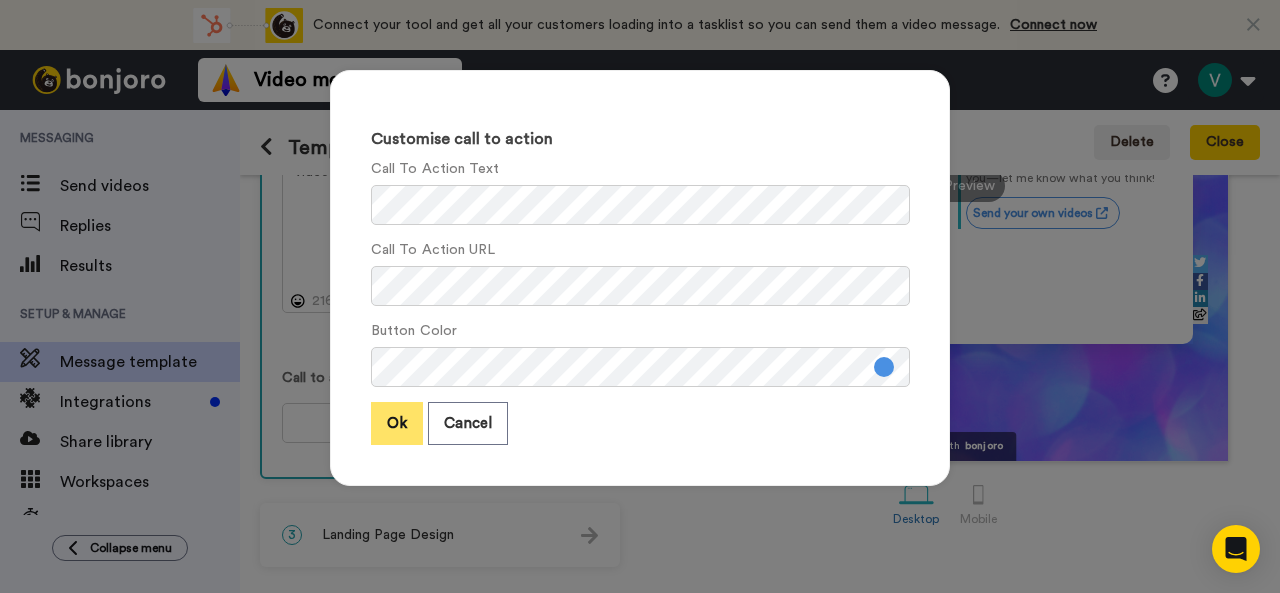 click on "Ok" at bounding box center (397, 423) 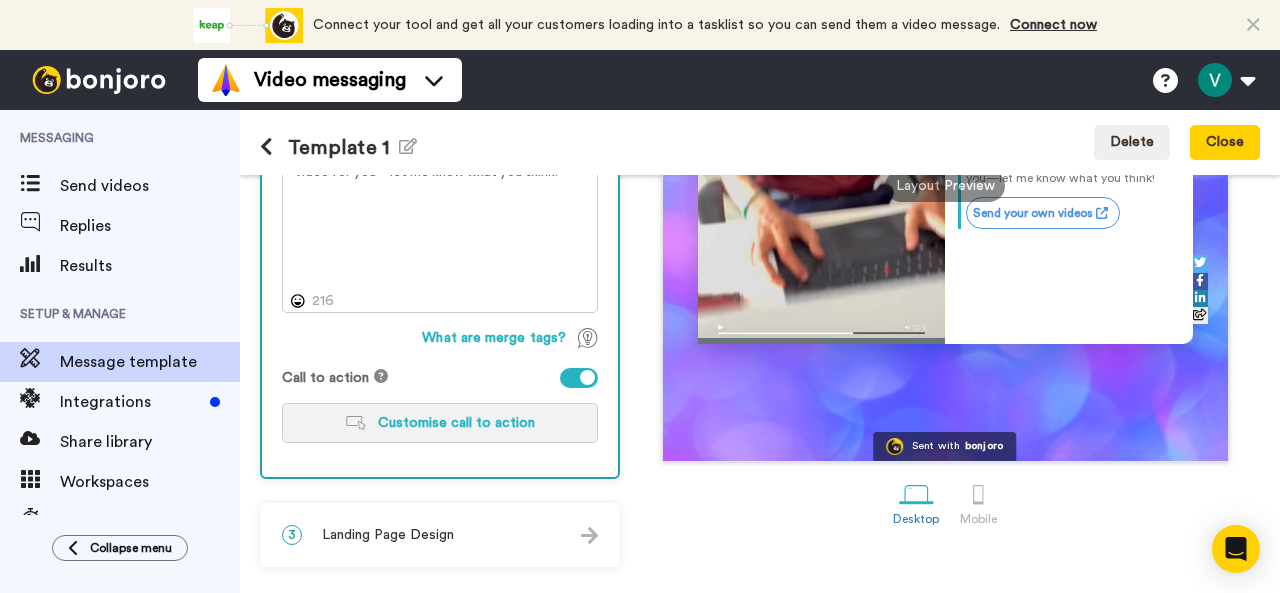 click on "Customise call to action" at bounding box center [456, 423] 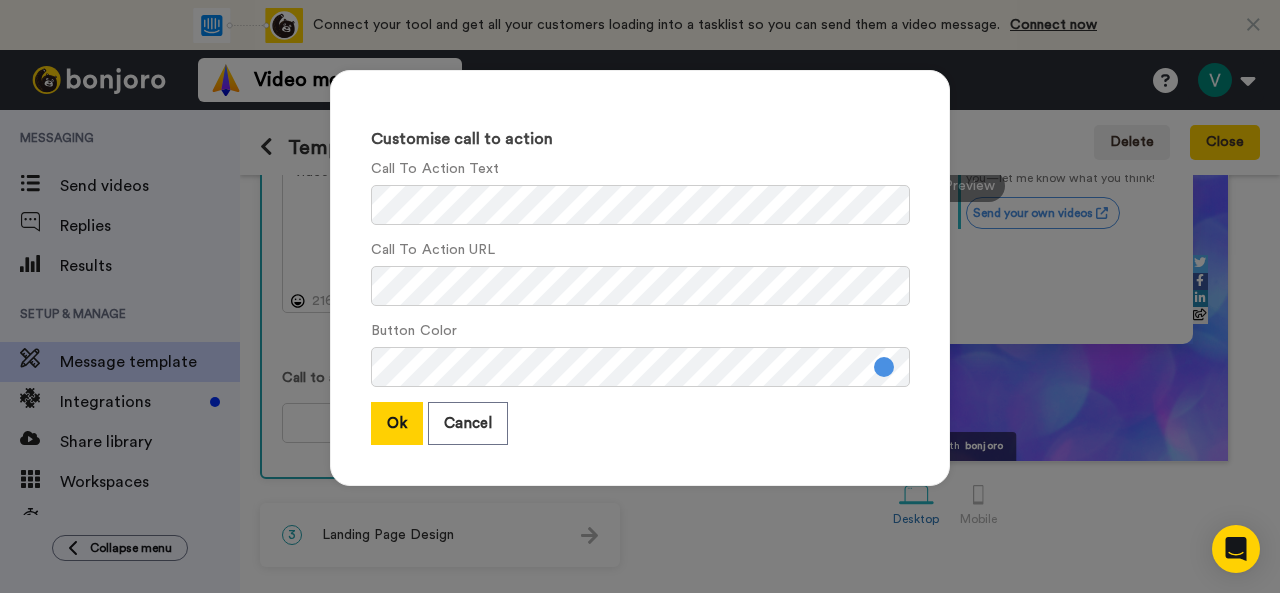 click on "Customise call to action Call To Action Text Call To Action URL Button Color Ok Cancel" at bounding box center [640, 278] 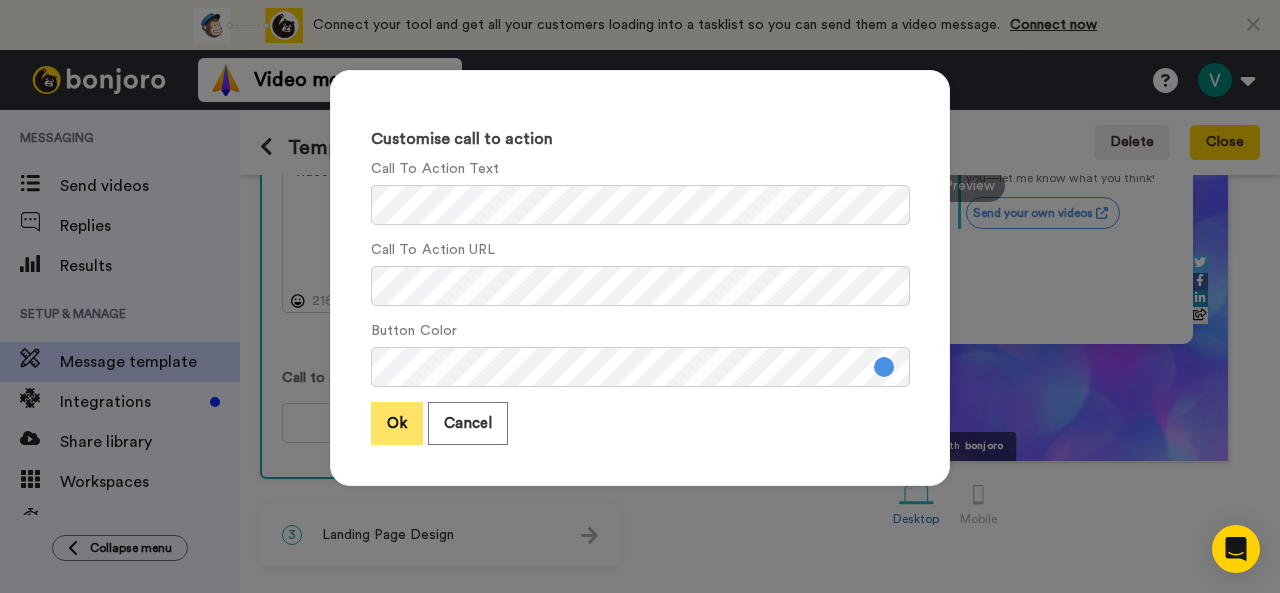 click on "Ok" at bounding box center [397, 423] 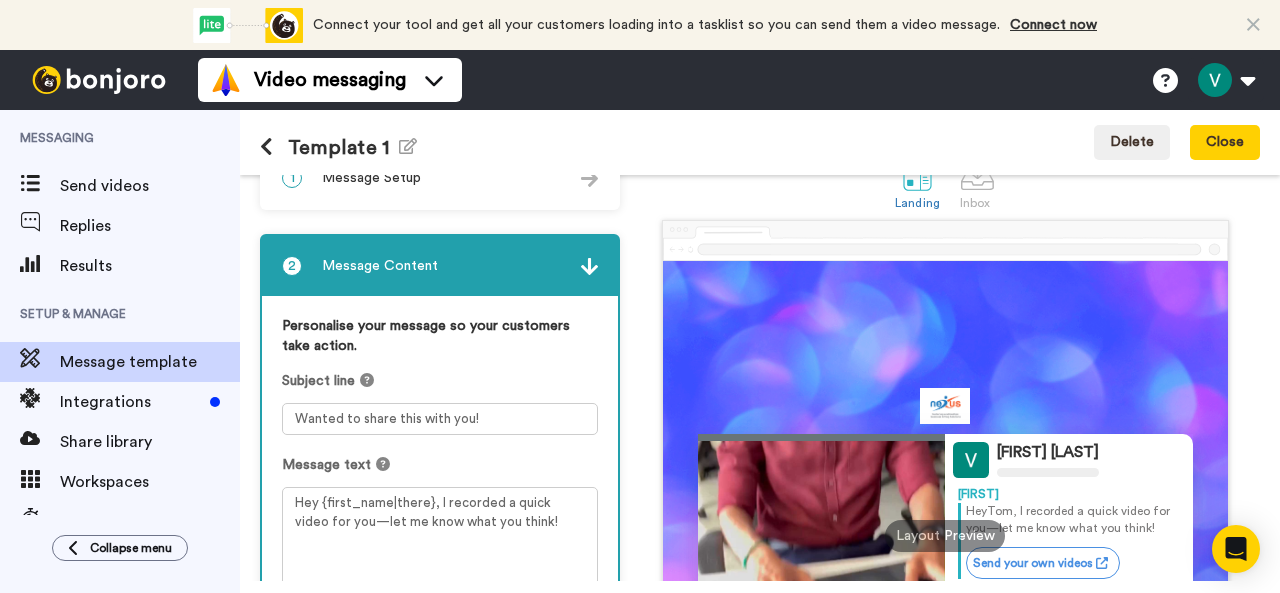 scroll, scrollTop: 0, scrollLeft: 0, axis: both 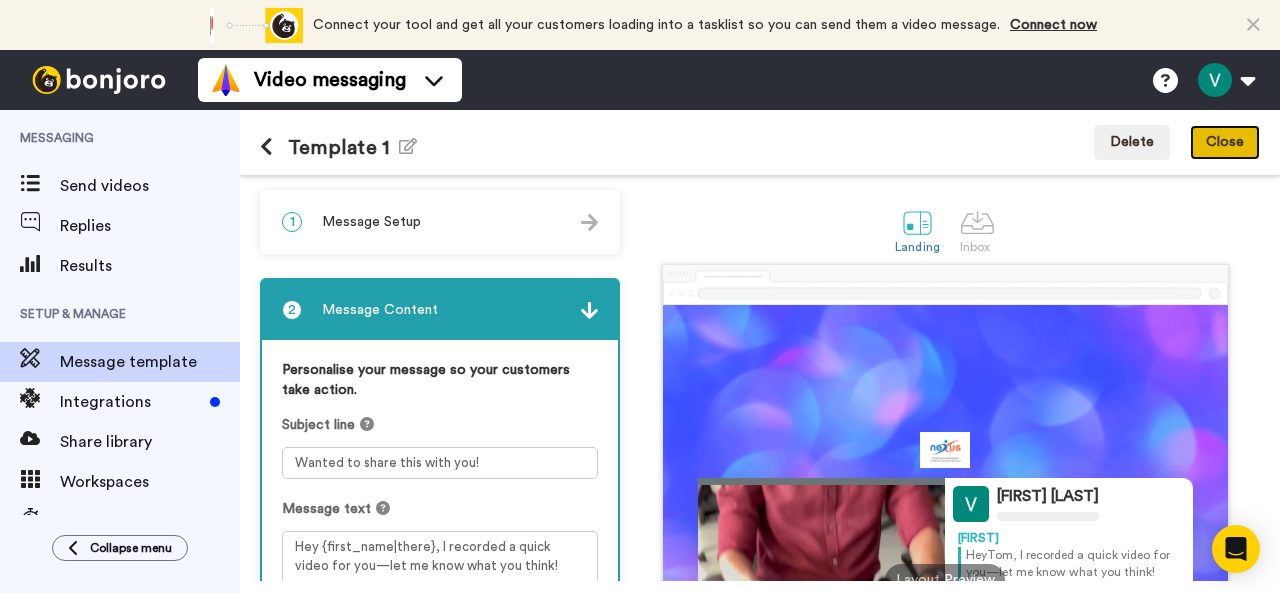 click on "Close" at bounding box center [1225, 143] 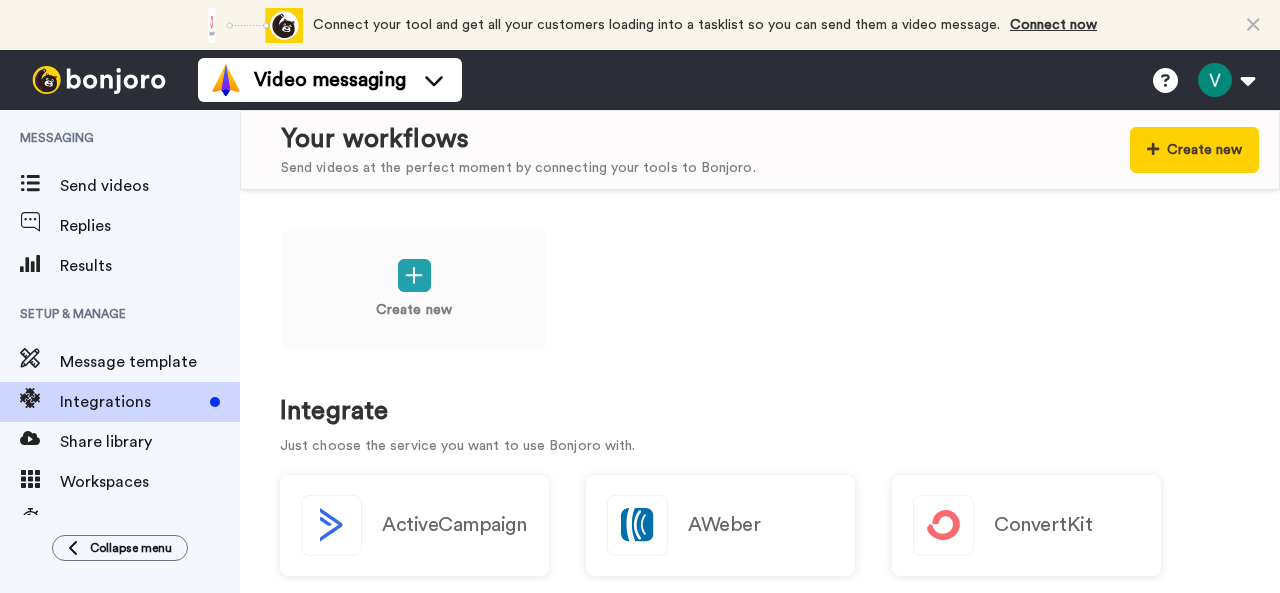scroll, scrollTop: 0, scrollLeft: 0, axis: both 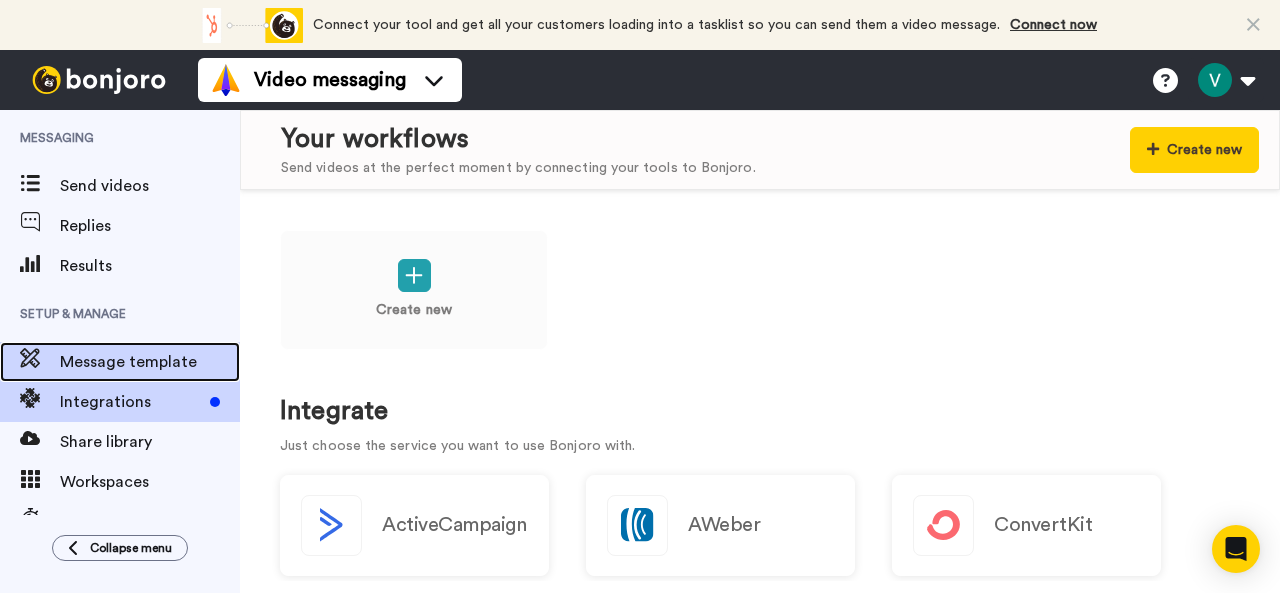 click on "Message template" at bounding box center [150, 362] 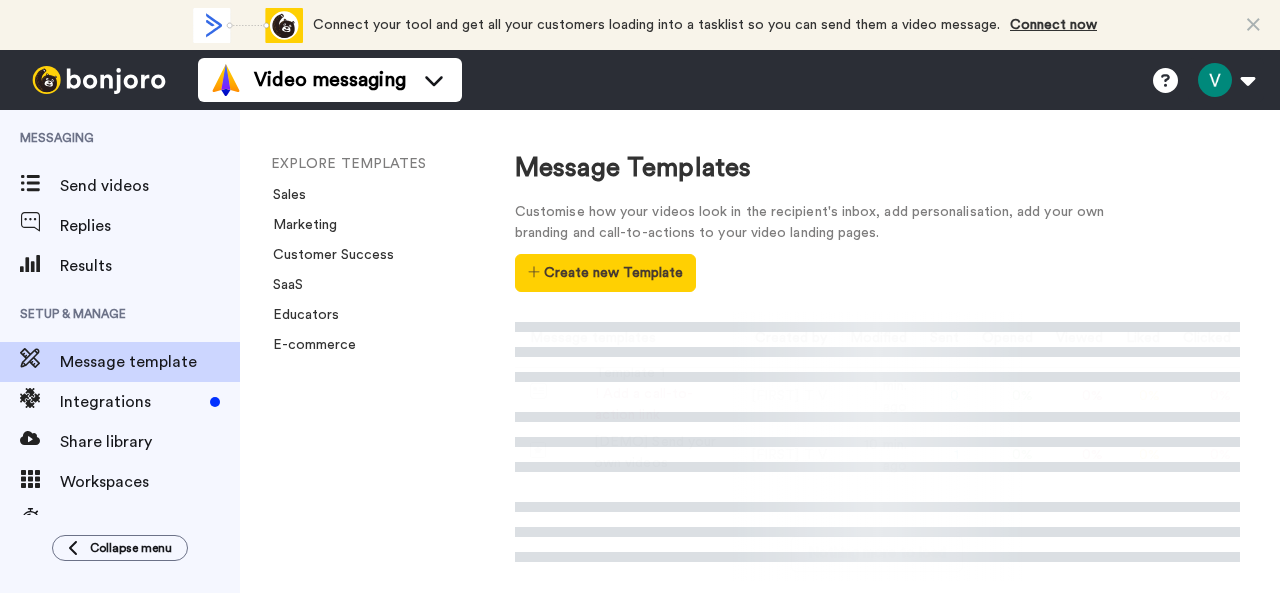 scroll, scrollTop: 0, scrollLeft: 0, axis: both 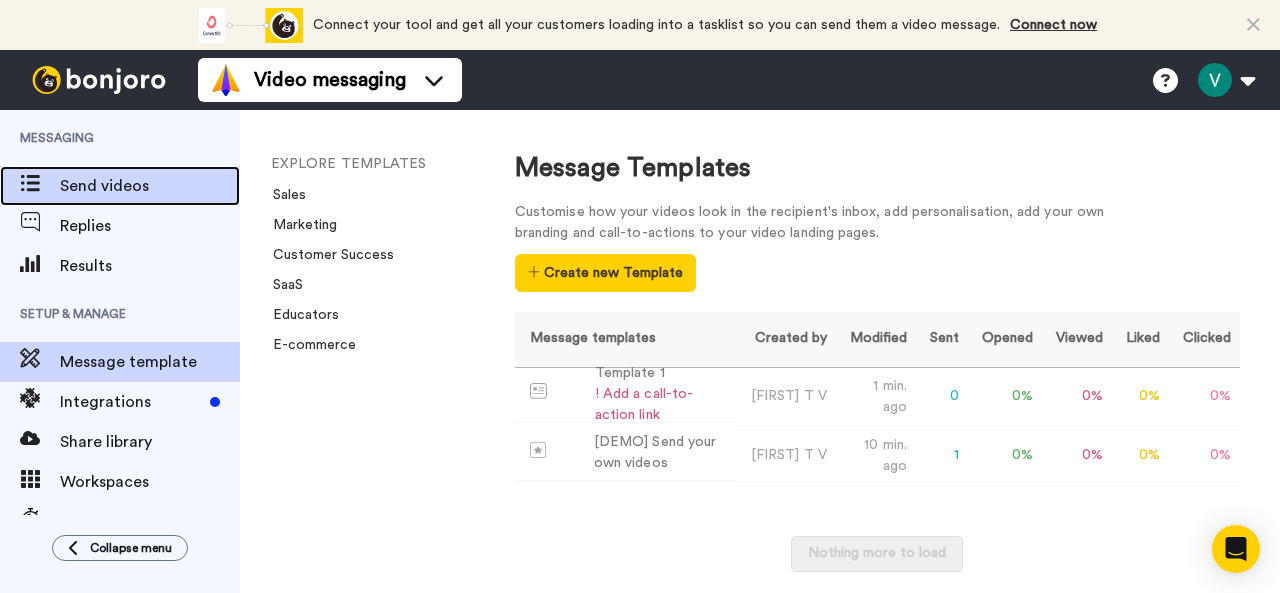 click on "Send videos" at bounding box center [150, 186] 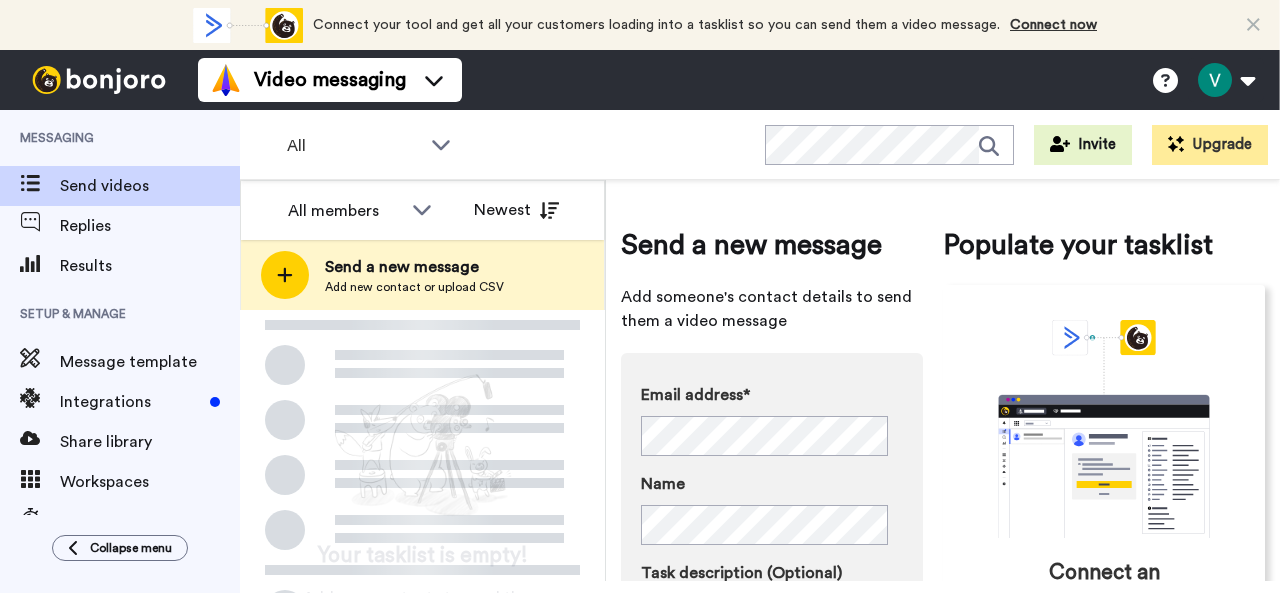 scroll, scrollTop: 0, scrollLeft: 0, axis: both 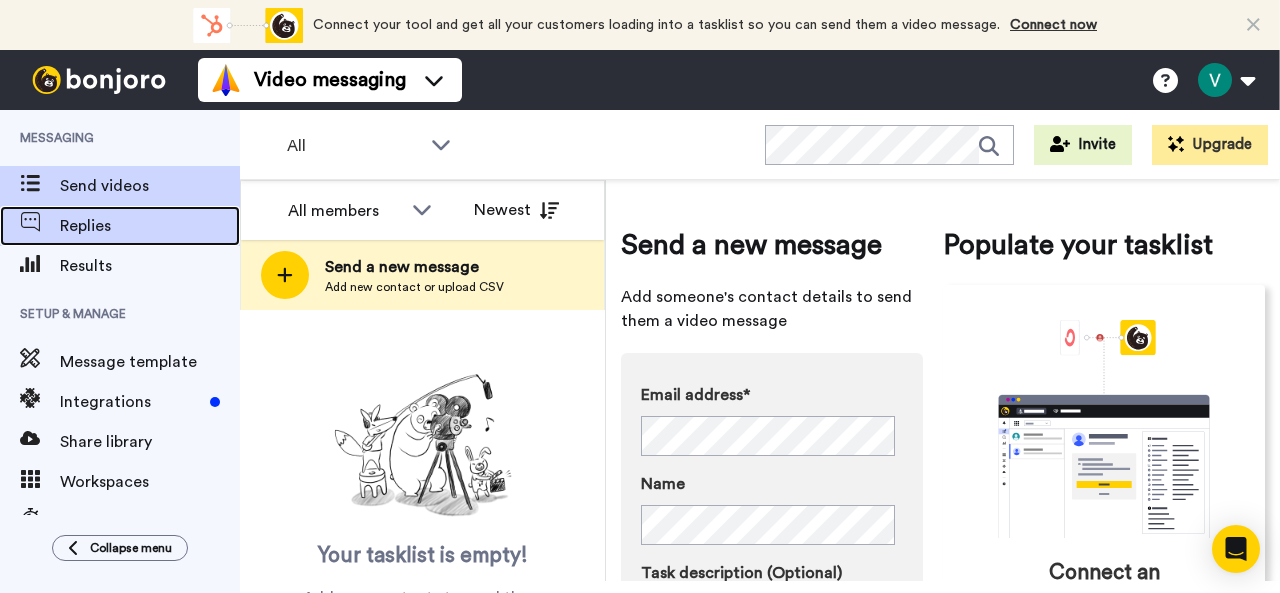 click on "Replies" at bounding box center [120, 226] 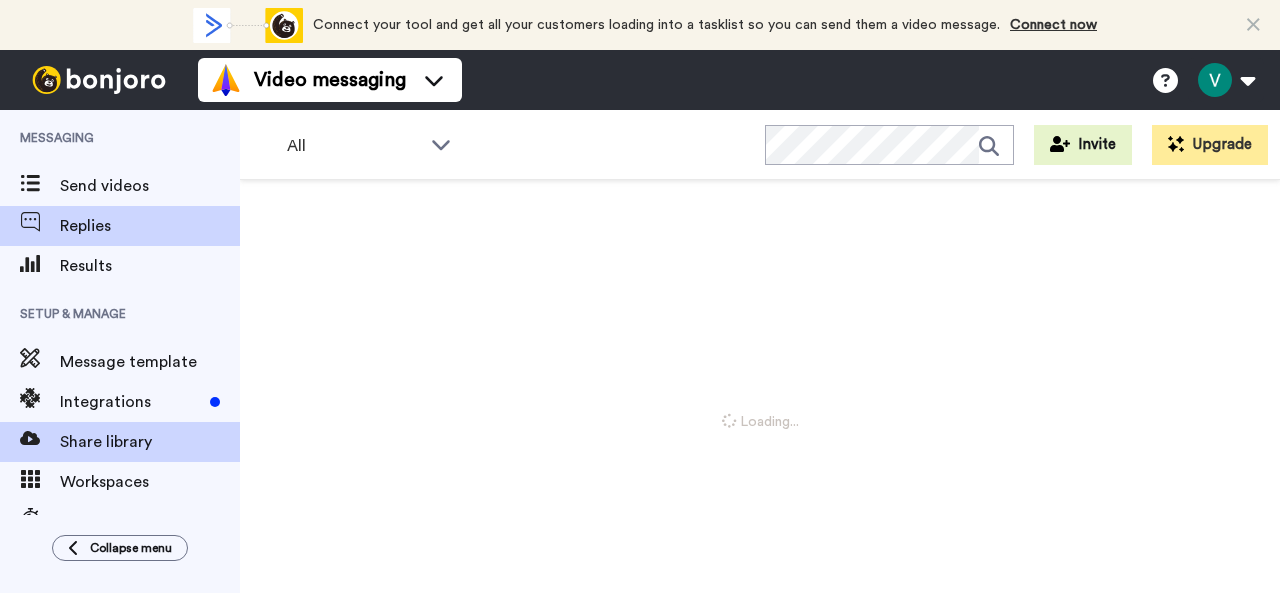 scroll, scrollTop: 0, scrollLeft: 0, axis: both 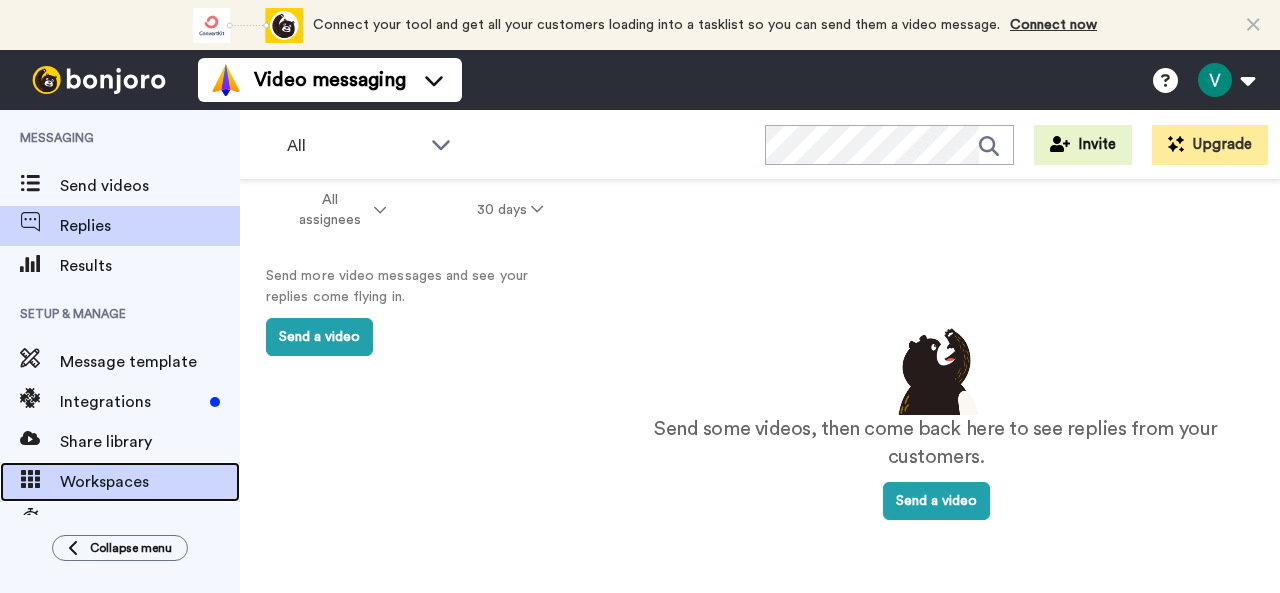 click on "Workspaces" at bounding box center [120, 482] 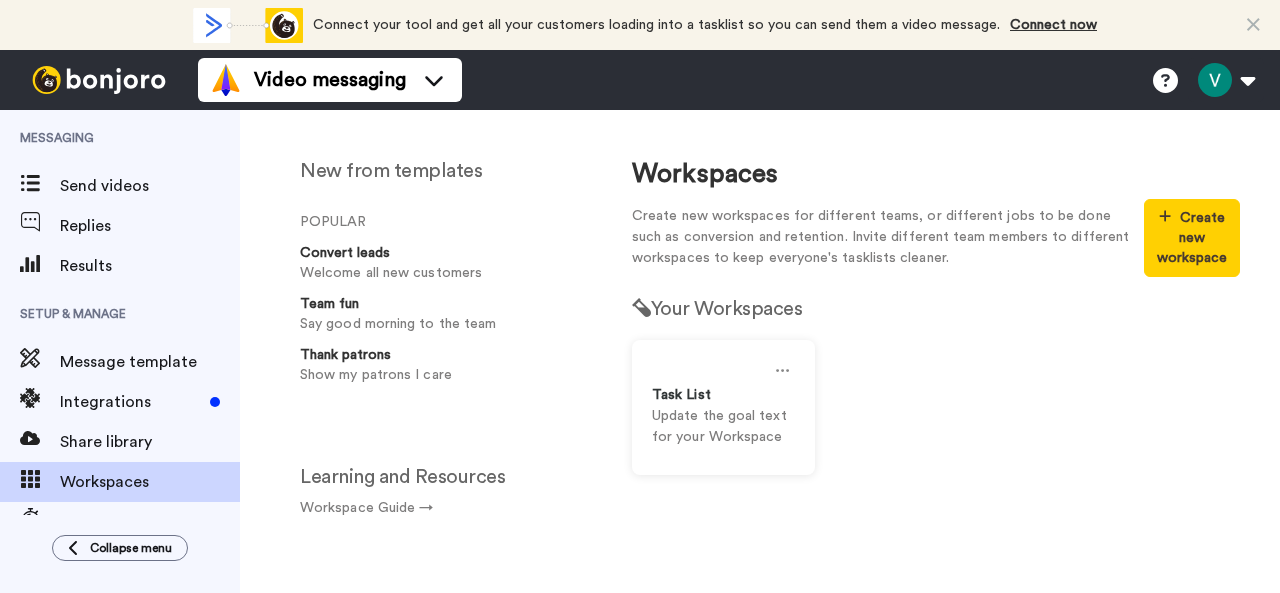 scroll, scrollTop: 0, scrollLeft: 0, axis: both 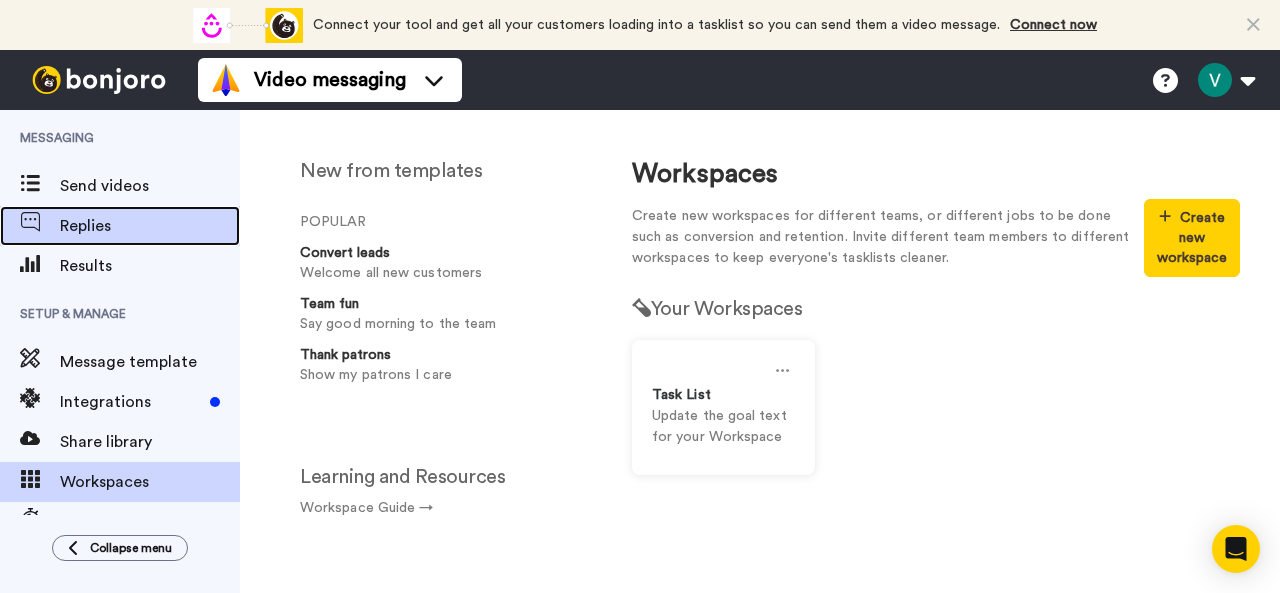 click on "Replies" at bounding box center [150, 226] 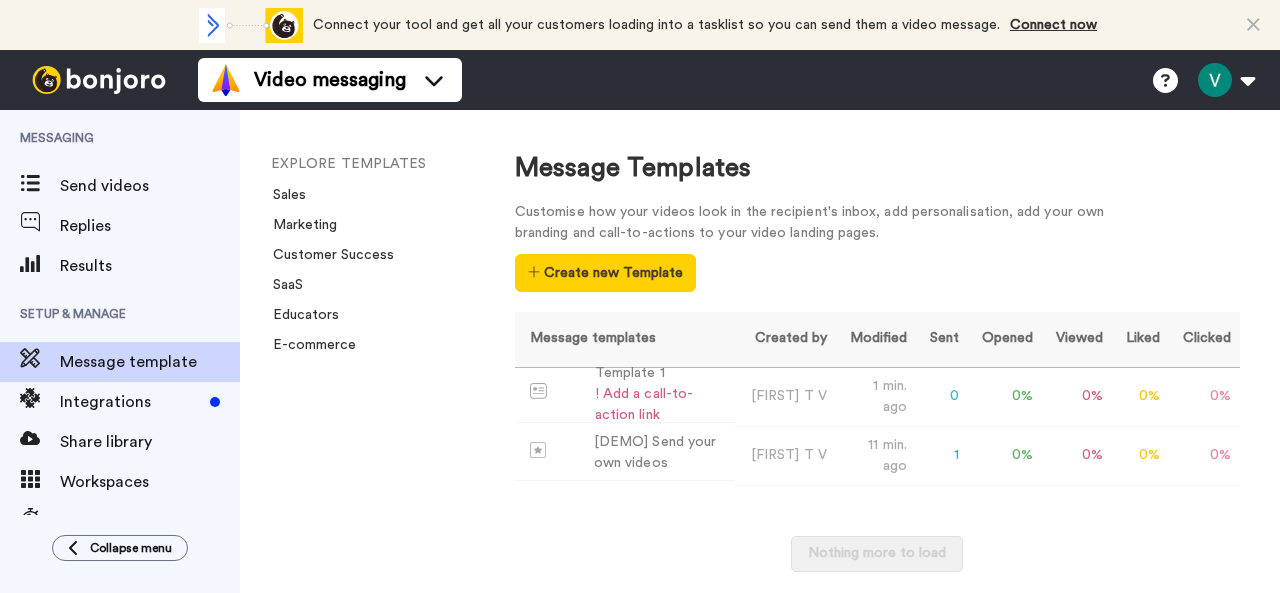 scroll, scrollTop: 0, scrollLeft: 0, axis: both 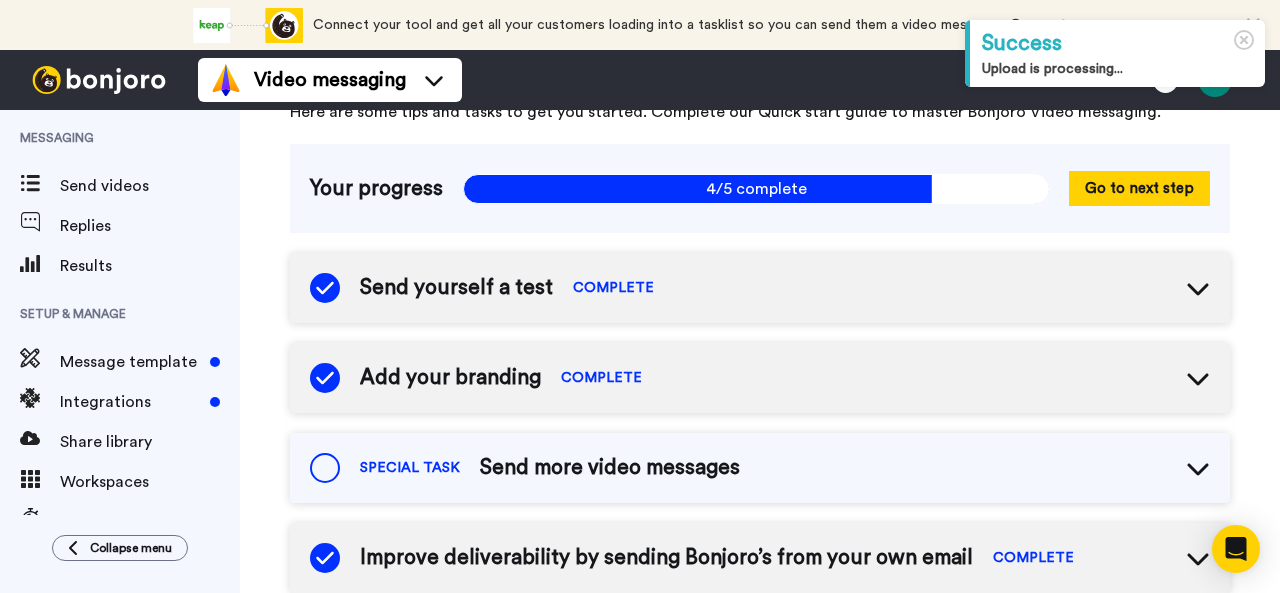 click on "SPECIAL TASK Send more video messages" at bounding box center (760, 468) 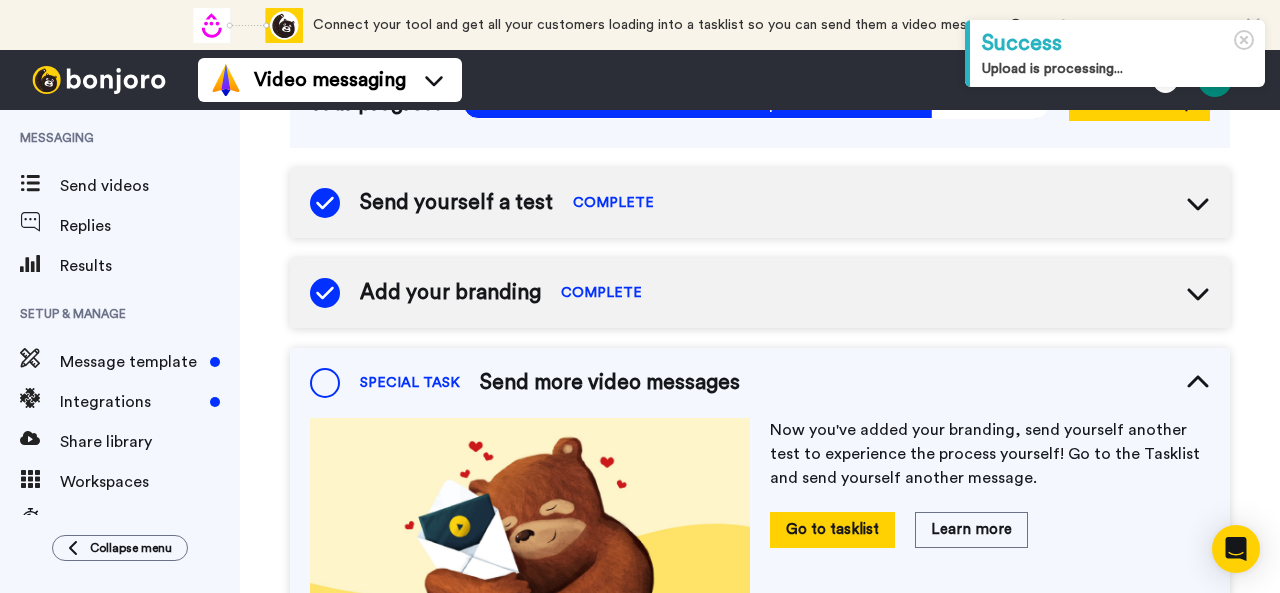 scroll, scrollTop: 500, scrollLeft: 0, axis: vertical 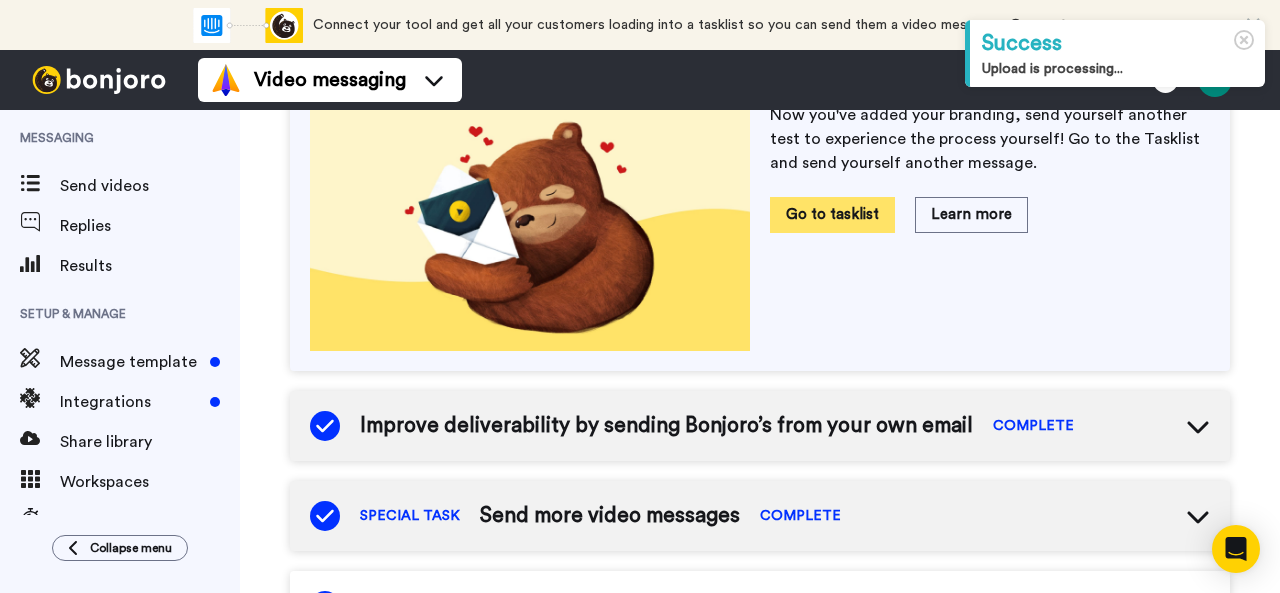 click on "Go to tasklist" at bounding box center [832, 214] 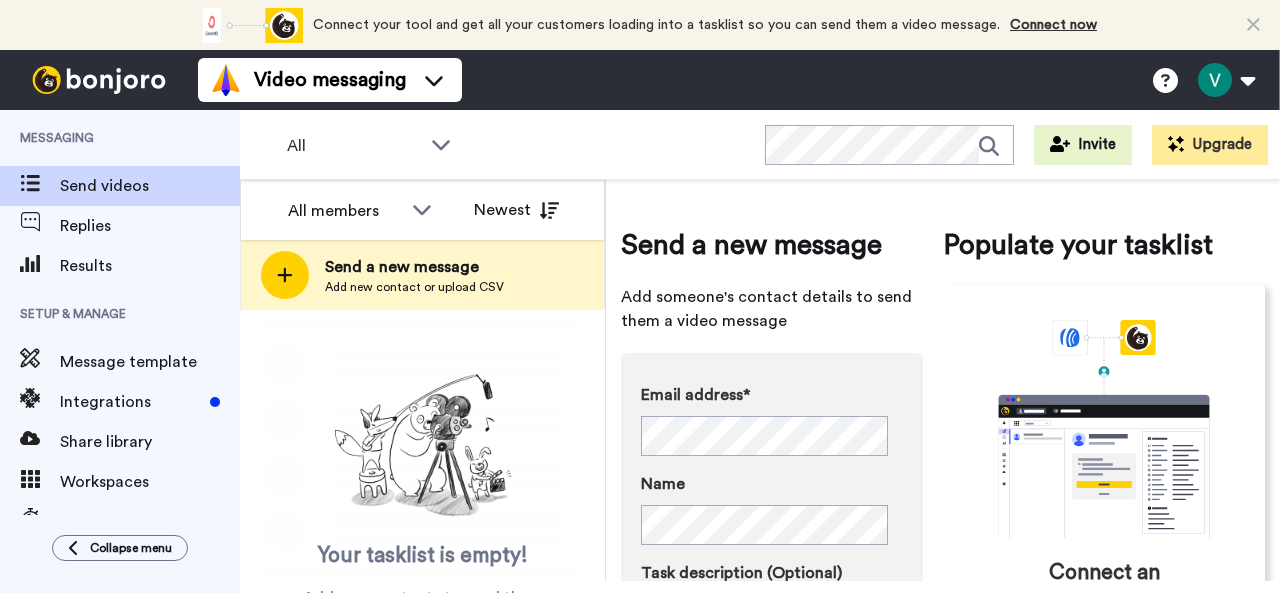 scroll, scrollTop: 0, scrollLeft: 0, axis: both 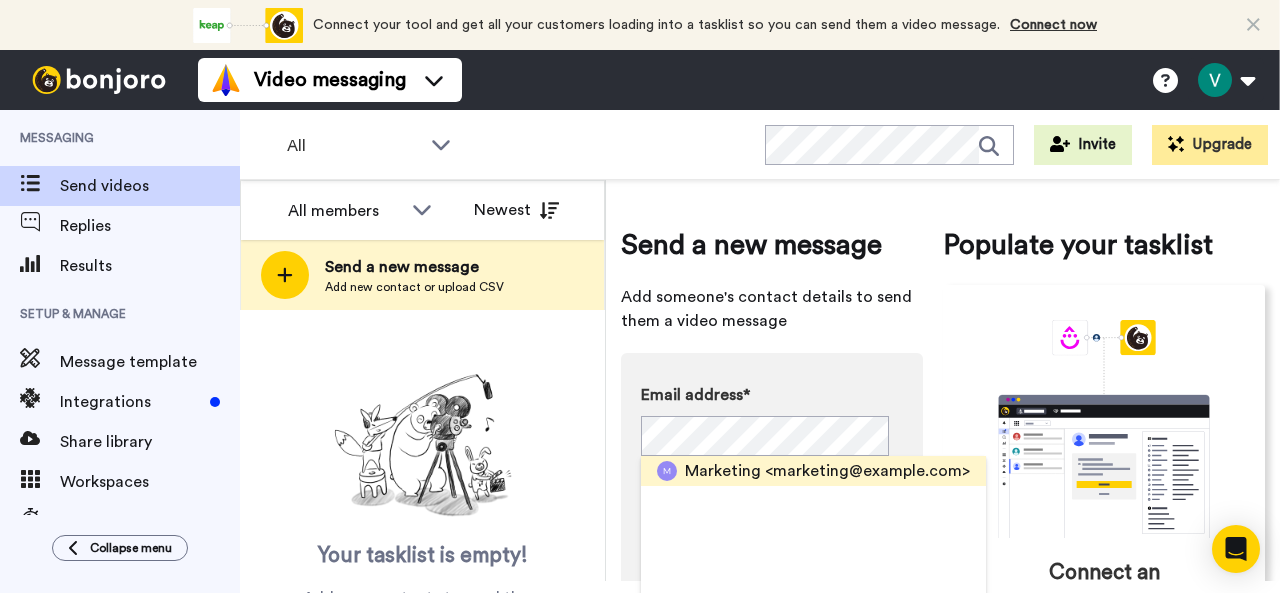 click on "<marketing@nexusi.in>" at bounding box center (867, 471) 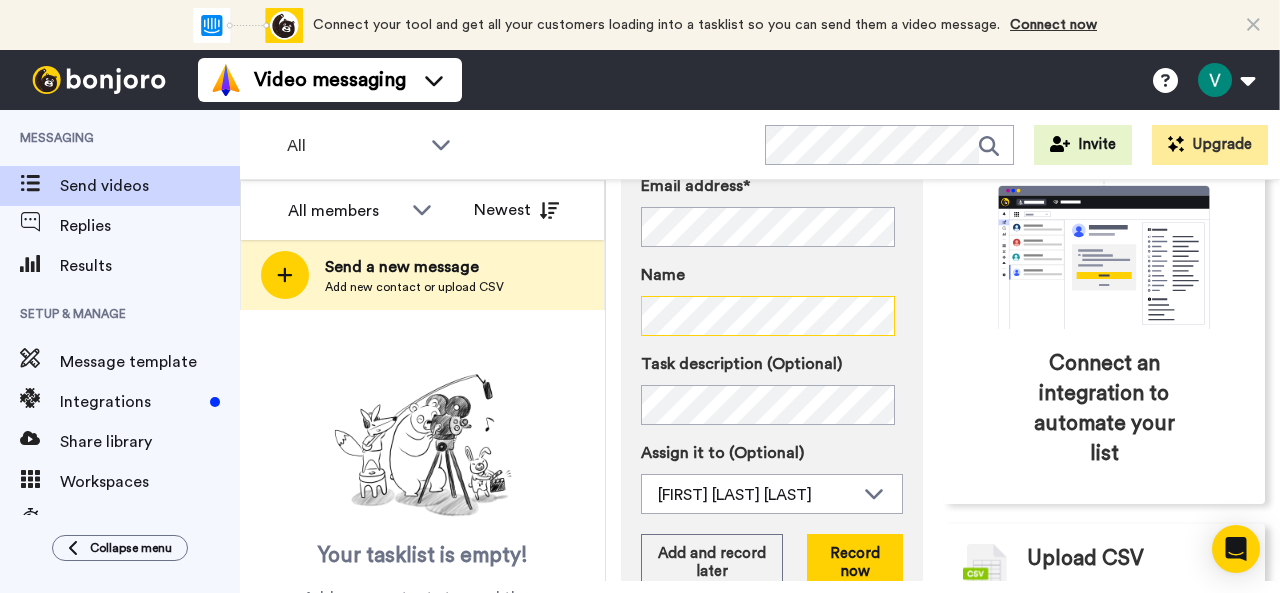 scroll, scrollTop: 300, scrollLeft: 0, axis: vertical 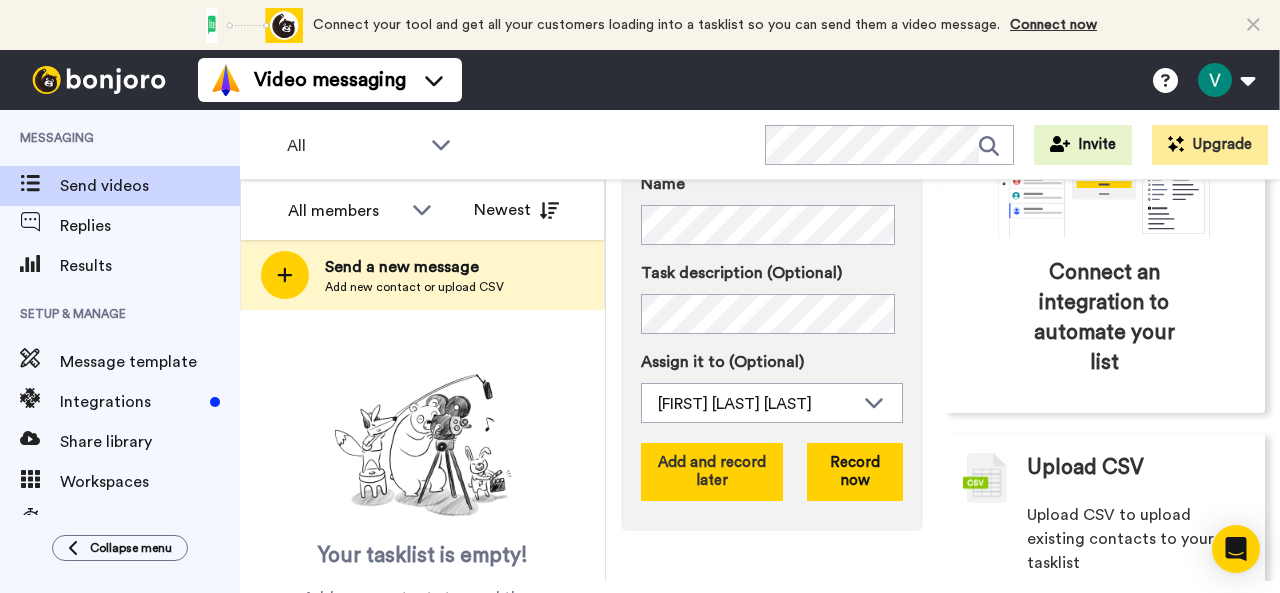 click on "Add and record later" at bounding box center [712, 472] 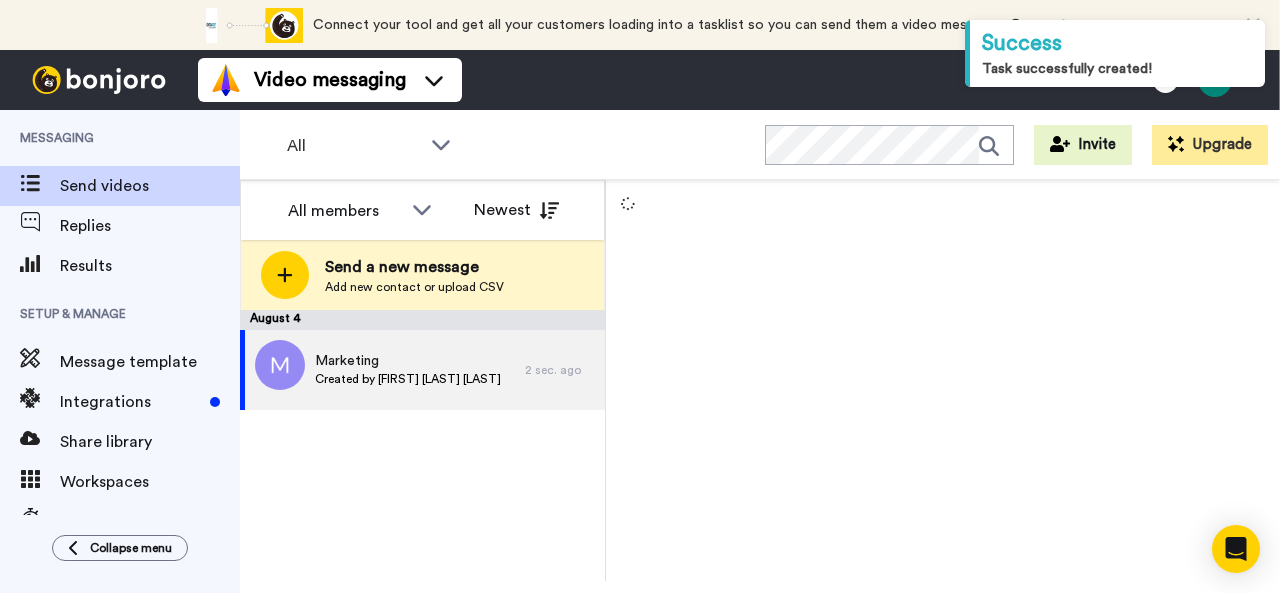 scroll, scrollTop: 0, scrollLeft: 0, axis: both 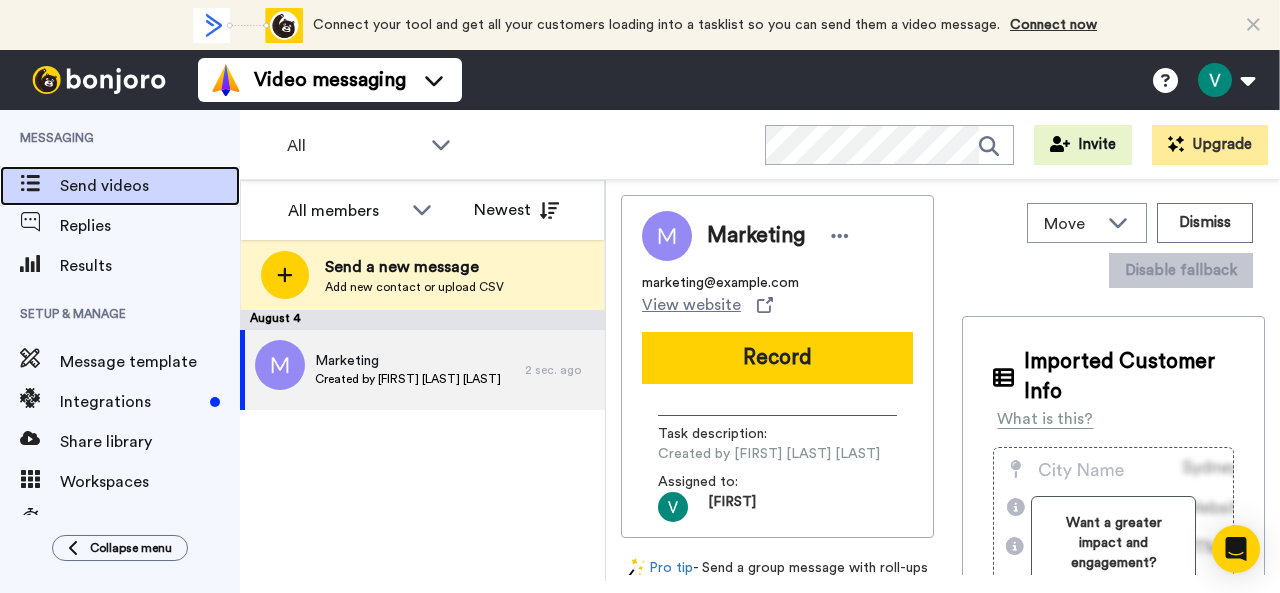 click on "Send videos" at bounding box center (150, 186) 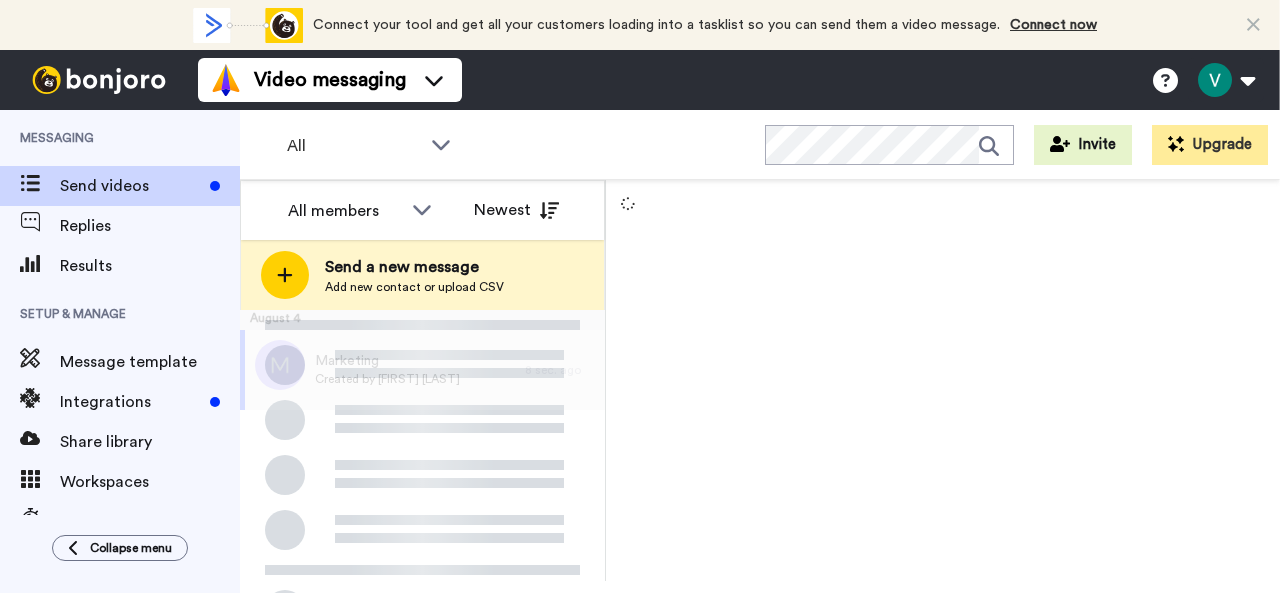 scroll, scrollTop: 0, scrollLeft: 0, axis: both 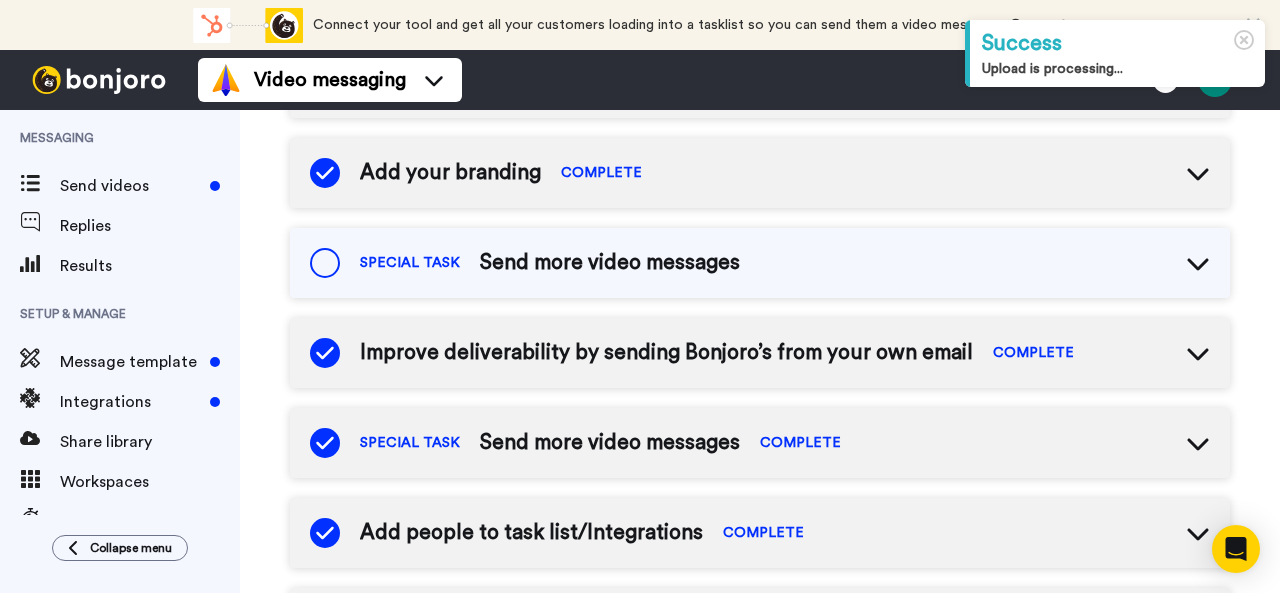 click on "SPECIAL TASK" at bounding box center (410, 263) 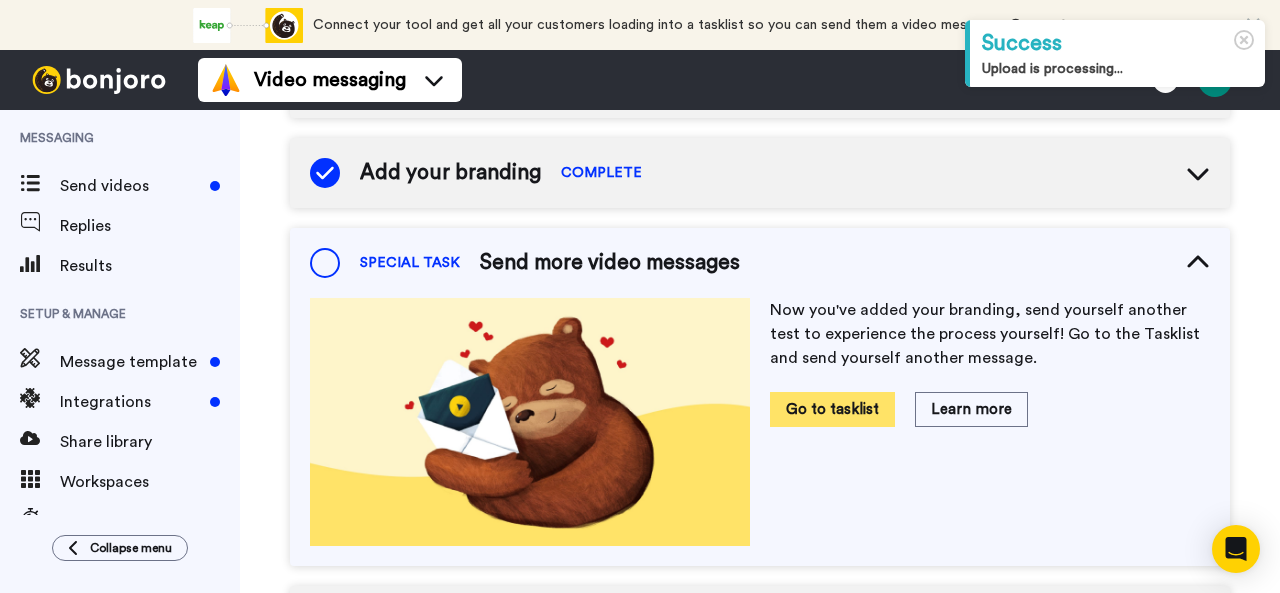 click on "Go to tasklist" at bounding box center [832, 409] 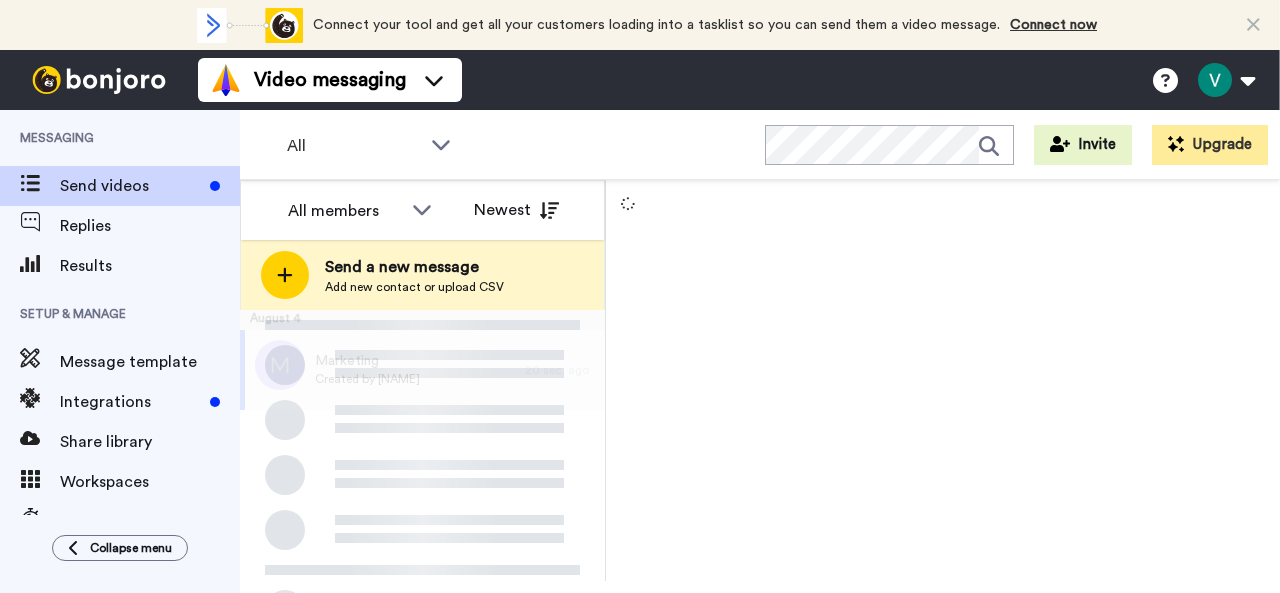 scroll, scrollTop: 0, scrollLeft: 0, axis: both 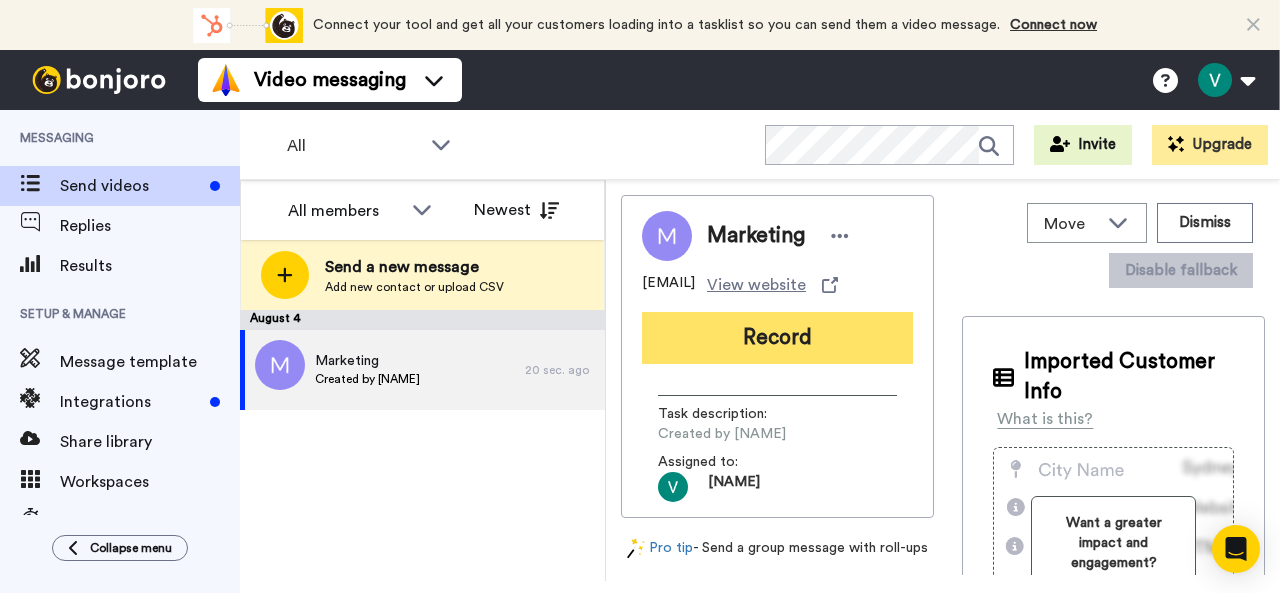 click on "Record" at bounding box center (777, 338) 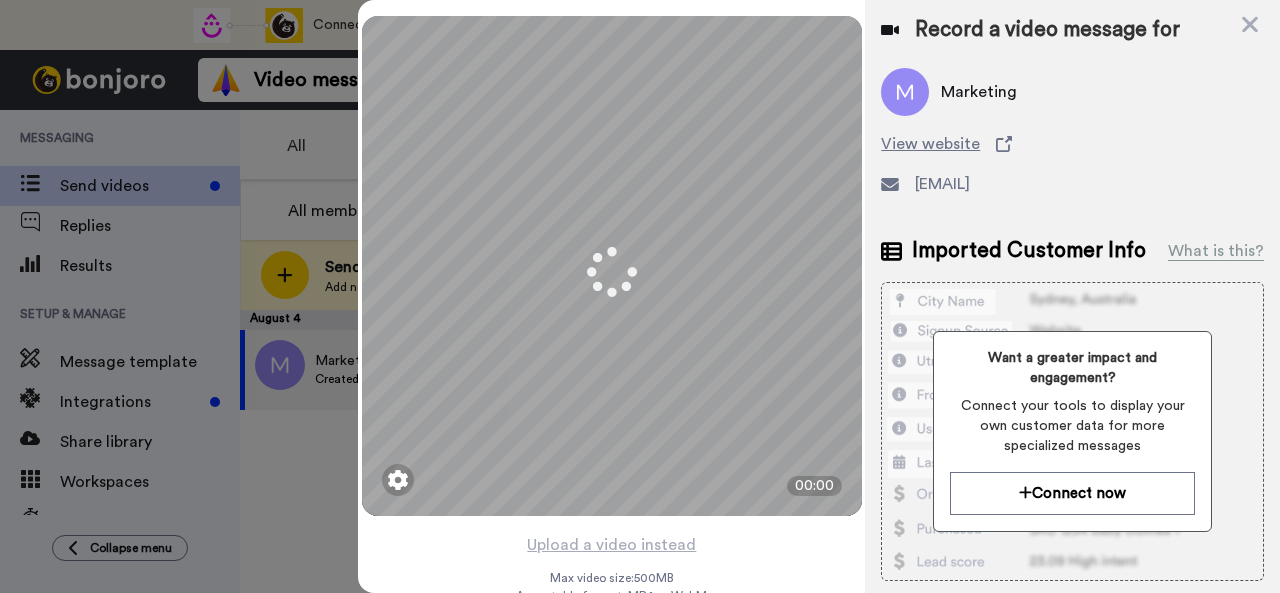 click on "Upload a video instead Max video size:  500 MB Acceptable format: MP4 or WebM" at bounding box center [611, 568] 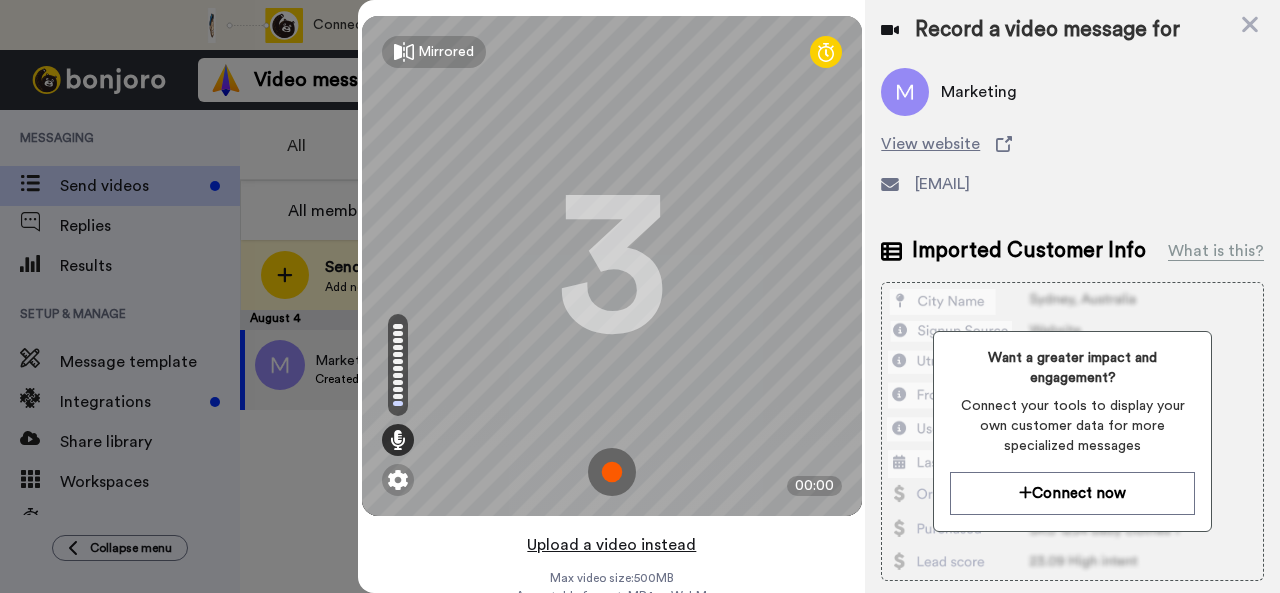 click on "Upload a video instead" at bounding box center (611, 545) 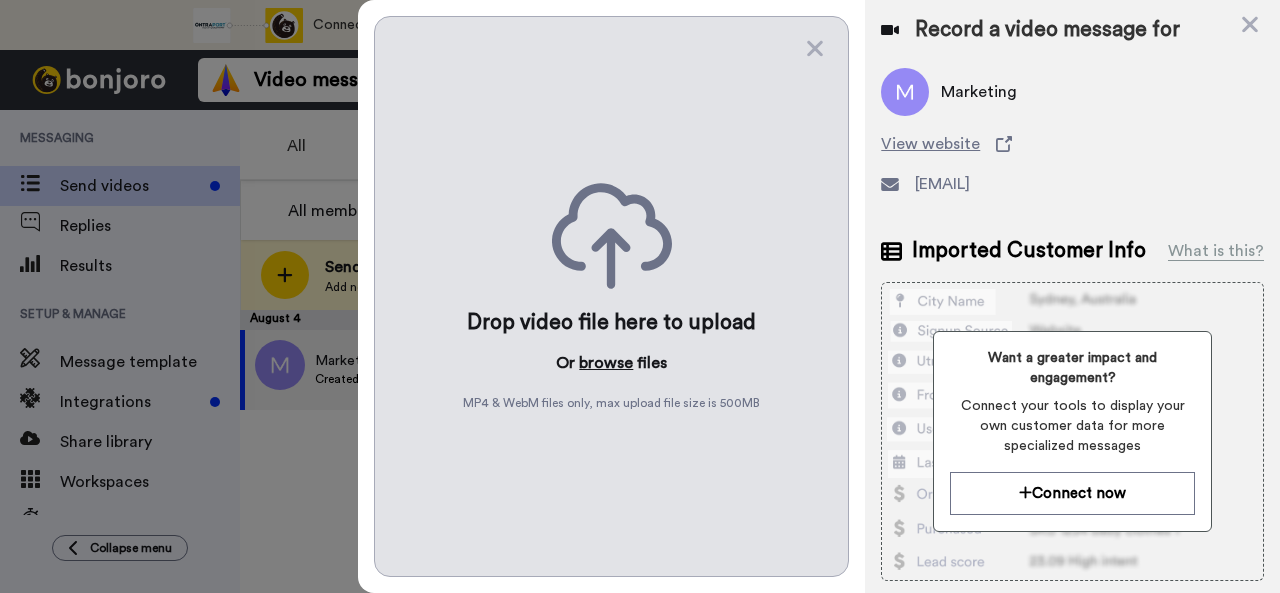 click on "browse" at bounding box center (606, 363) 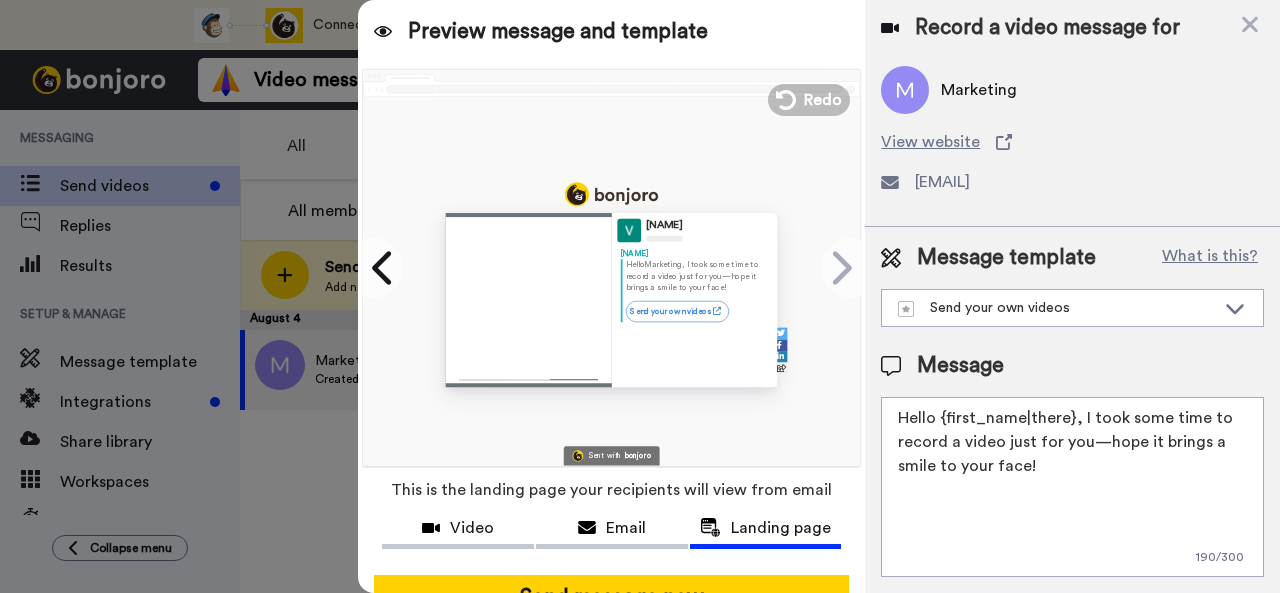 scroll, scrollTop: 0, scrollLeft: 0, axis: both 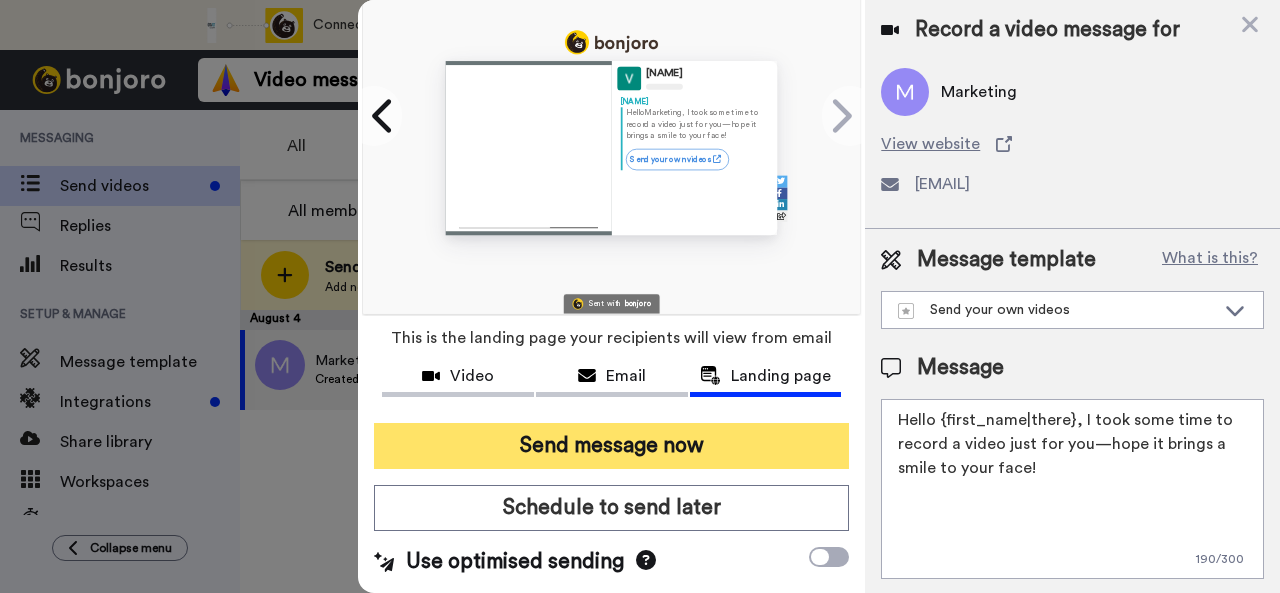 click on "Send message now" at bounding box center (611, 446) 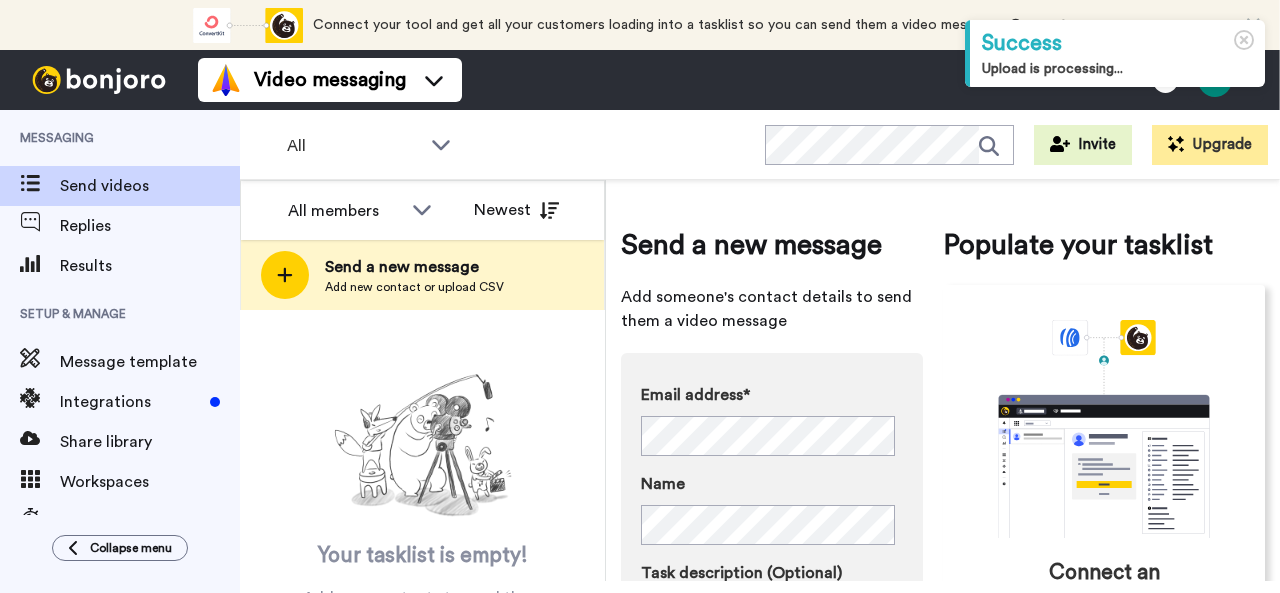 scroll, scrollTop: 0, scrollLeft: 0, axis: both 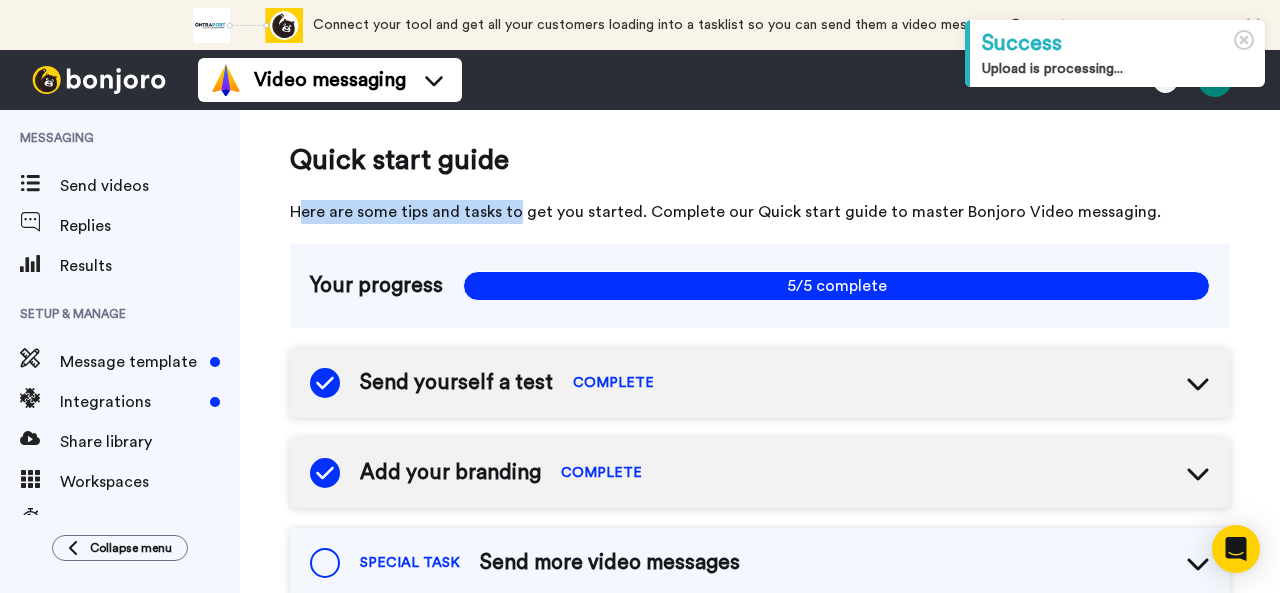 drag, startPoint x: 301, startPoint y: 205, endPoint x: 521, endPoint y: 232, distance: 221.65062 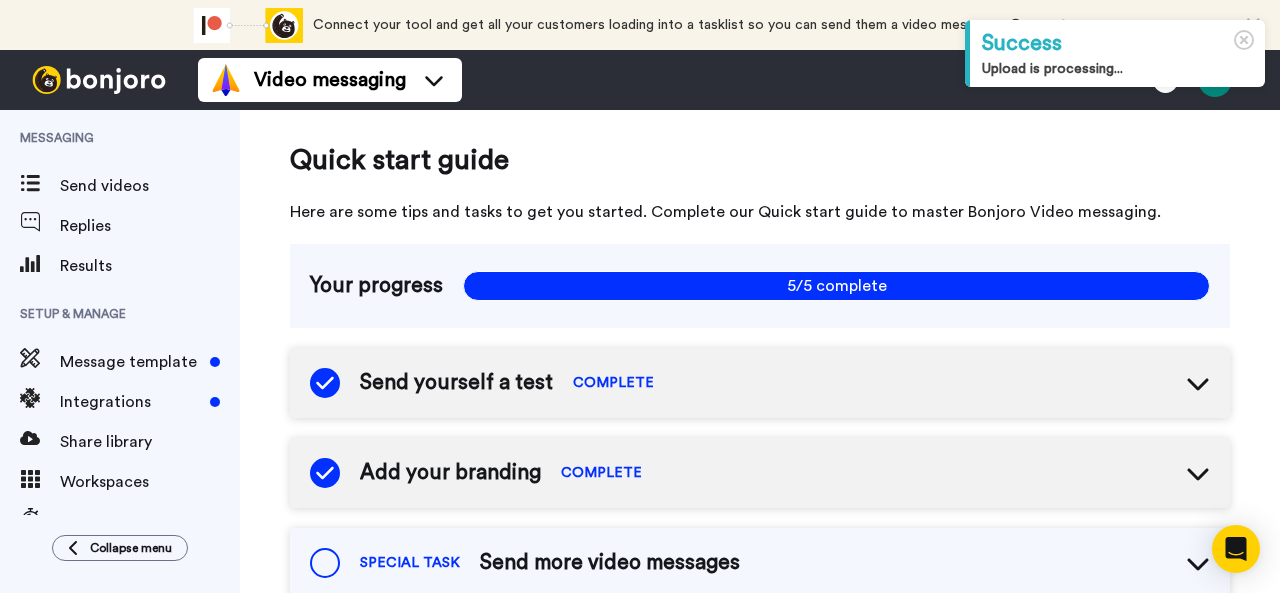 click on "Quick start guide Here are some tips and tasks to get you started. Complete our Quick start guide to master Bonjoro   Video messaging . Your progress 5/5 complete 5/5 complete Send yourself a test COMPLETE Add your branding COMPLETE  SPECIAL TASK Send more video messages Improve deliverability by sending Bonjoro’s from your own email COMPLETE  SPECIAL TASK Send more video messages COMPLETE Add people to task list/Integrations COMPLETE Complete your profile COMPLETE Tips and guides Video tips for your customer funnel Wondering how you could use video more in your business? We have put together handy suggestions on subject lines, prompts, and call-to-actions to use in your own videos. Read more Be inspired by our customers Want to make some serious revenue with video? Learn how Bonjoro has been used by over 30,000 companies across the world helping them growth their businesses with video. Read more See what you can do with Bonjoro Watch now" at bounding box center (760, 832) 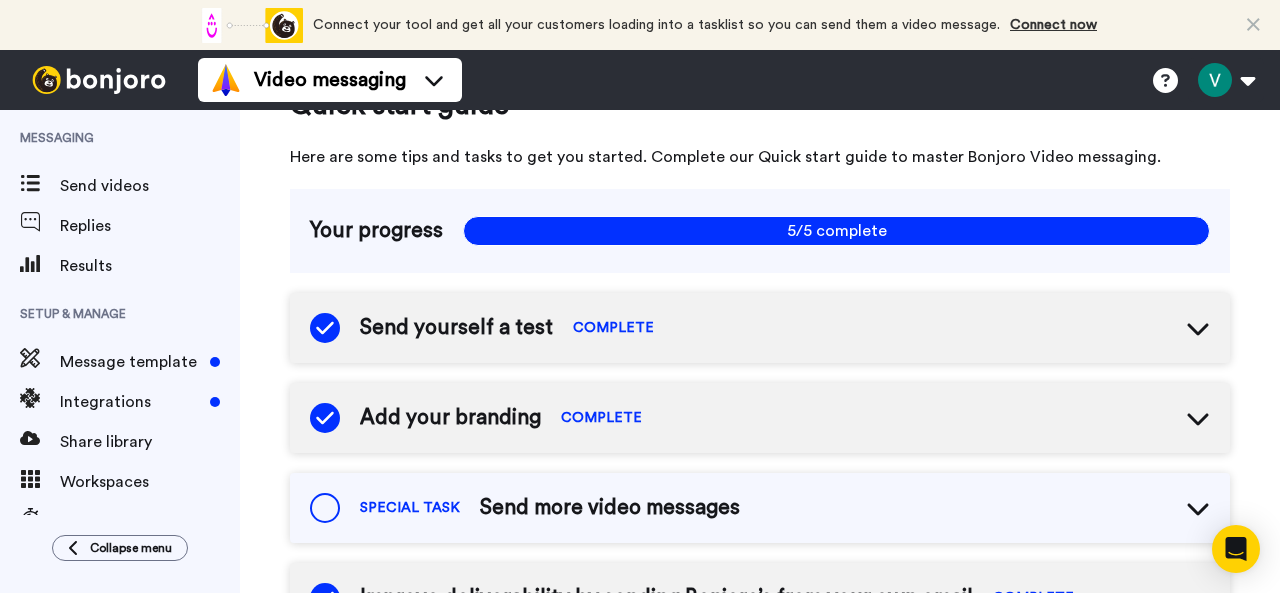 scroll, scrollTop: 0, scrollLeft: 0, axis: both 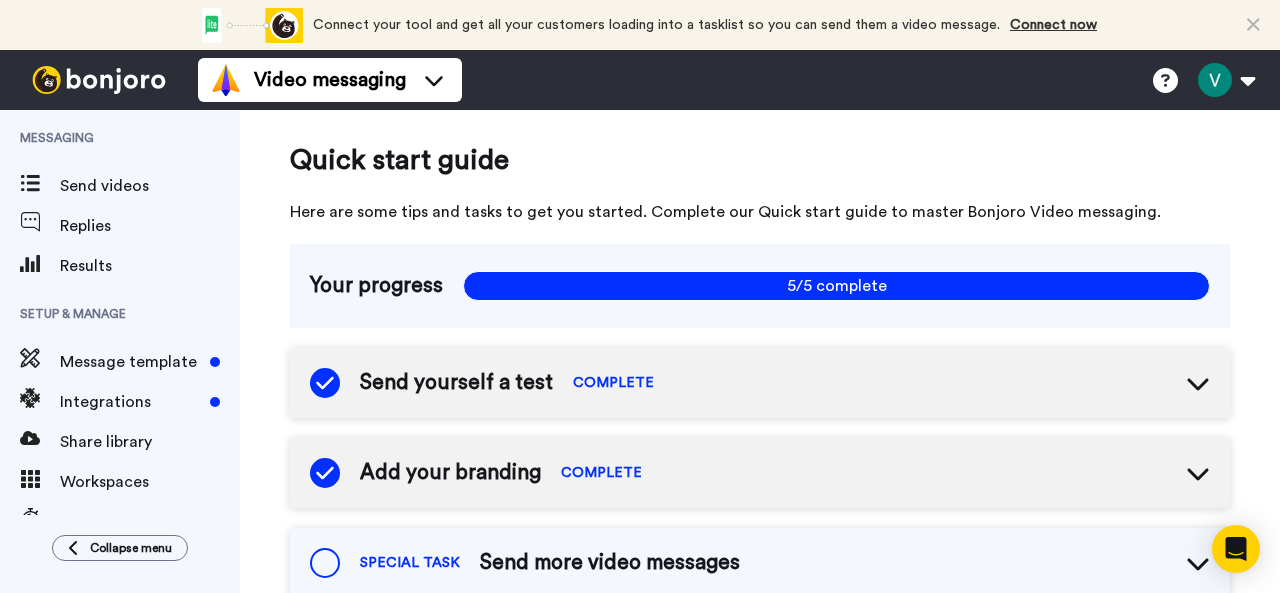 click at bounding box center [1253, 25] 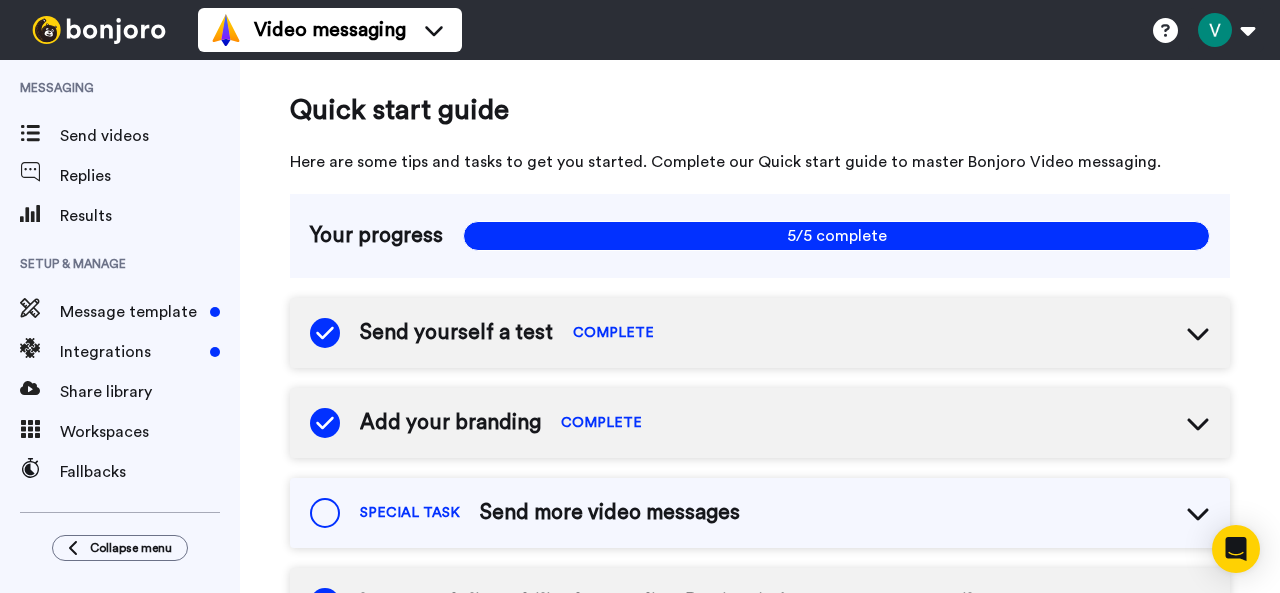 click on "5/5 complete" at bounding box center [836, 236] 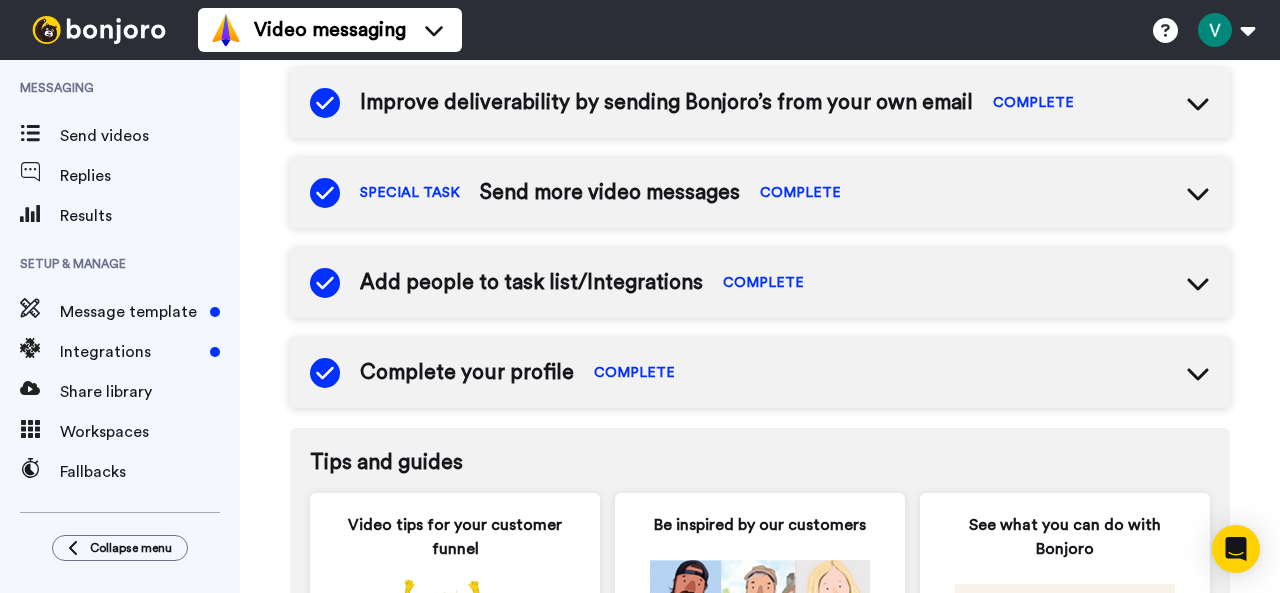 scroll, scrollTop: 300, scrollLeft: 0, axis: vertical 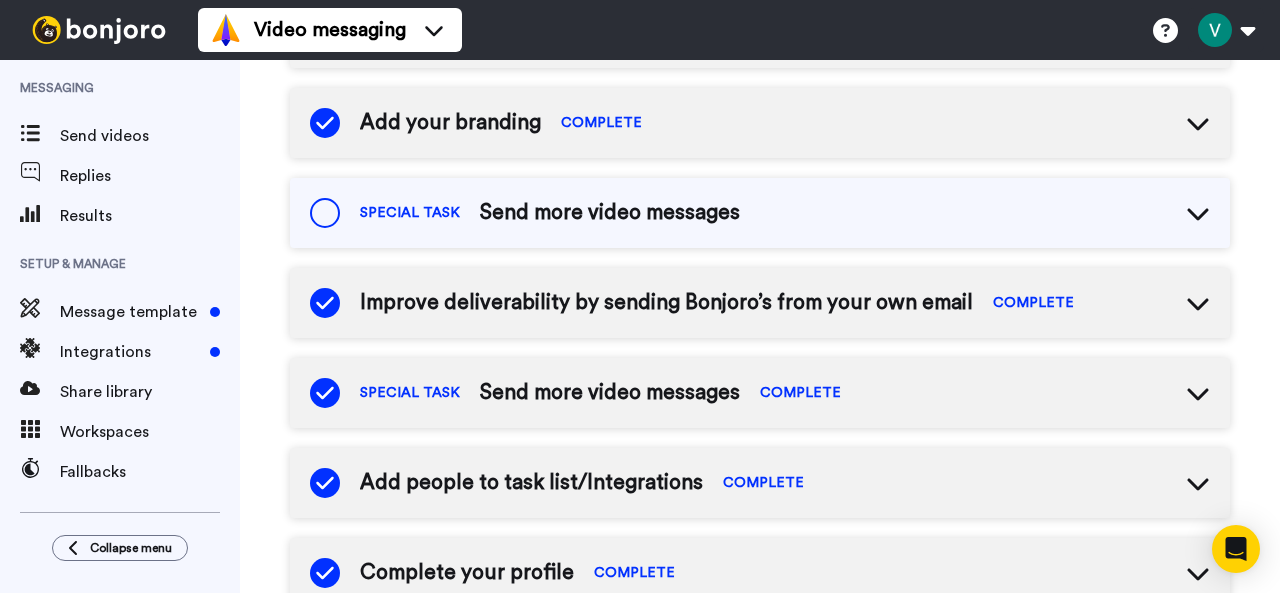click on "Send more video messages" at bounding box center [610, 213] 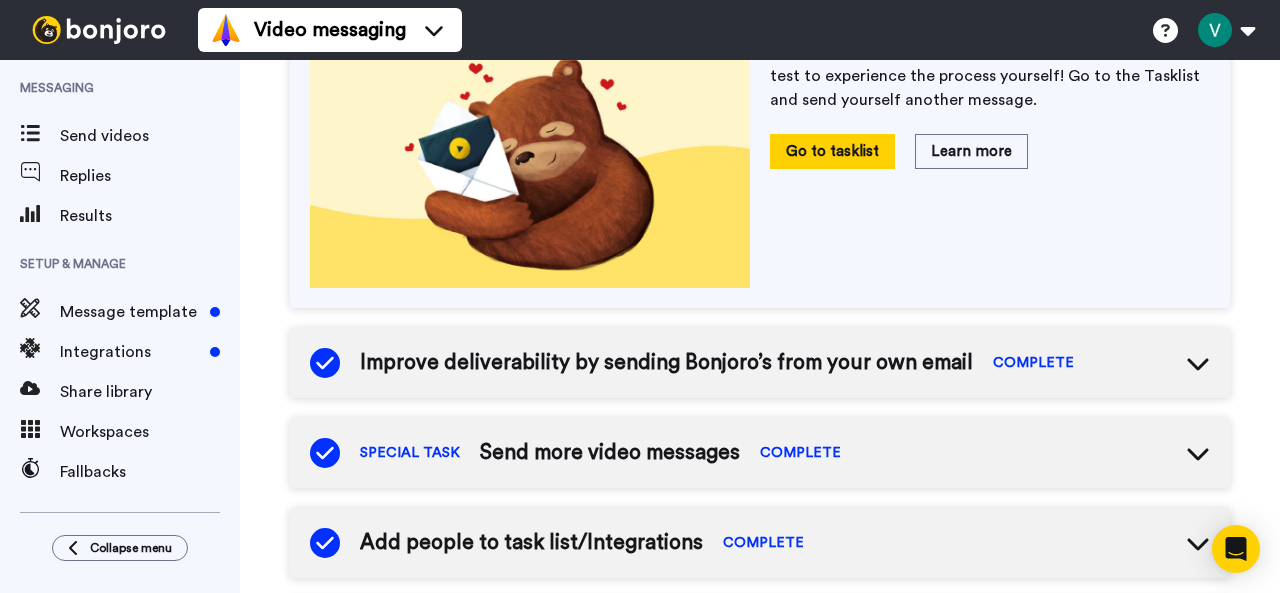 scroll, scrollTop: 506, scrollLeft: 0, axis: vertical 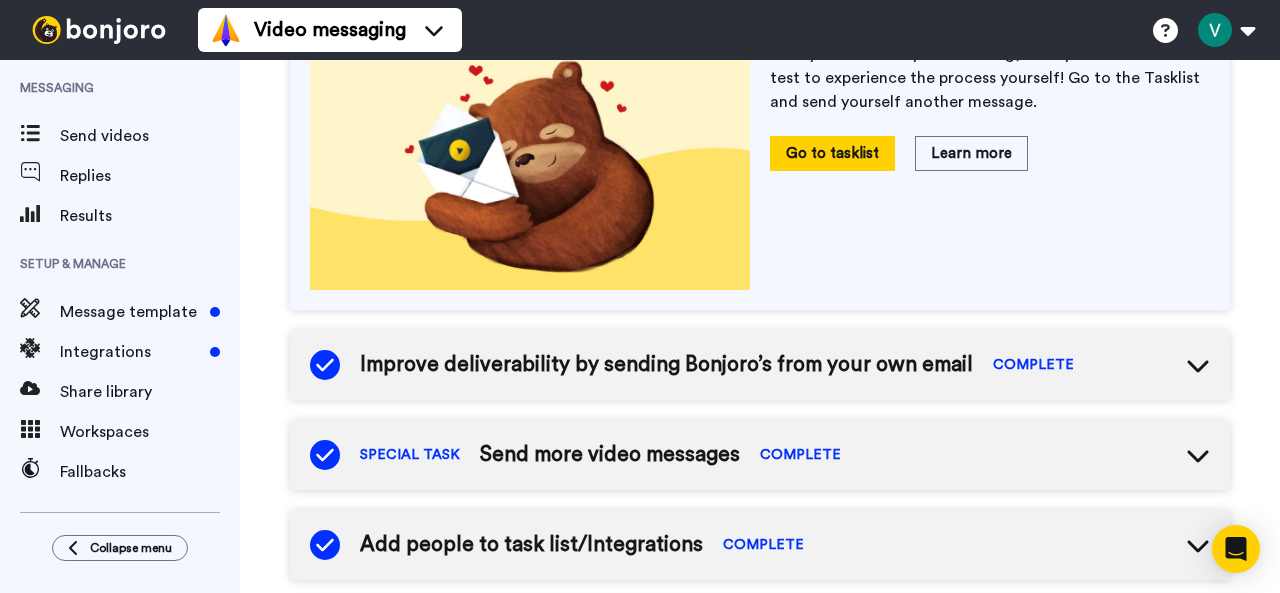 click on "Add people to task list/Integrations COMPLETE" at bounding box center (760, 545) 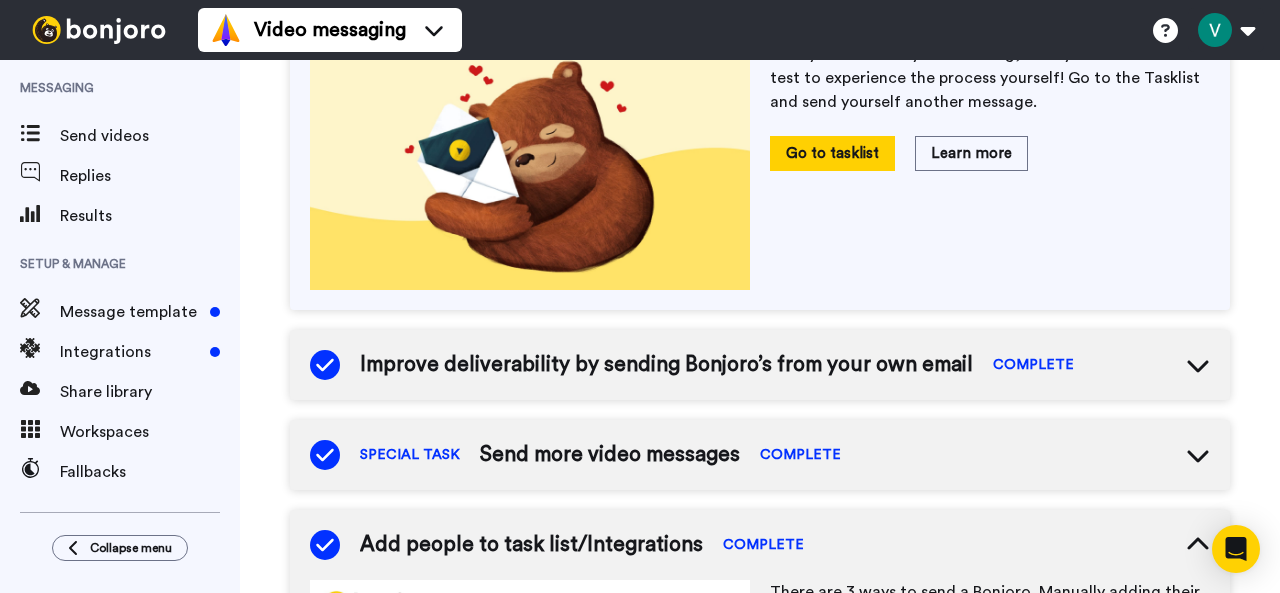 scroll, scrollTop: 906, scrollLeft: 0, axis: vertical 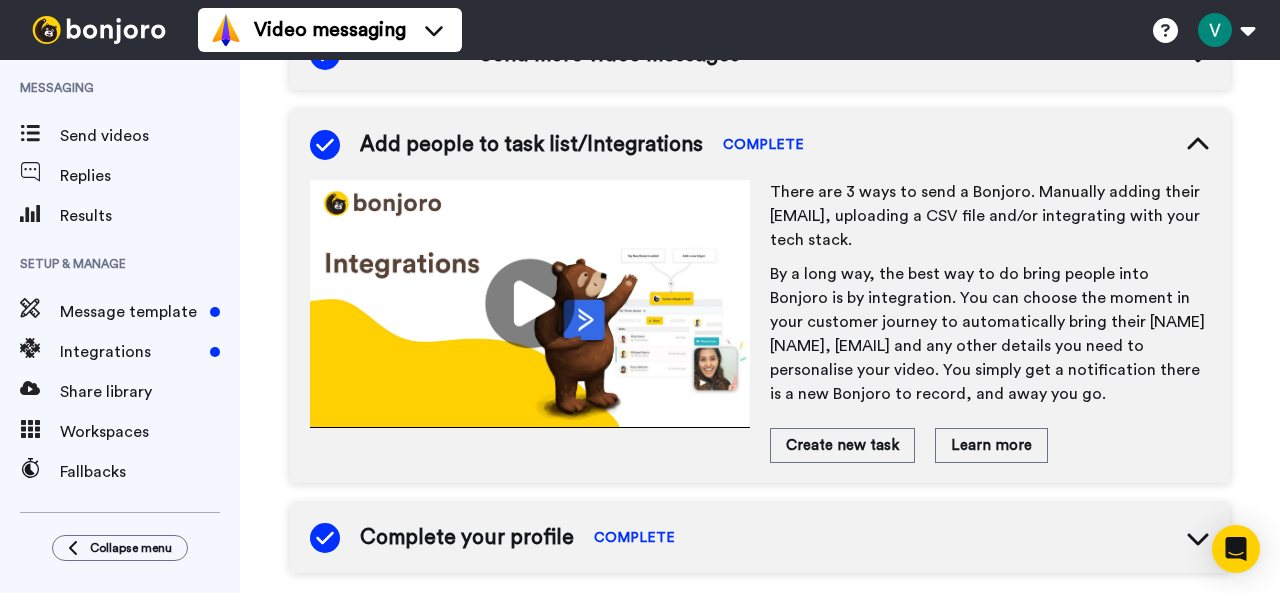 click on "Complete your profile COMPLETE" at bounding box center [760, 538] 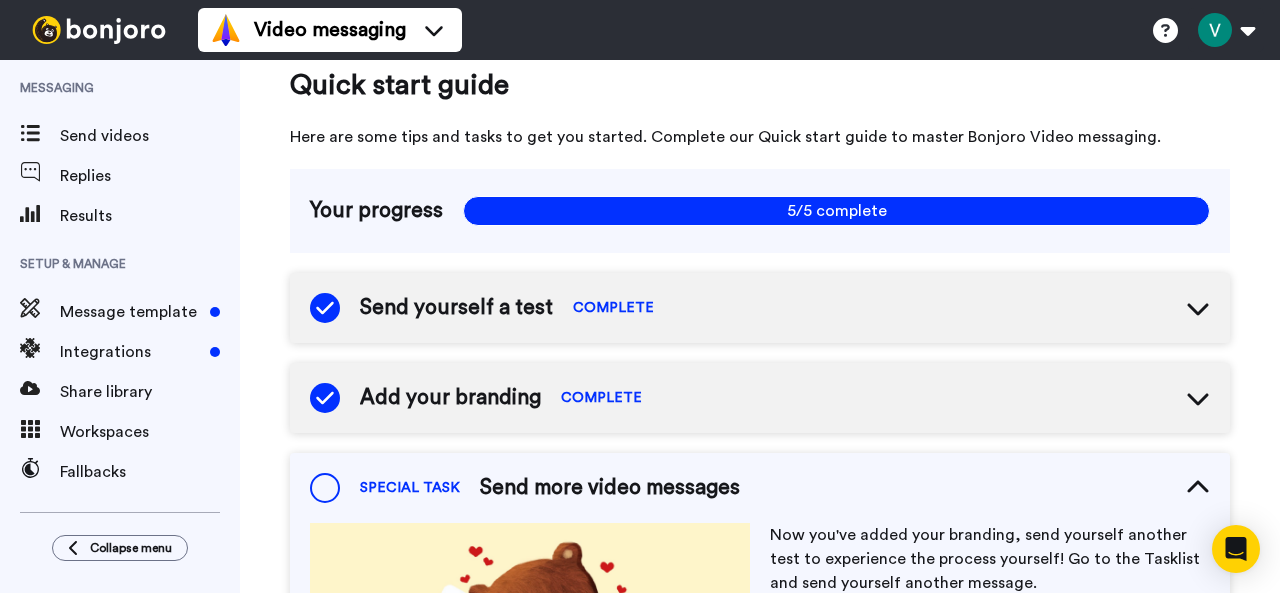 scroll, scrollTop: 0, scrollLeft: 0, axis: both 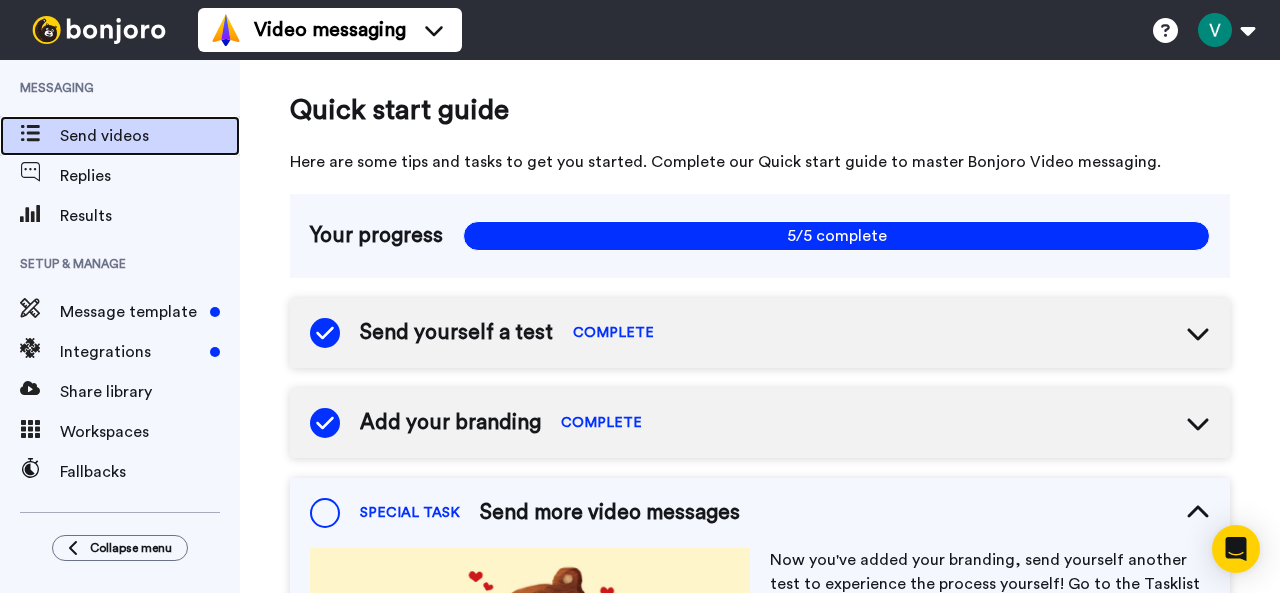 click on "Send videos" at bounding box center (150, 136) 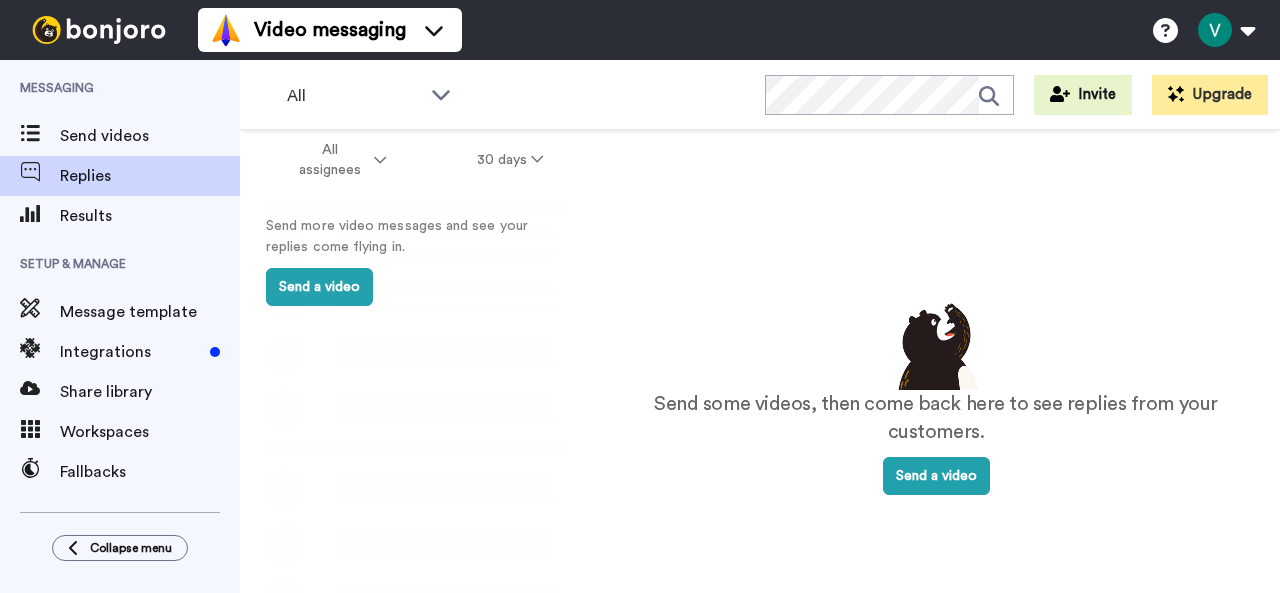 scroll, scrollTop: 0, scrollLeft: 0, axis: both 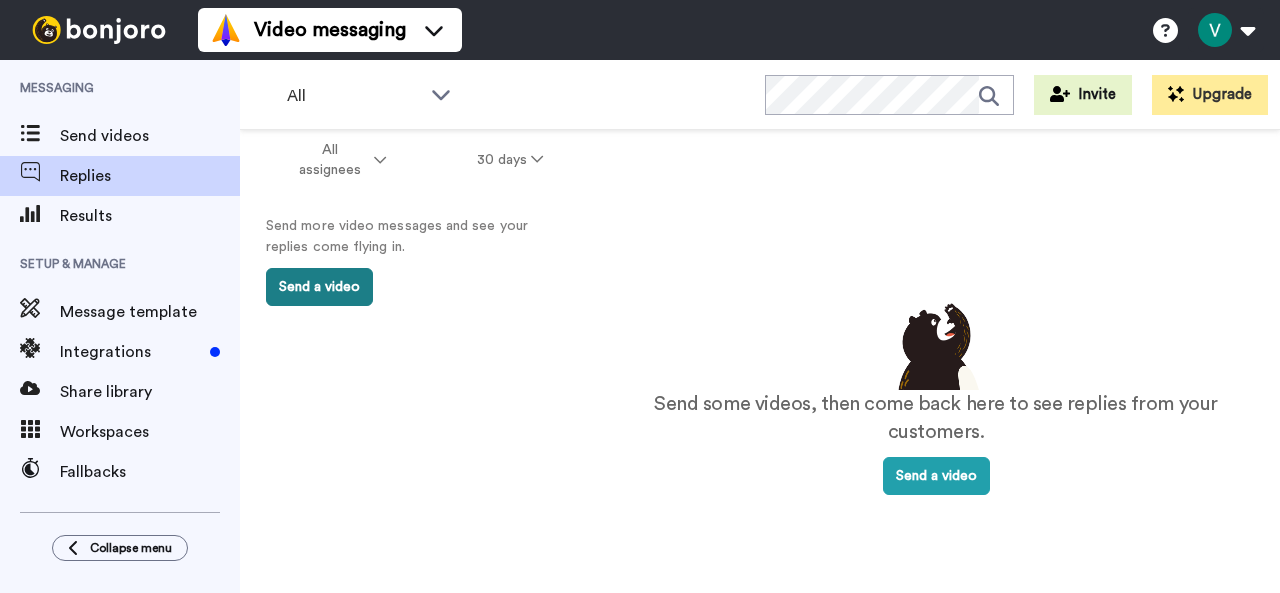click on "Send a video" at bounding box center (319, 287) 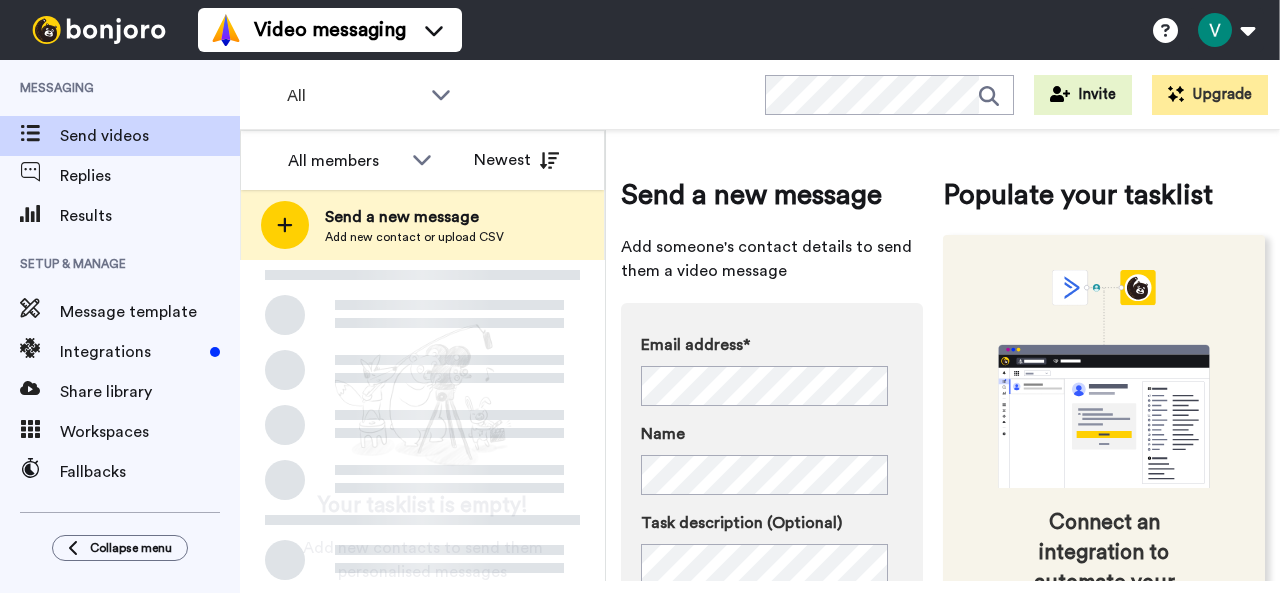 scroll, scrollTop: 0, scrollLeft: 0, axis: both 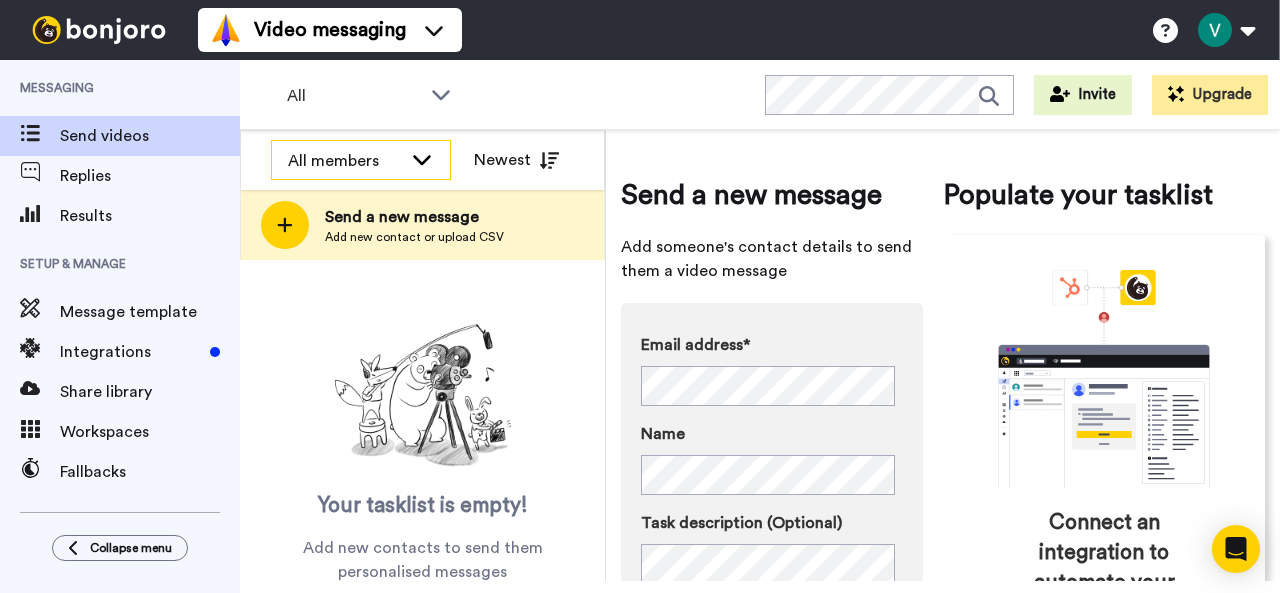 click on "All members" at bounding box center [361, 161] 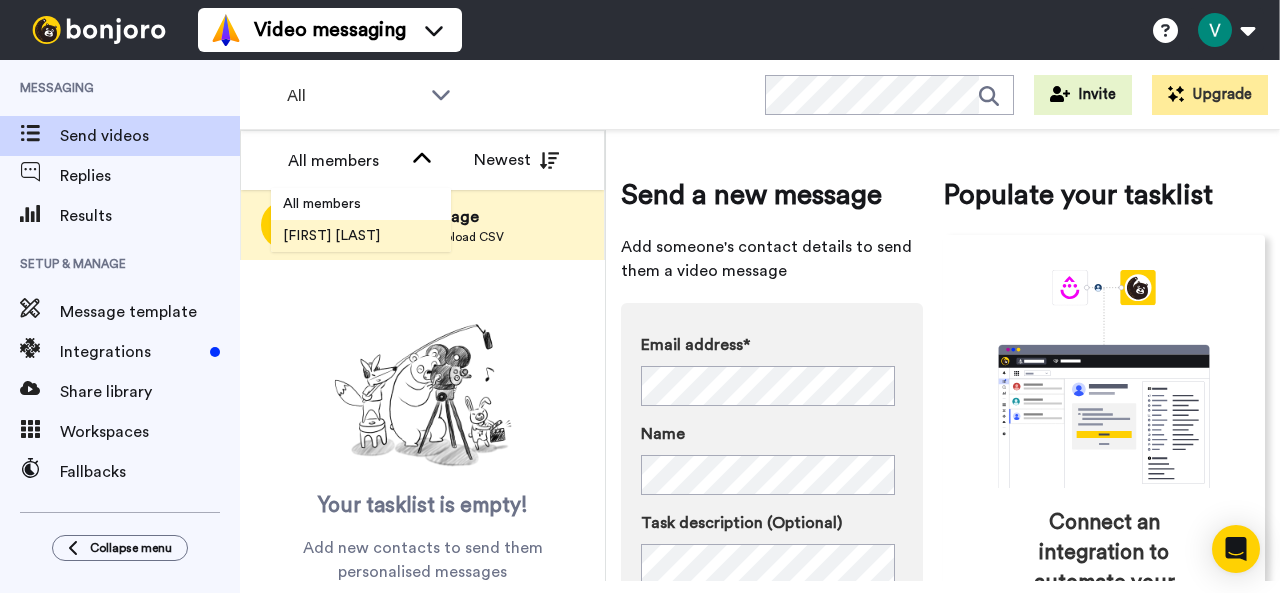 click on "[FIRST] [LAST]" at bounding box center [361, 236] 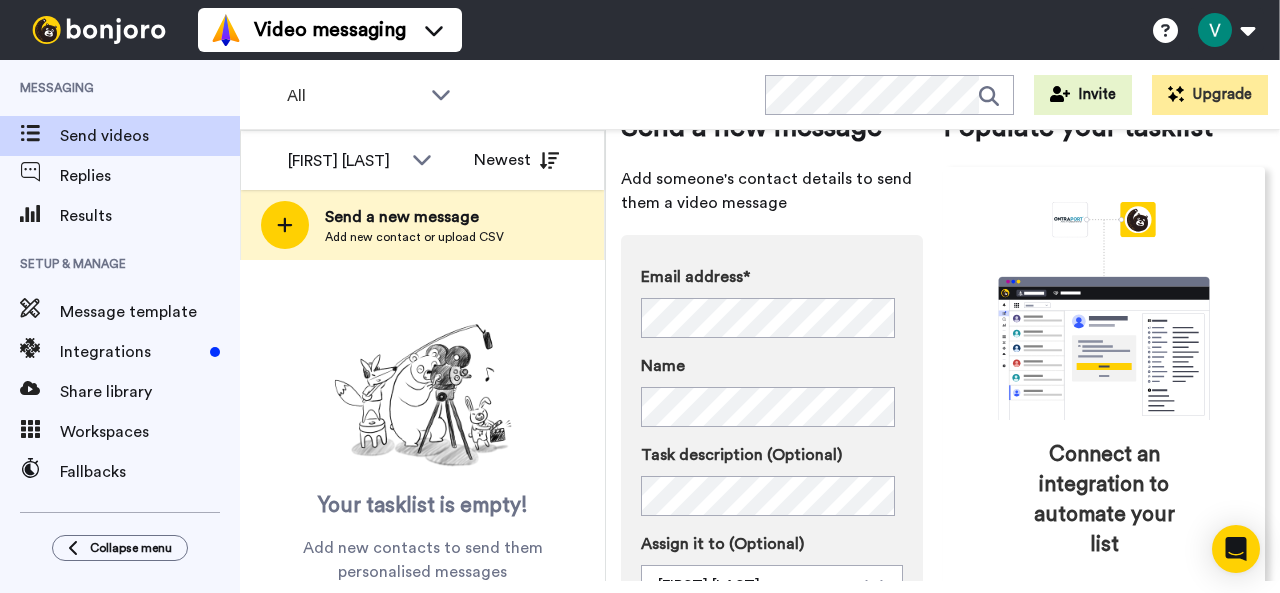 scroll, scrollTop: 100, scrollLeft: 0, axis: vertical 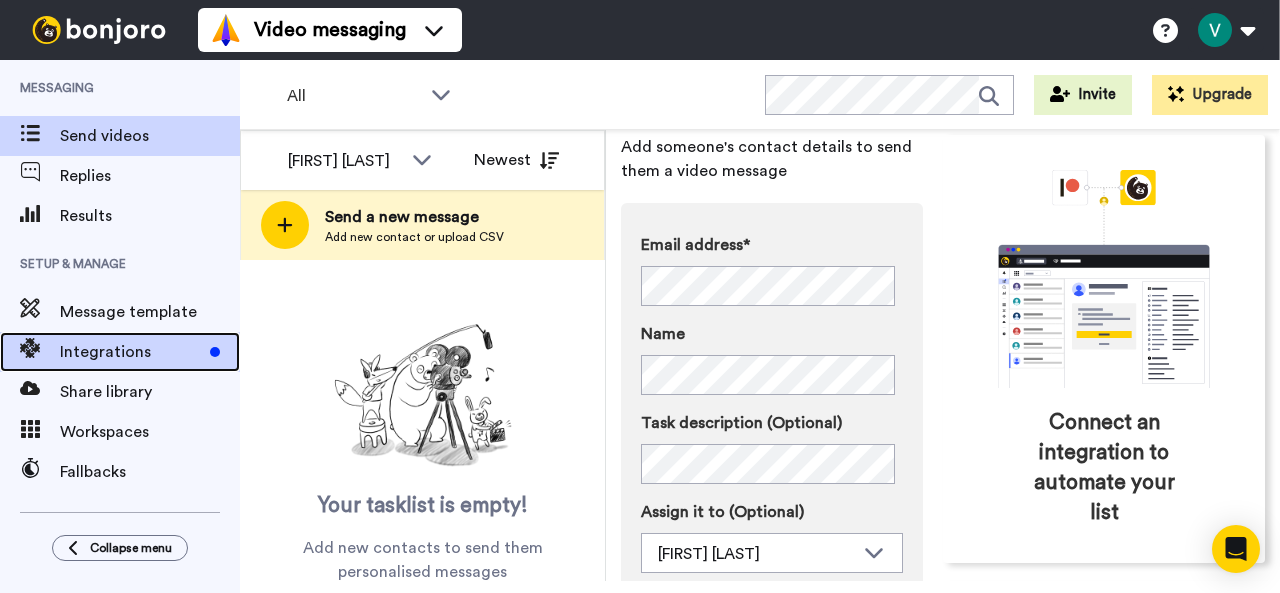 click on "Integrations" at bounding box center (131, 352) 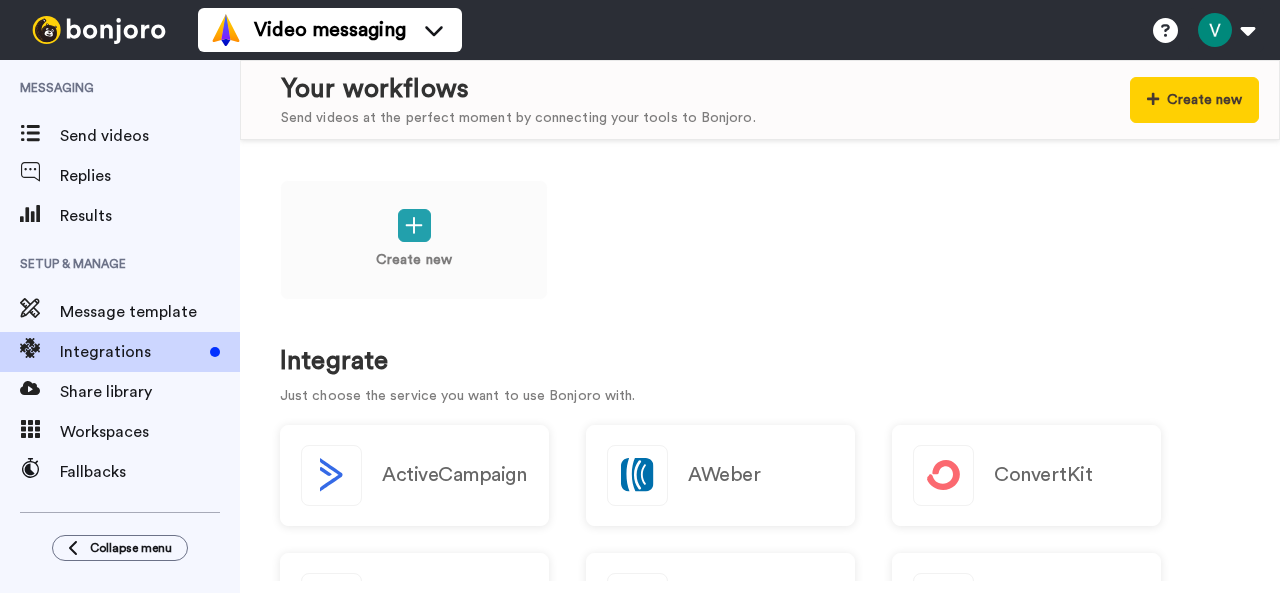 scroll, scrollTop: 0, scrollLeft: 0, axis: both 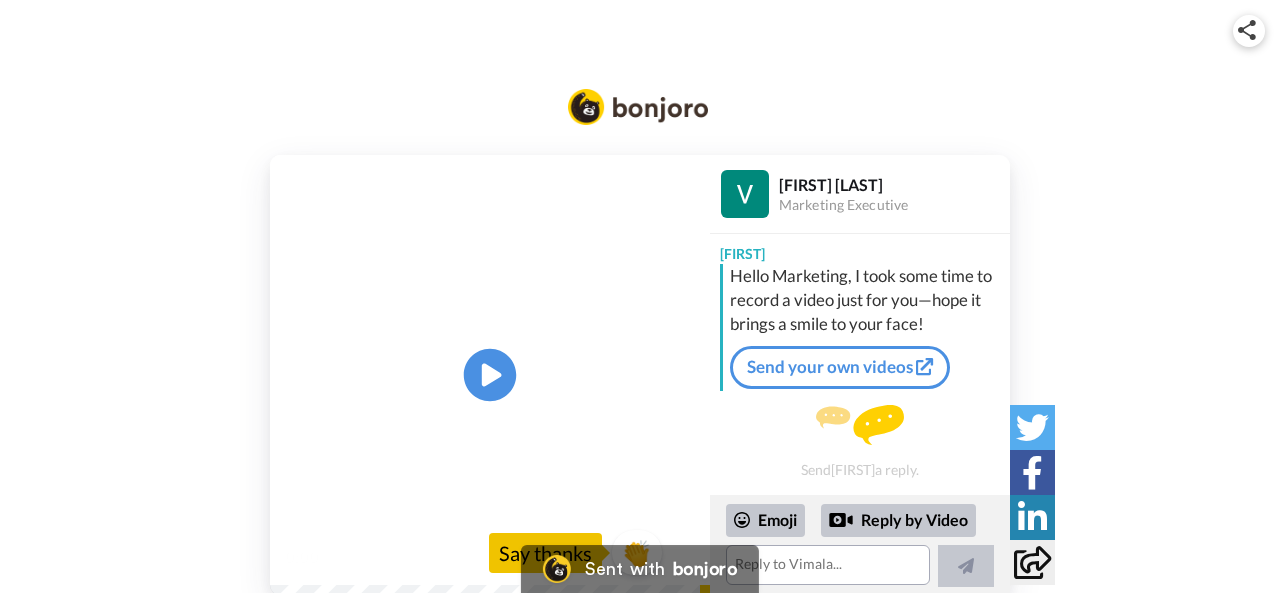click 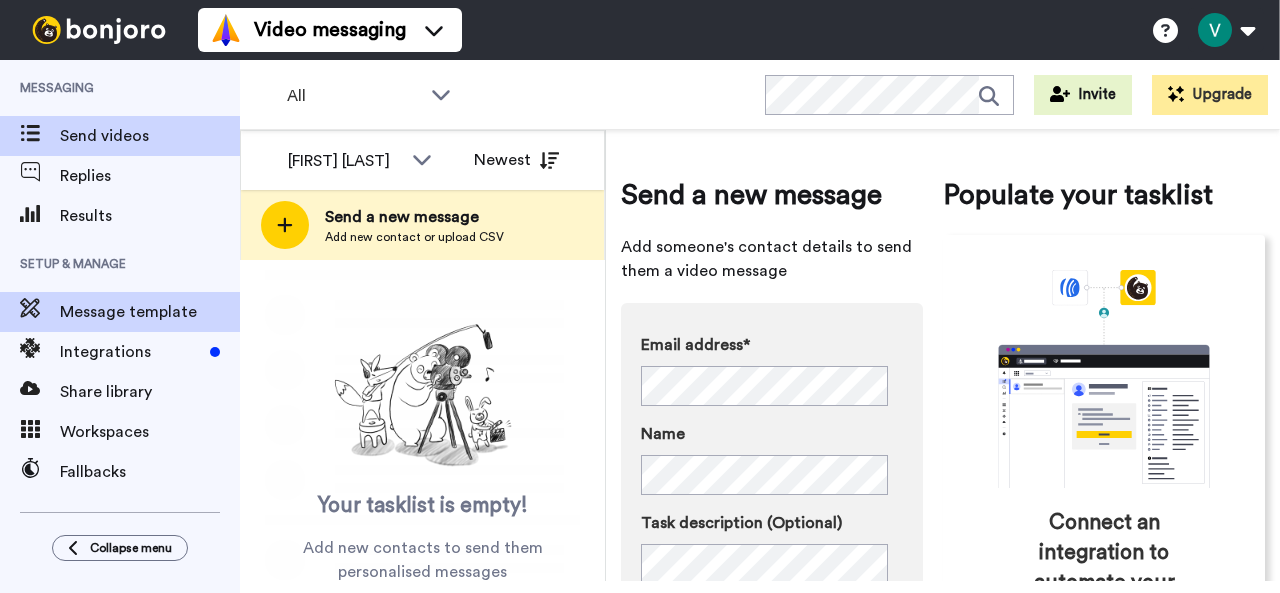 scroll, scrollTop: 0, scrollLeft: 0, axis: both 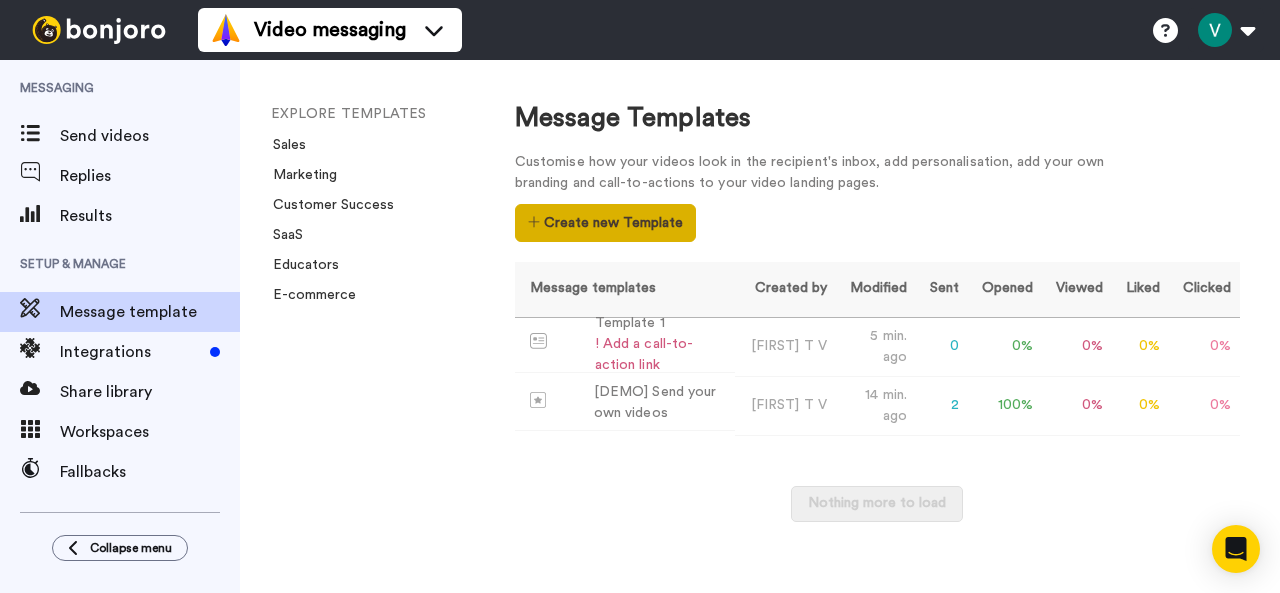 click on "Create new Template" at bounding box center (605, 223) 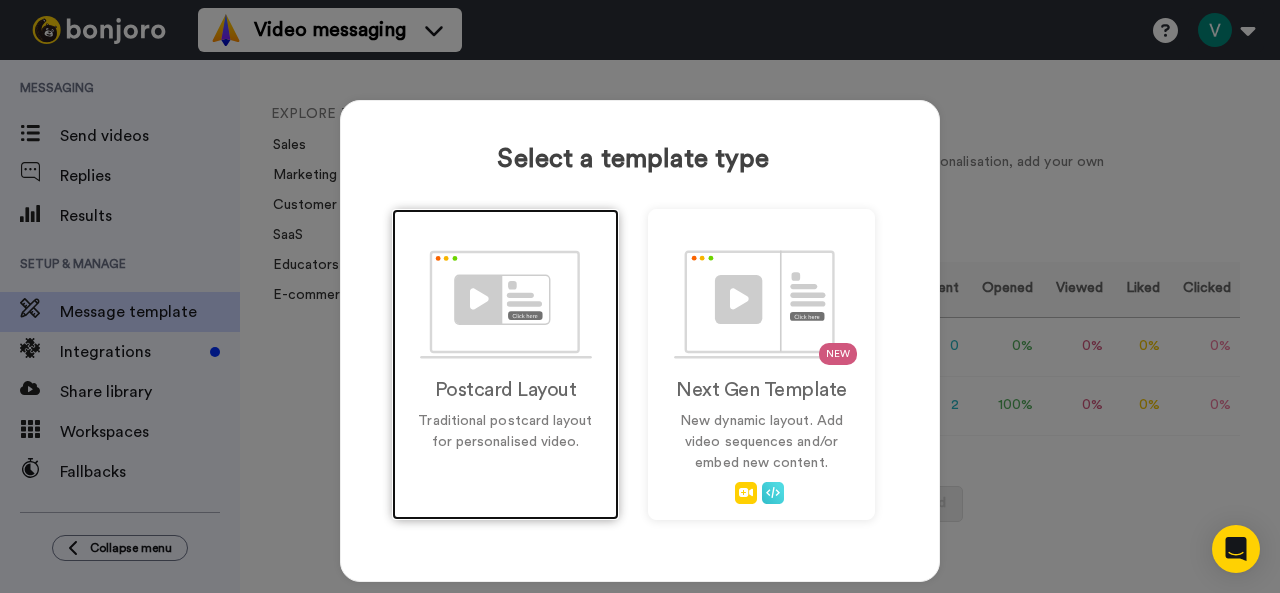 click on "Postcard Layout Traditional postcard layout for personalised video." at bounding box center [505, 364] 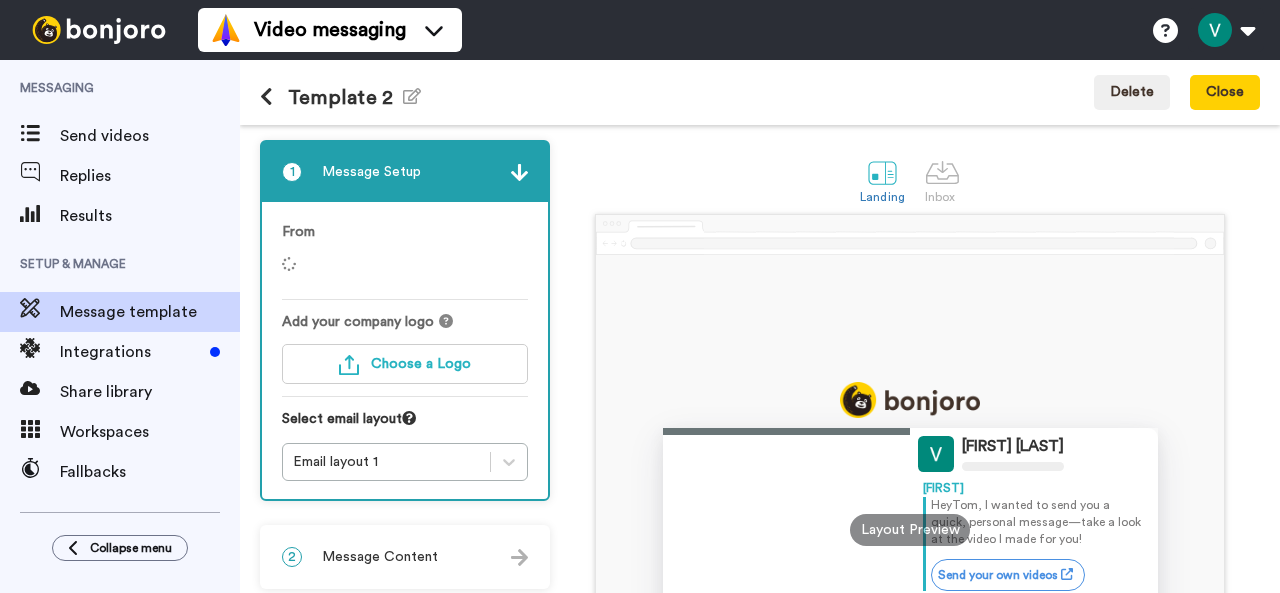scroll, scrollTop: 0, scrollLeft: 0, axis: both 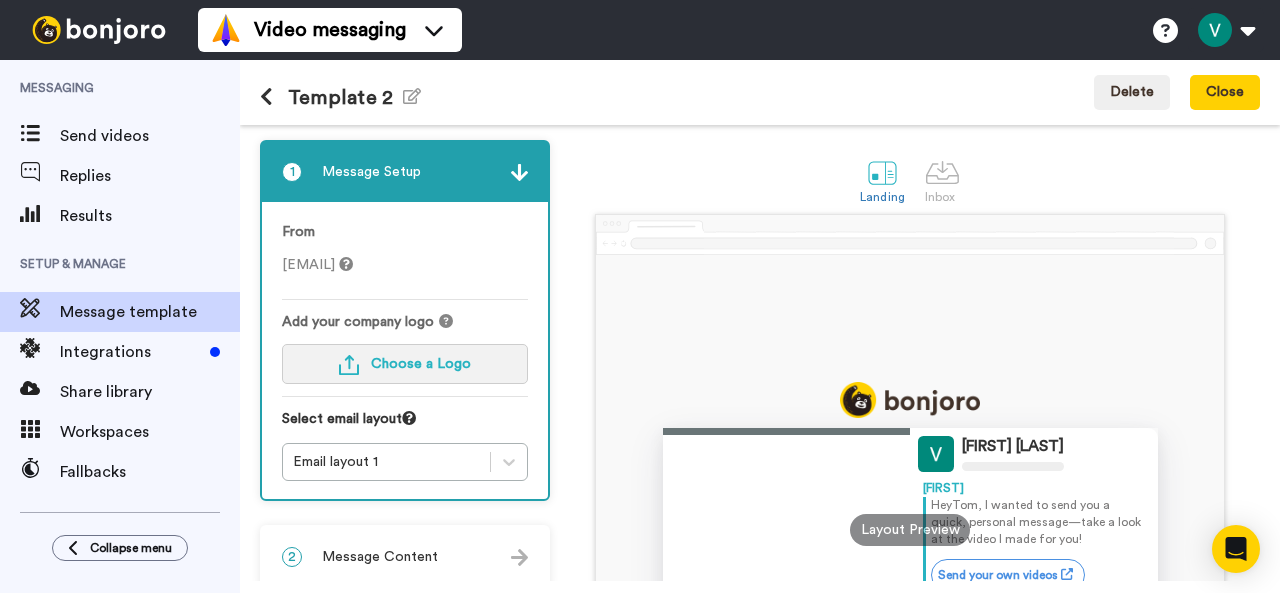 click on "Choose a Logo" at bounding box center (421, 364) 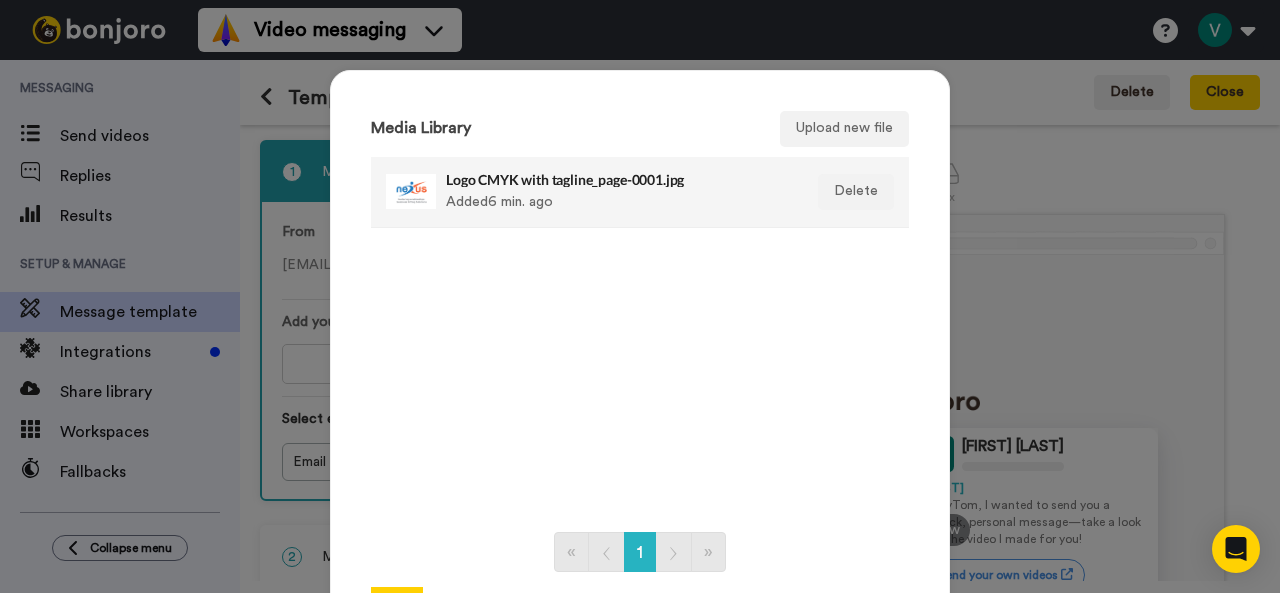 click on "Logo CMYK with tagline_page-0001.jpg" at bounding box center [618, 179] 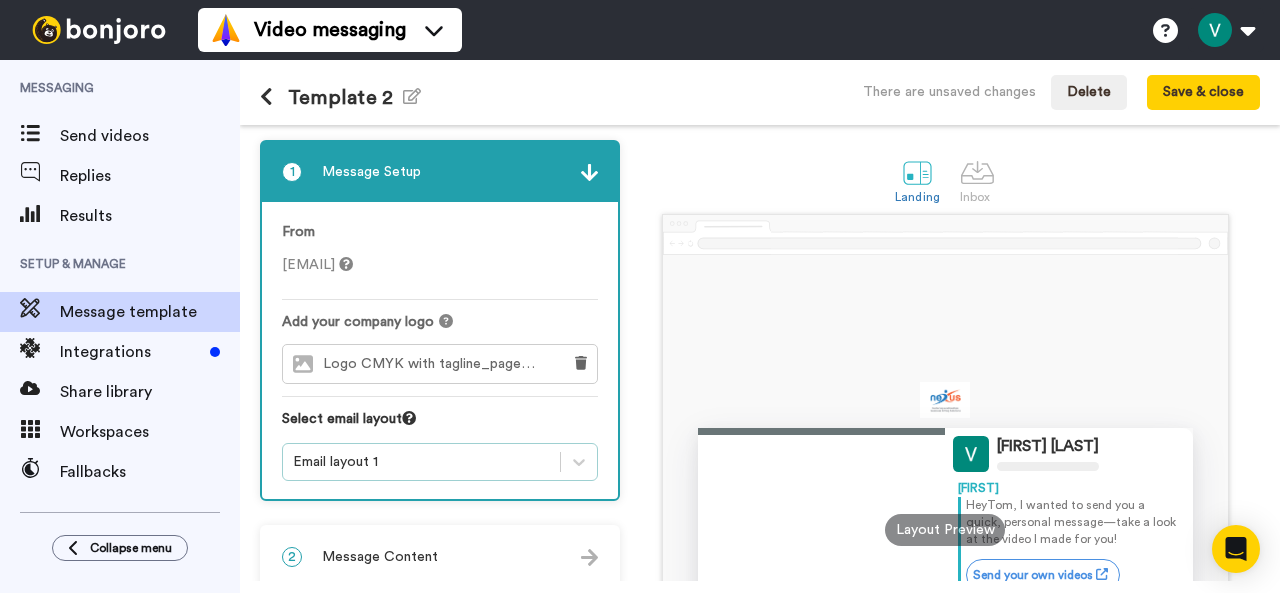 click on "1 Message Setup From [EMAIL]  Add your company logo Logo CMYK with tagline_page-0001.jpg Select email layout   Email layout 1 2 Message Content Personalise your message so your customers take action. Subject line I recorded something just for you! Message text Hey {first_name|there}, I wanted to send you a quick, personal message—take a look at the video I made for you! 189 What are merge tags? Call to action Customise call to action 3 Landing Page Design Design Elements Background image   Choose image Social Share   Remove Bonjoro Badge" at bounding box center [445, 510] 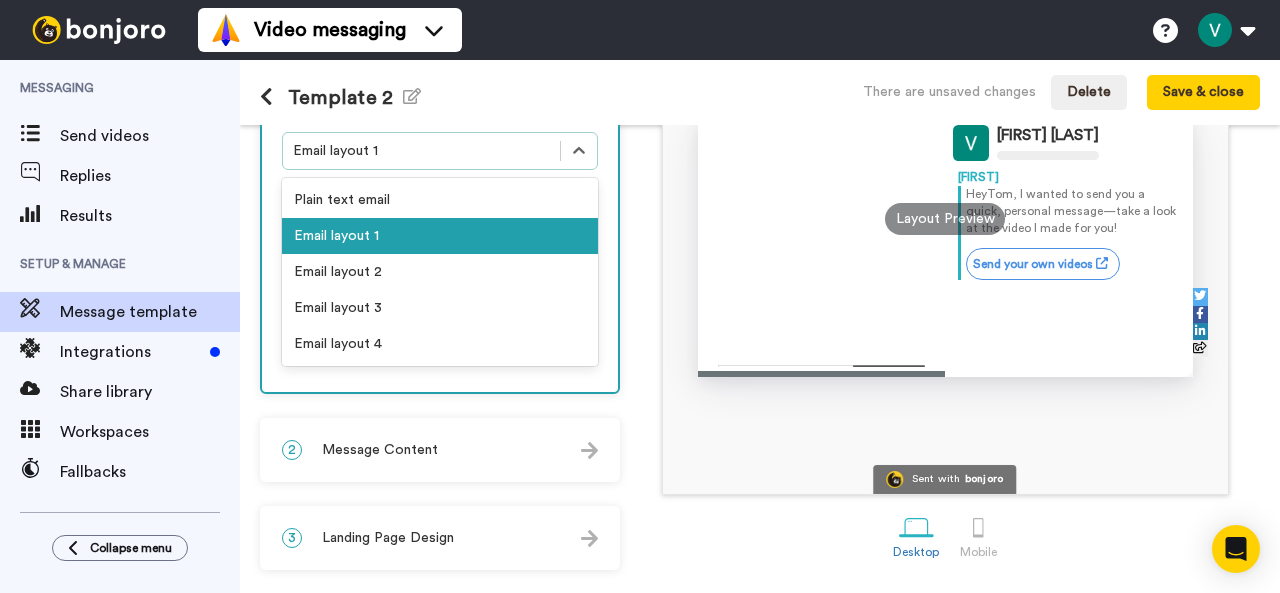scroll, scrollTop: 314, scrollLeft: 0, axis: vertical 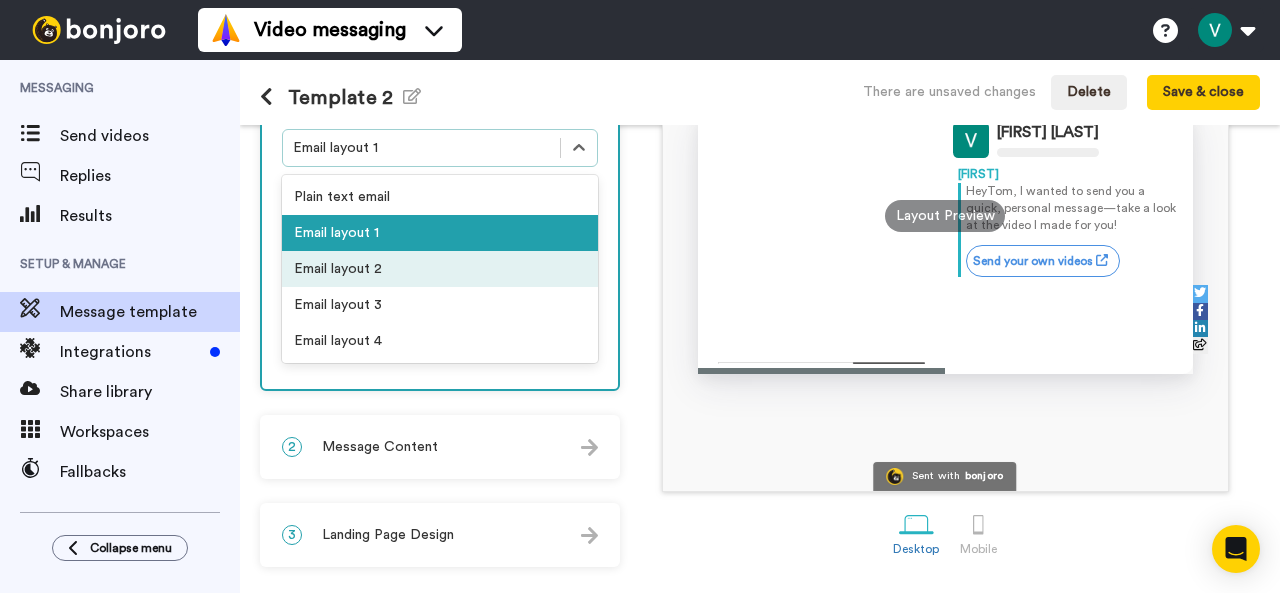click on "Email layout 2" at bounding box center [440, 269] 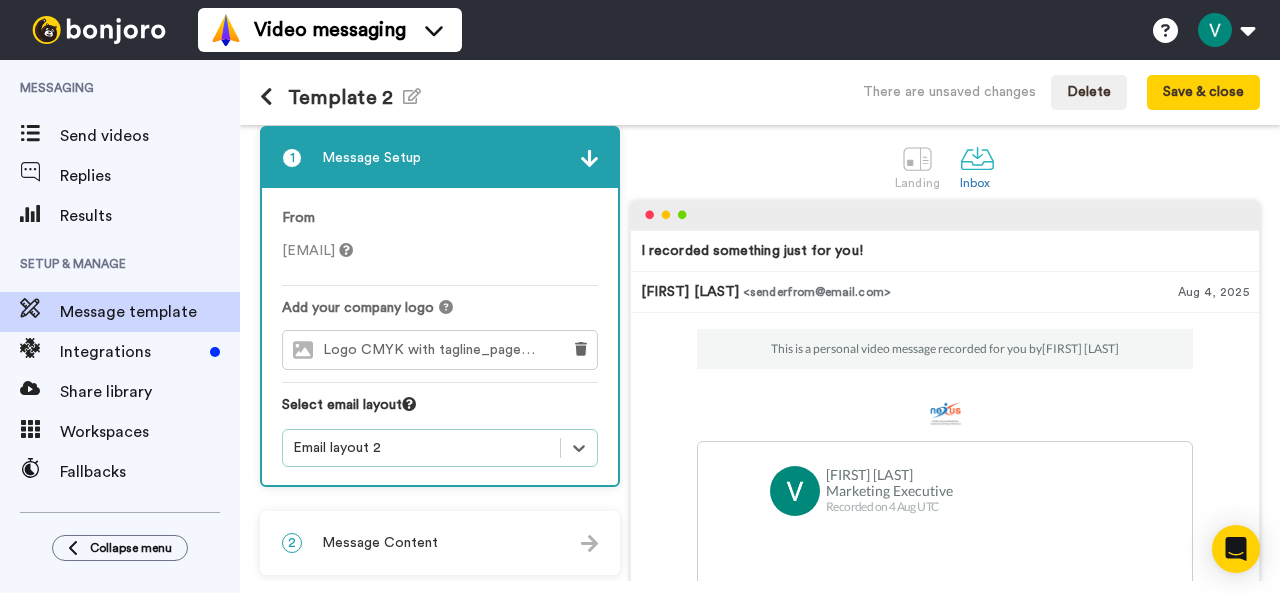 click on "1 Message Setup From [EMAIL]  Add your company logo Logo CMYK with tagline_page-0001.jpg Select email layout   option Email layout 2, selected.   Select is focused , press Down to open the menu,  Email layout 2 2 Message Content Personalise your message so your customers take action. Subject line I recorded something just for you! Message text Hey {first_name|there}, I wanted to send you a quick, personal message—take a look at the video I made for you! 189 What are merge tags? Call to action Customise call to action 3 Landing Page Design Design Elements Background image   Choose image Social Share   Remove Bonjoro Badge" at bounding box center [445, 520] 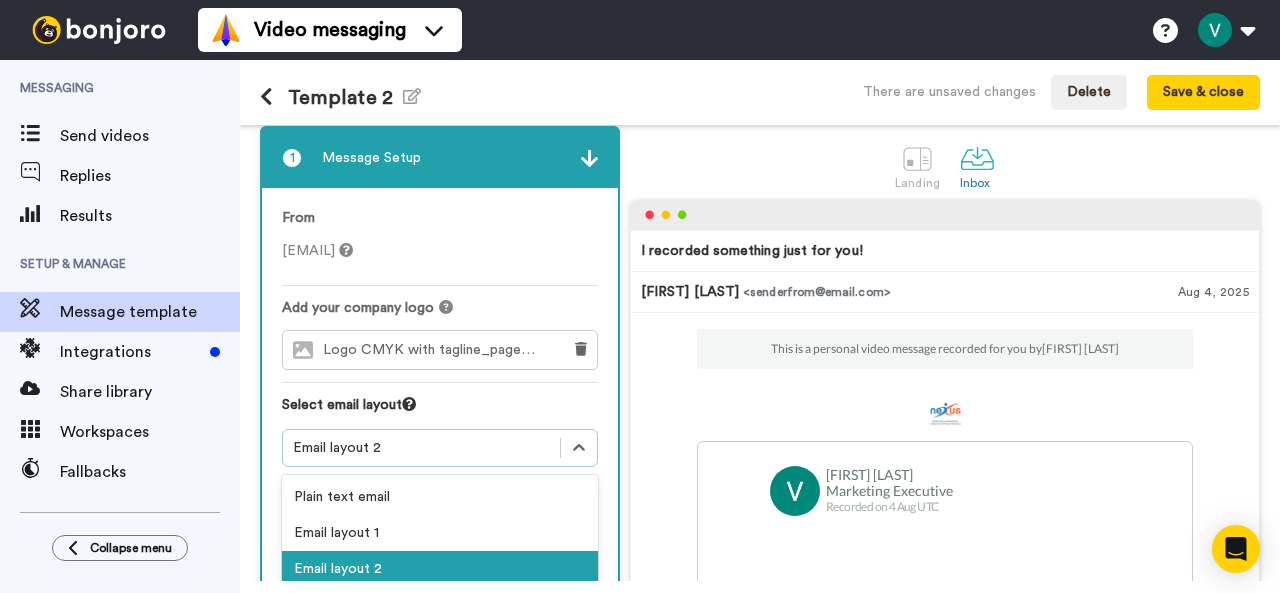 scroll, scrollTop: 90, scrollLeft: 0, axis: vertical 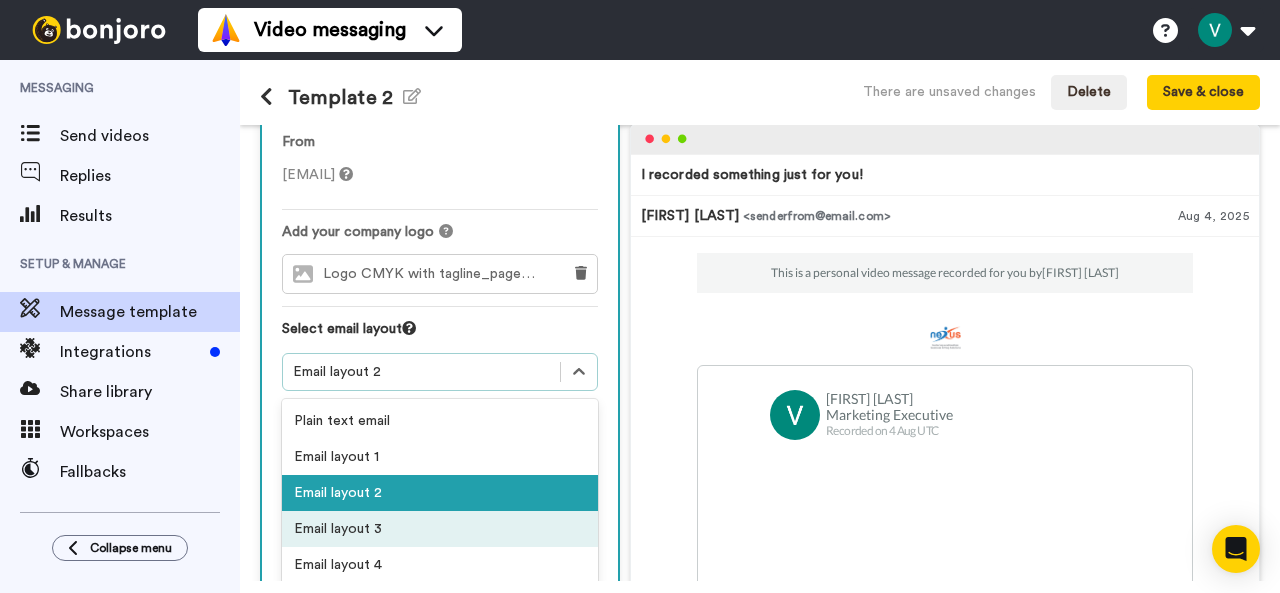click on "Email layout 3" at bounding box center [440, 529] 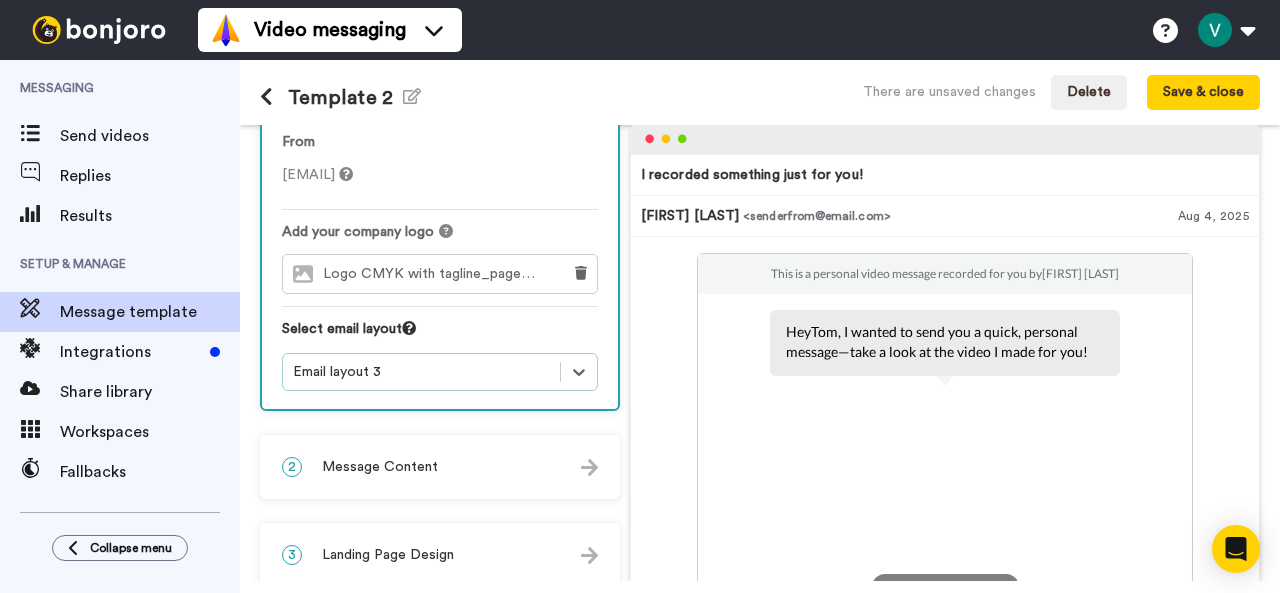 scroll, scrollTop: 290, scrollLeft: 0, axis: vertical 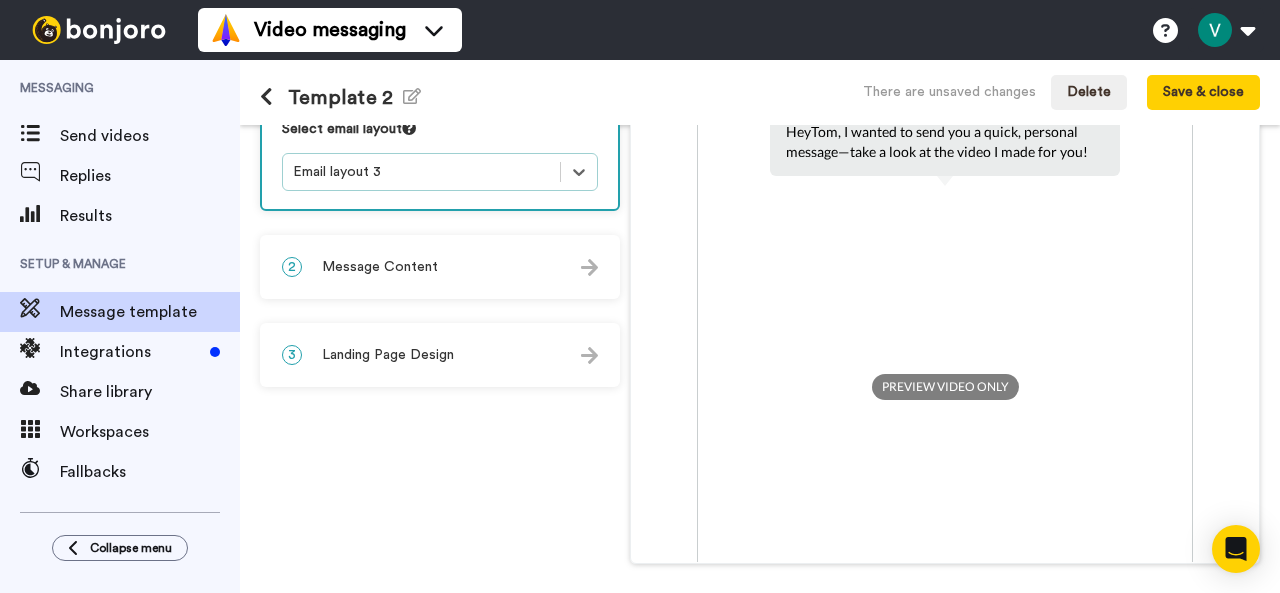 click on "2 Message Content" at bounding box center (440, 267) 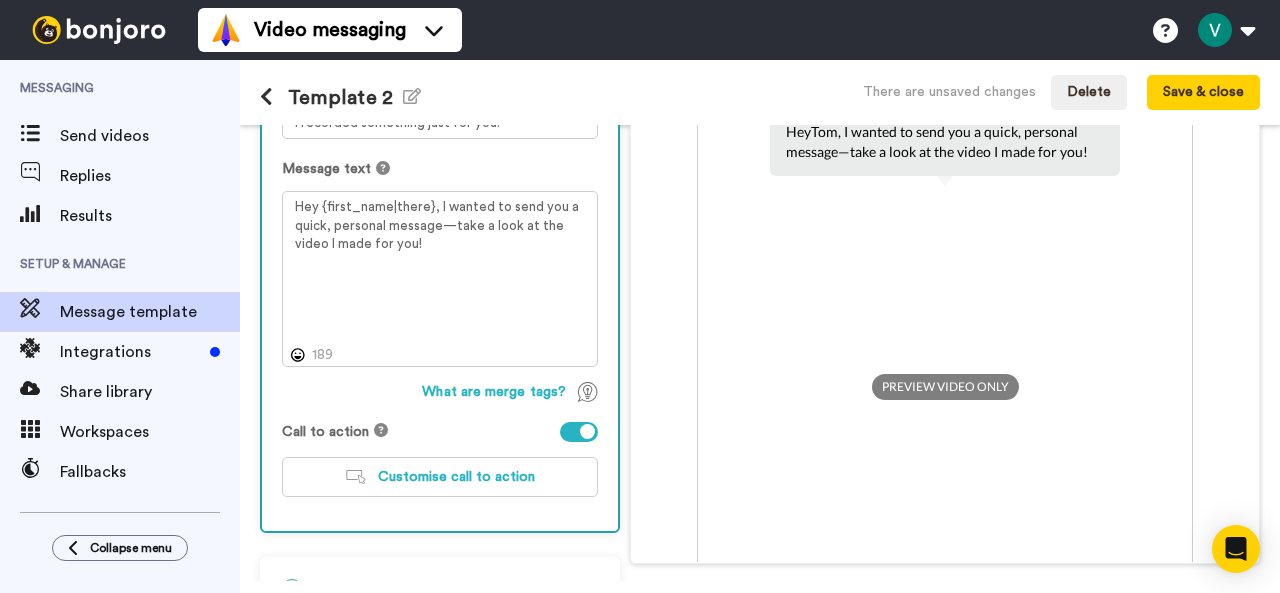 scroll, scrollTop: 363, scrollLeft: 0, axis: vertical 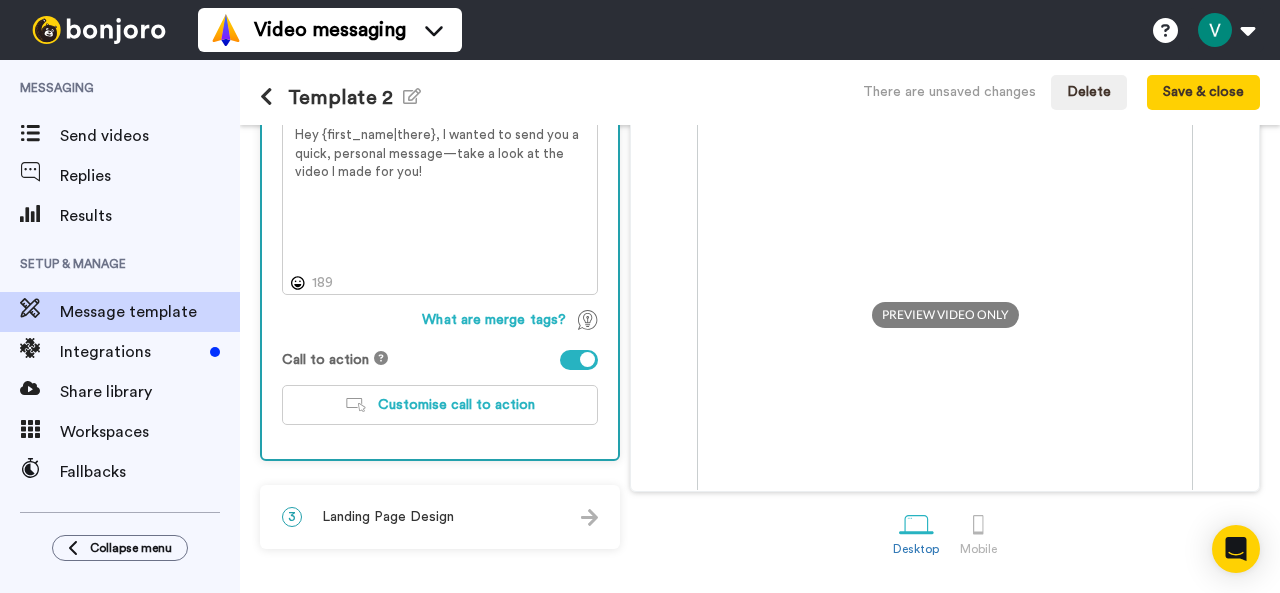 click on "3 Landing Page Design" at bounding box center (440, 517) 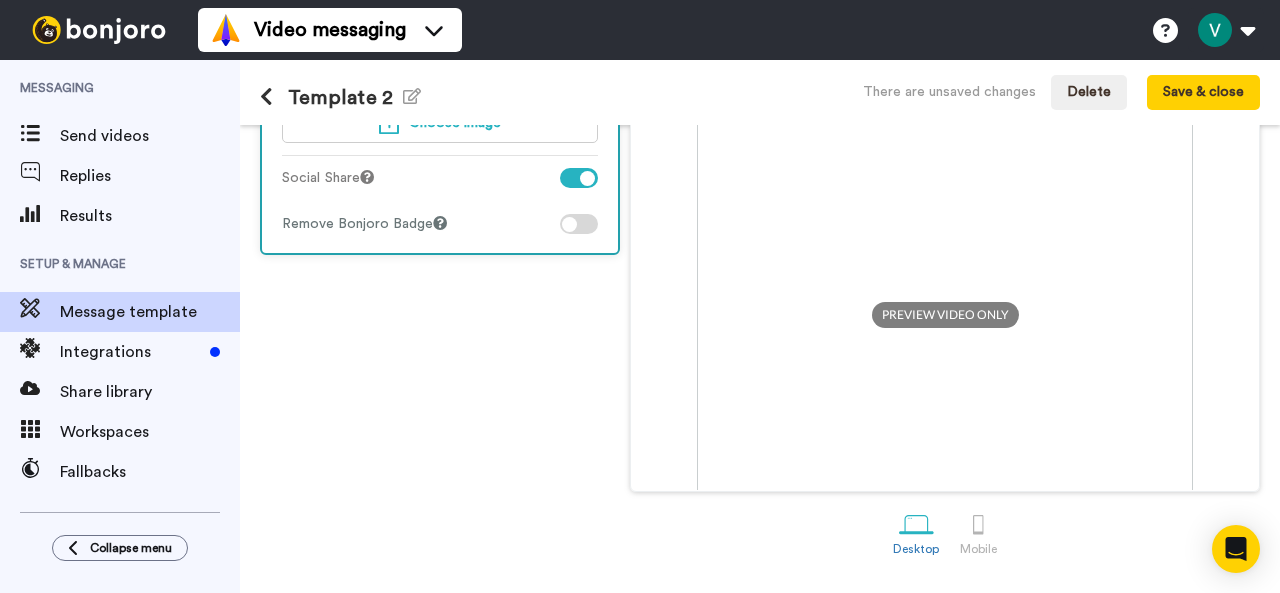 scroll, scrollTop: 0, scrollLeft: 0, axis: both 